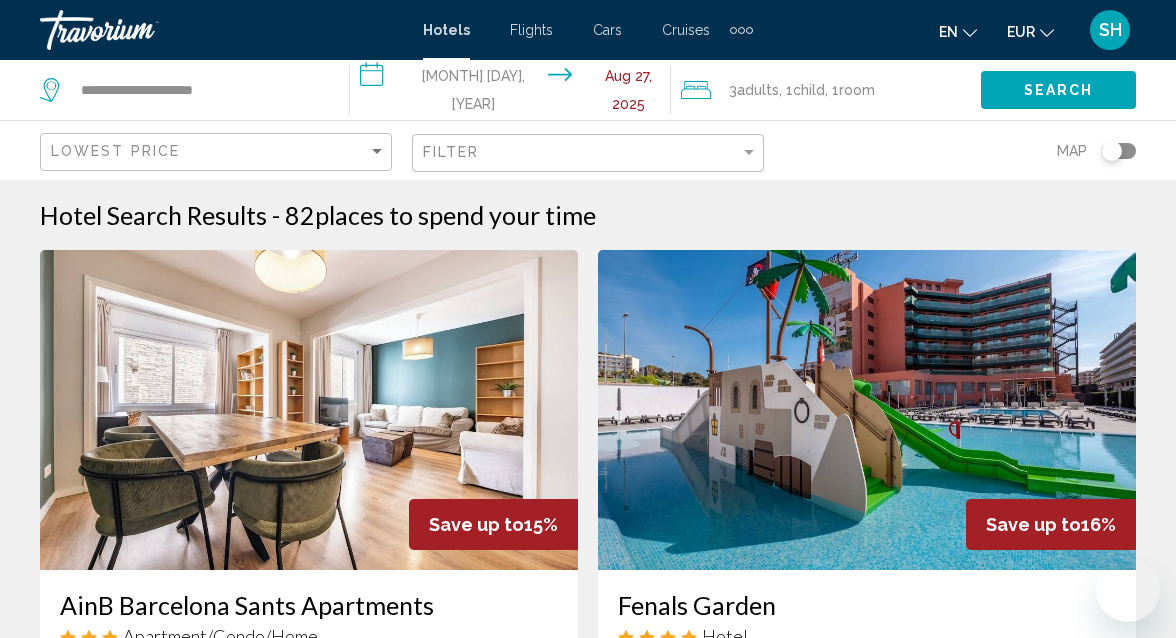 scroll, scrollTop: 107, scrollLeft: 0, axis: vertical 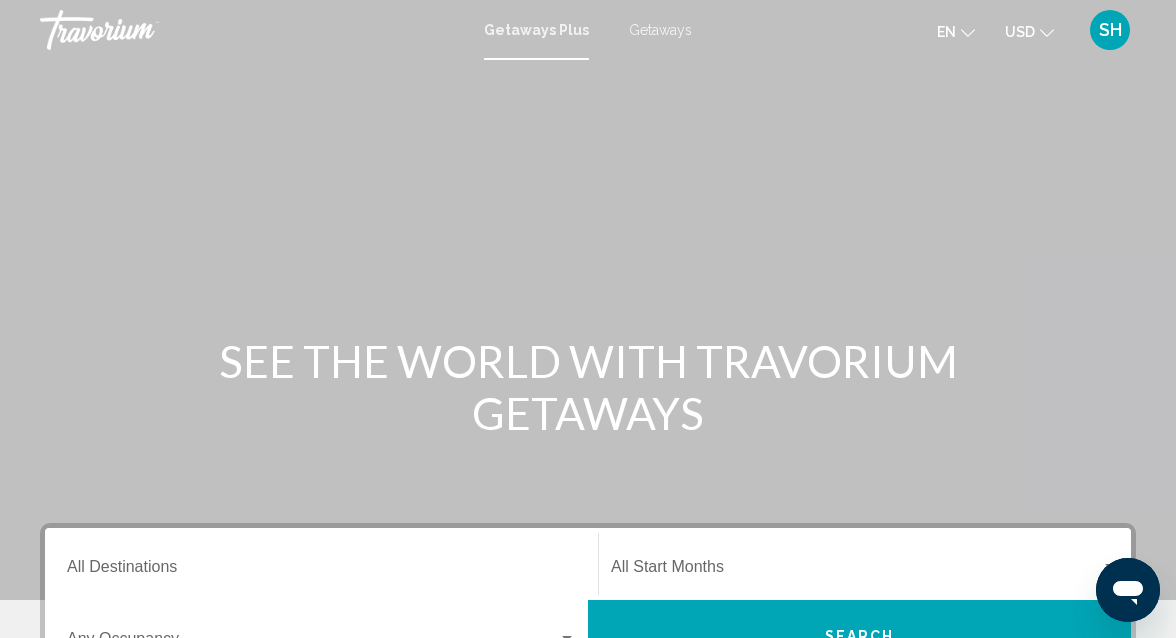 click on "Getaways" at bounding box center [660, 30] 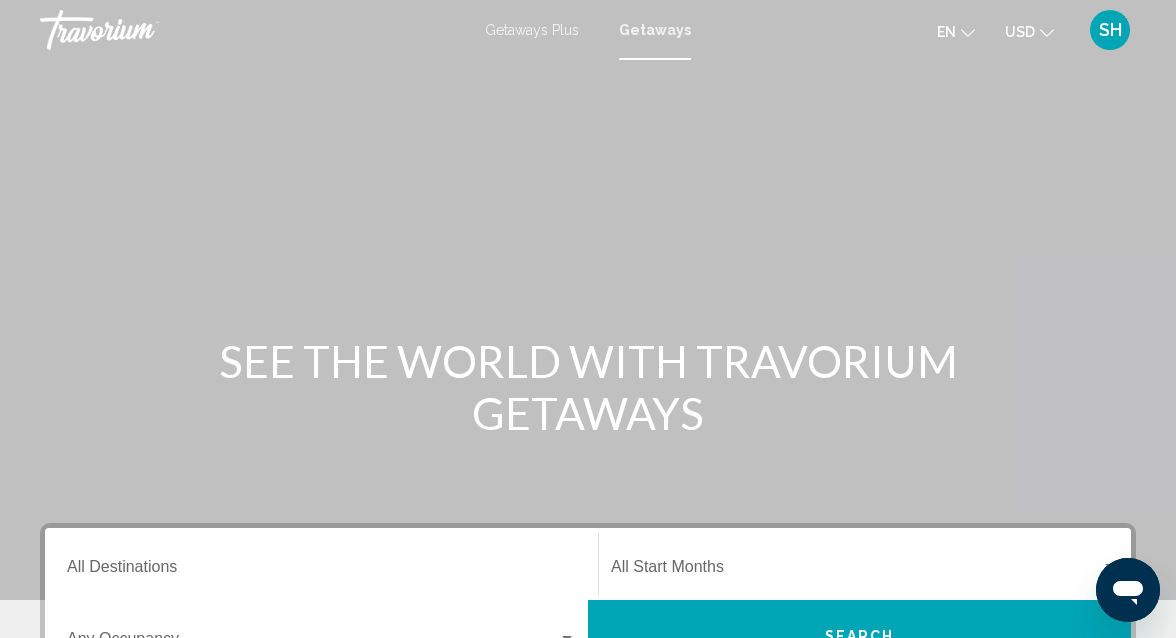 click at bounding box center (588, 300) 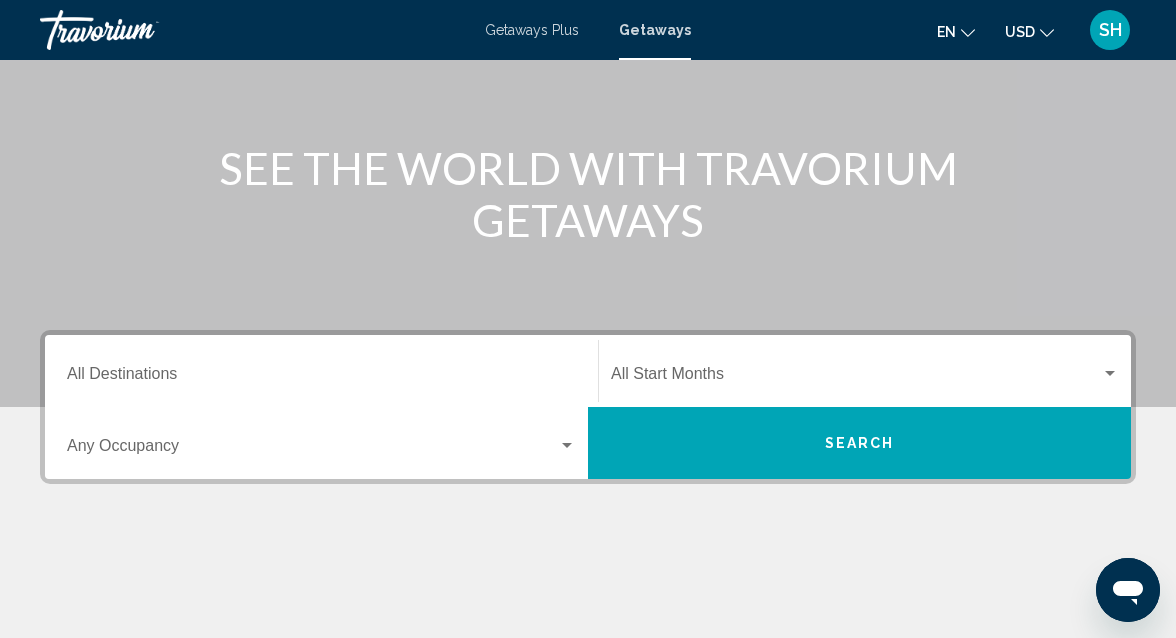 scroll, scrollTop: 224, scrollLeft: 0, axis: vertical 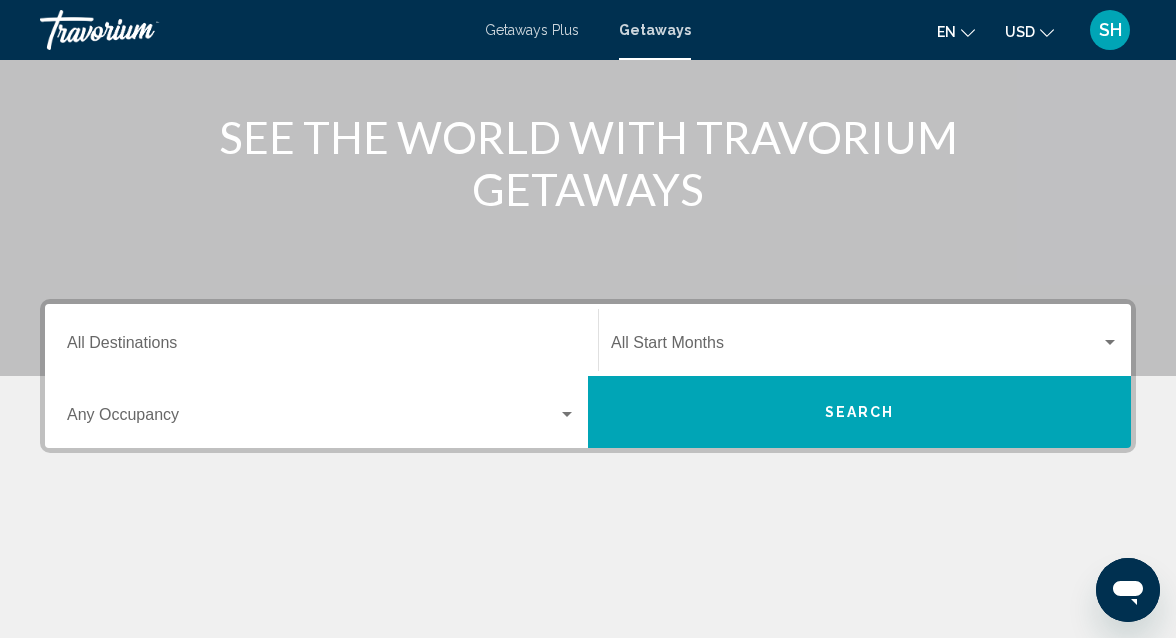 click on "Destination All Destinations" at bounding box center [321, 340] 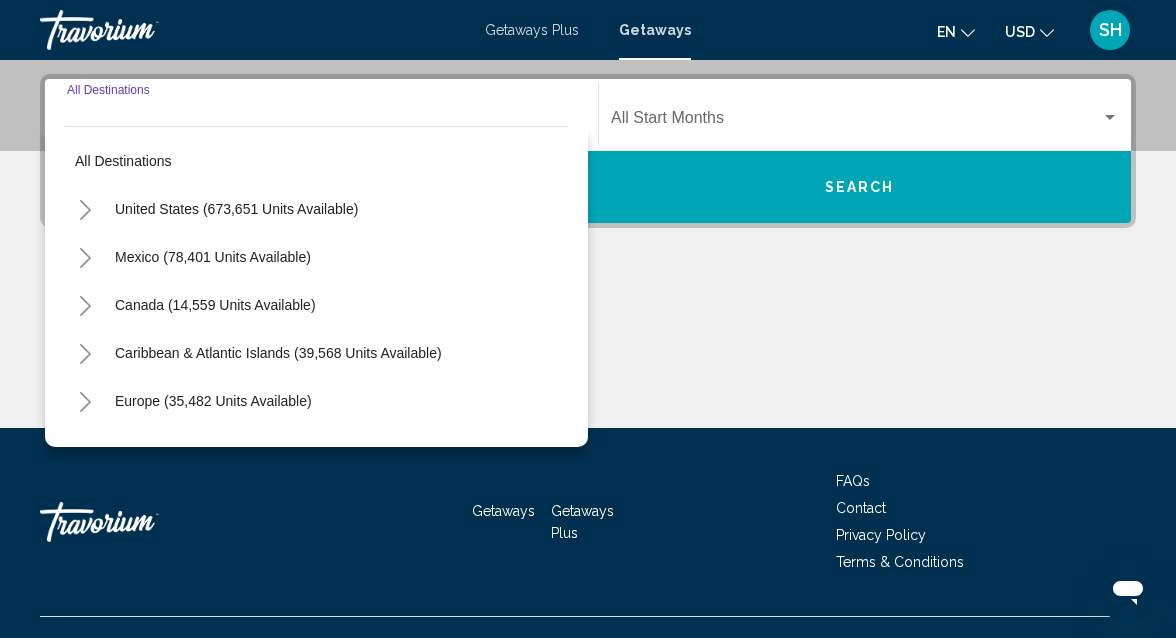 scroll, scrollTop: 458, scrollLeft: 0, axis: vertical 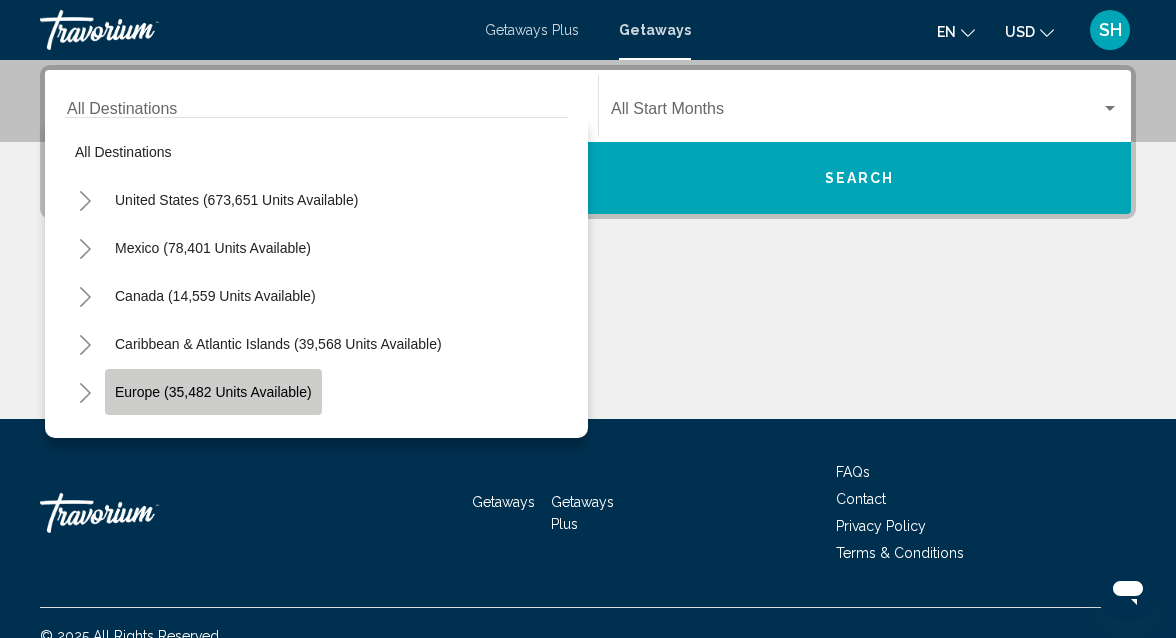 click on "Europe (35,482 units available)" 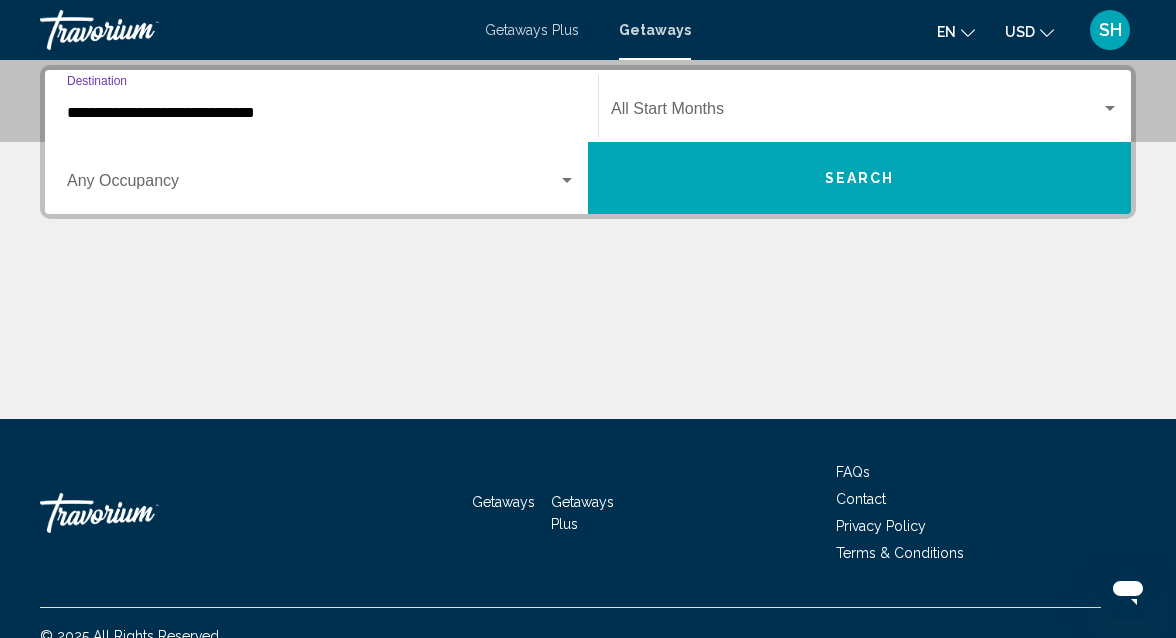 click on "Start Month All Start Months" 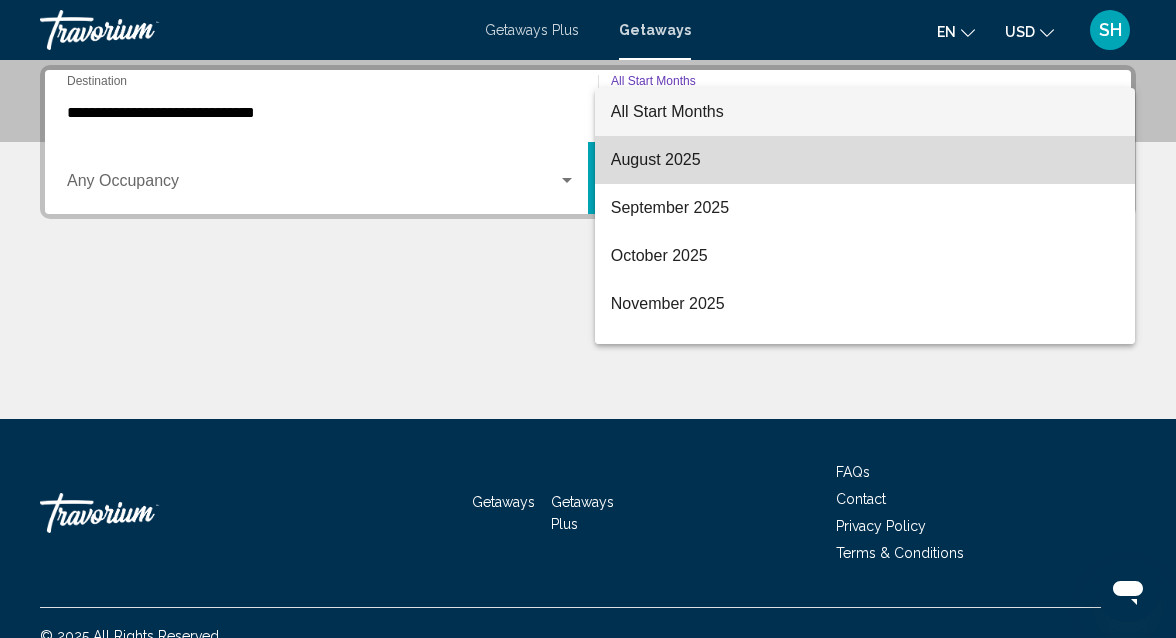click on "August 2025" at bounding box center (865, 160) 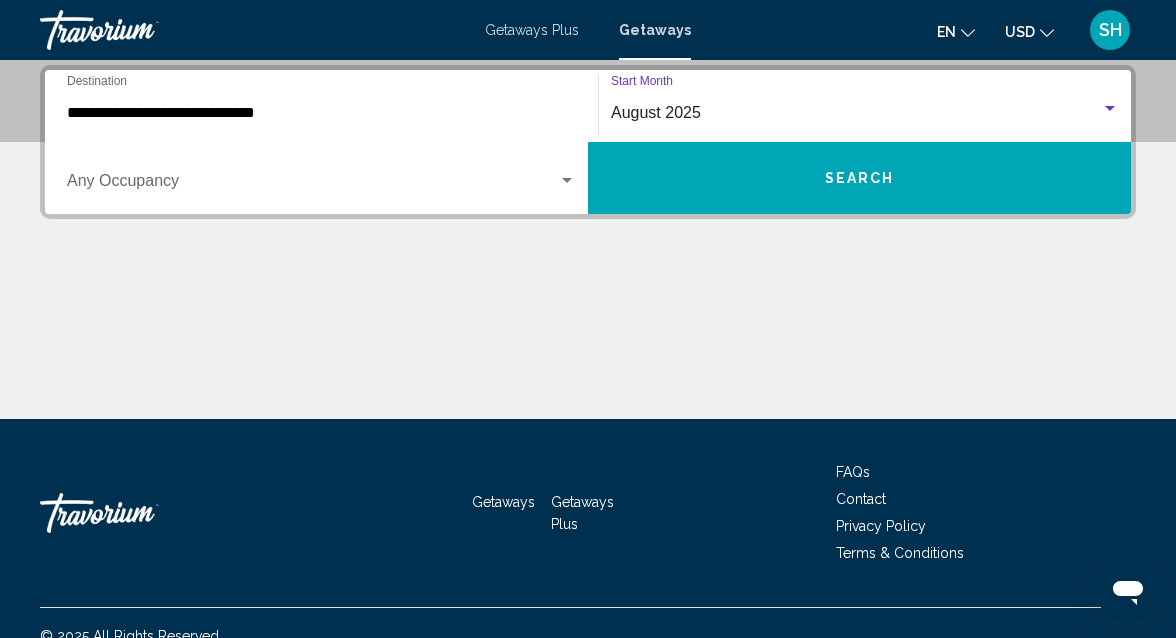click on "Search" at bounding box center (859, 178) 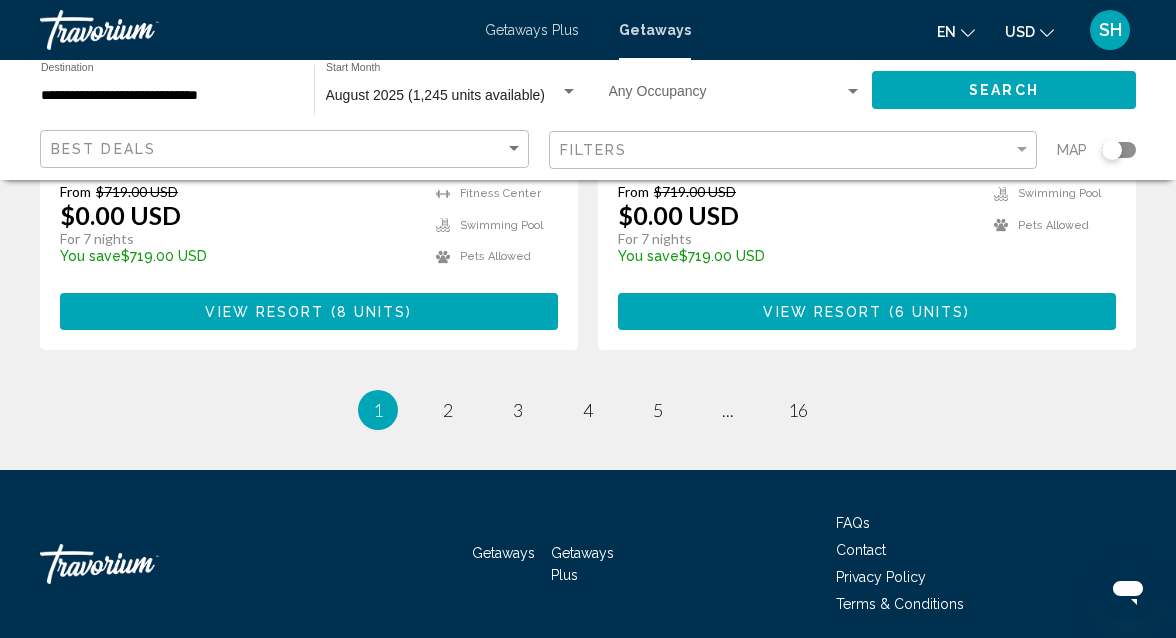scroll, scrollTop: 4000, scrollLeft: 0, axis: vertical 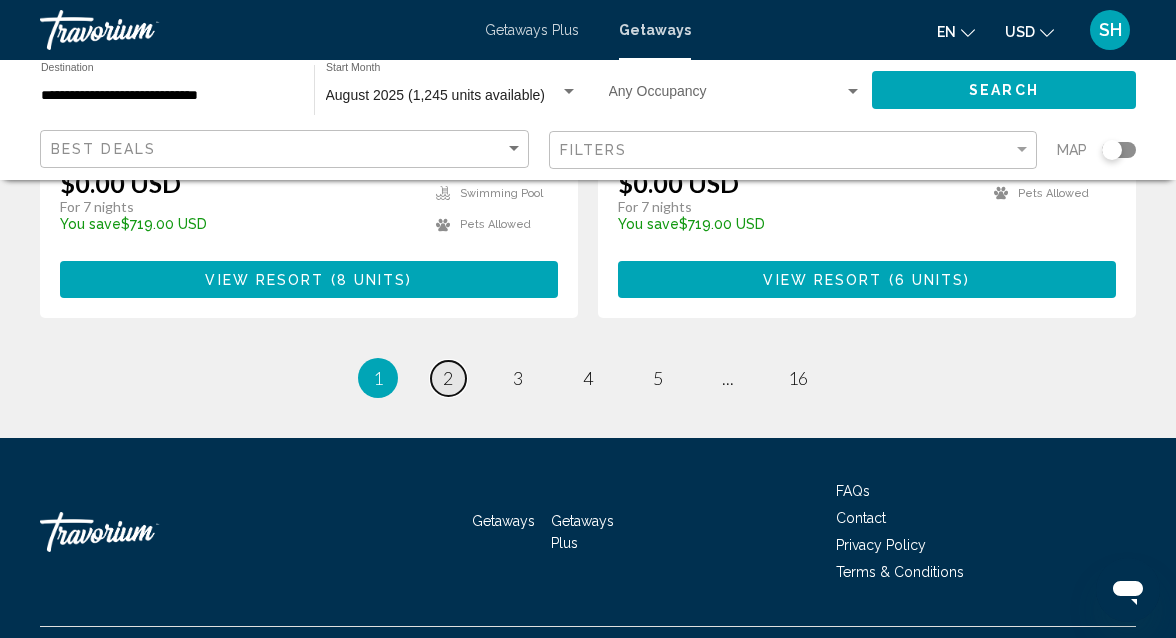 click on "2" at bounding box center (448, 378) 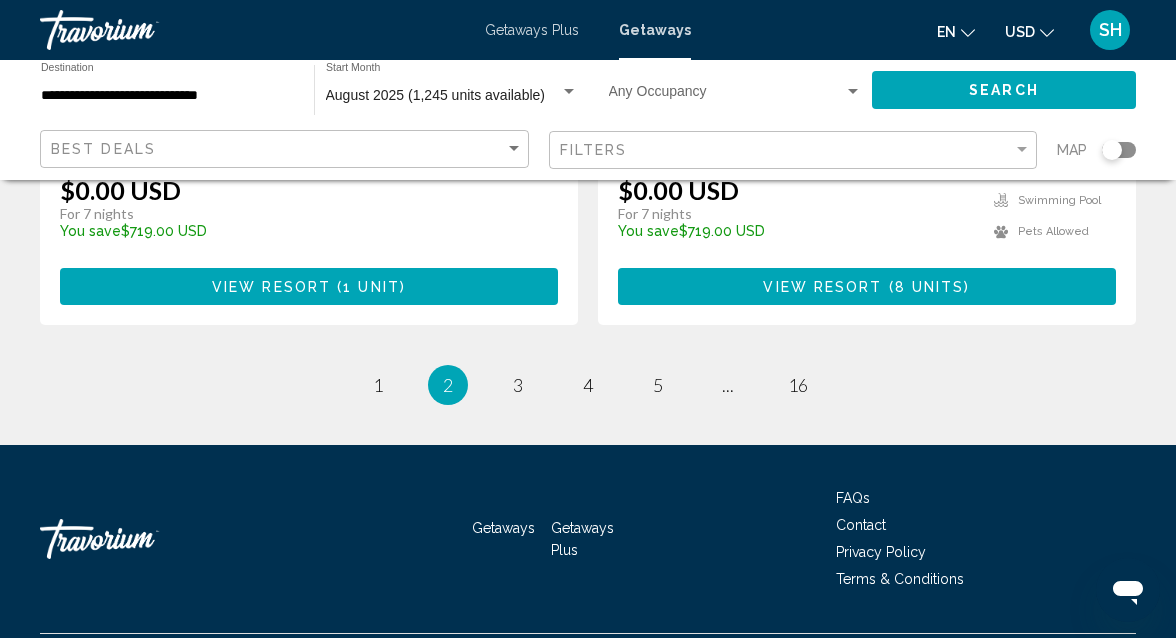 scroll, scrollTop: 4000, scrollLeft: 0, axis: vertical 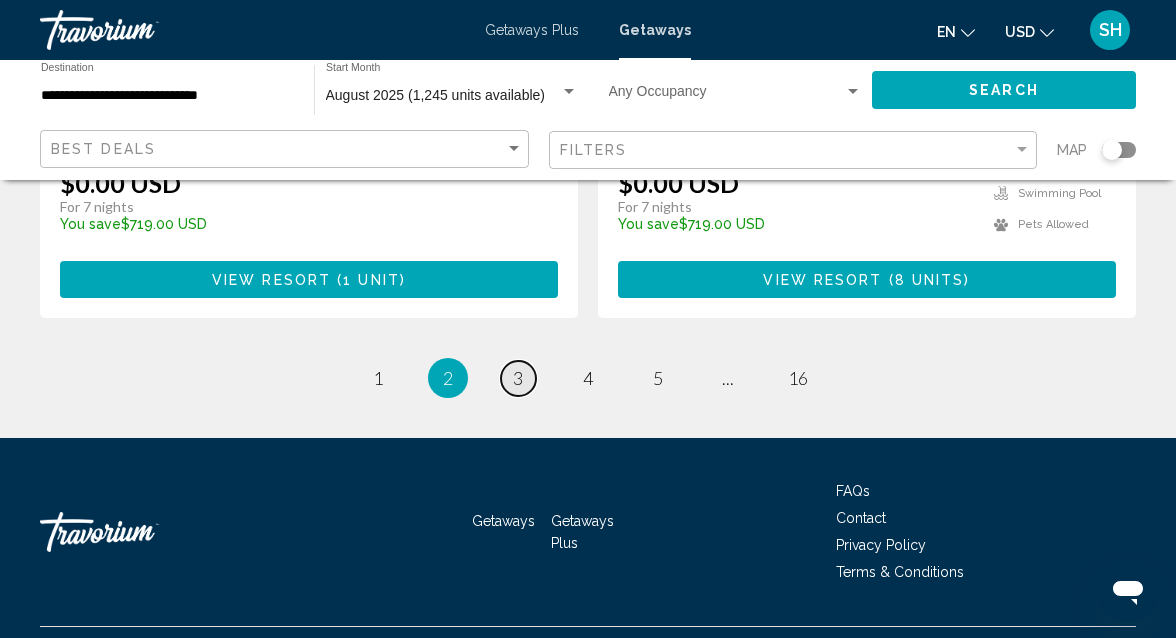 click on "3" at bounding box center (518, 378) 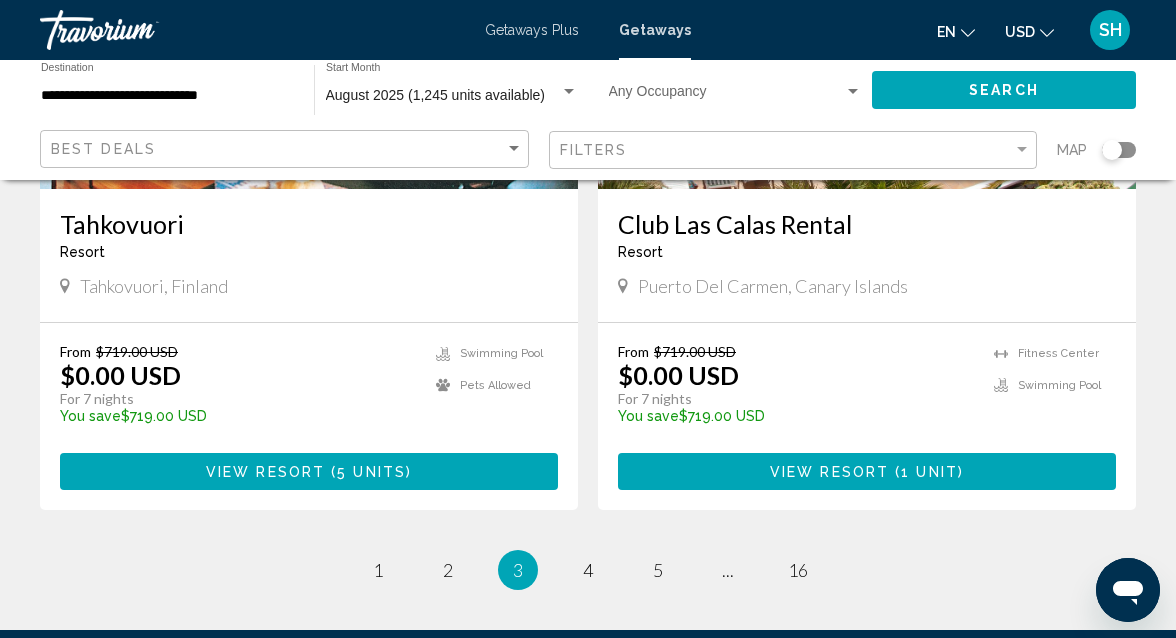 scroll, scrollTop: 3840, scrollLeft: 0, axis: vertical 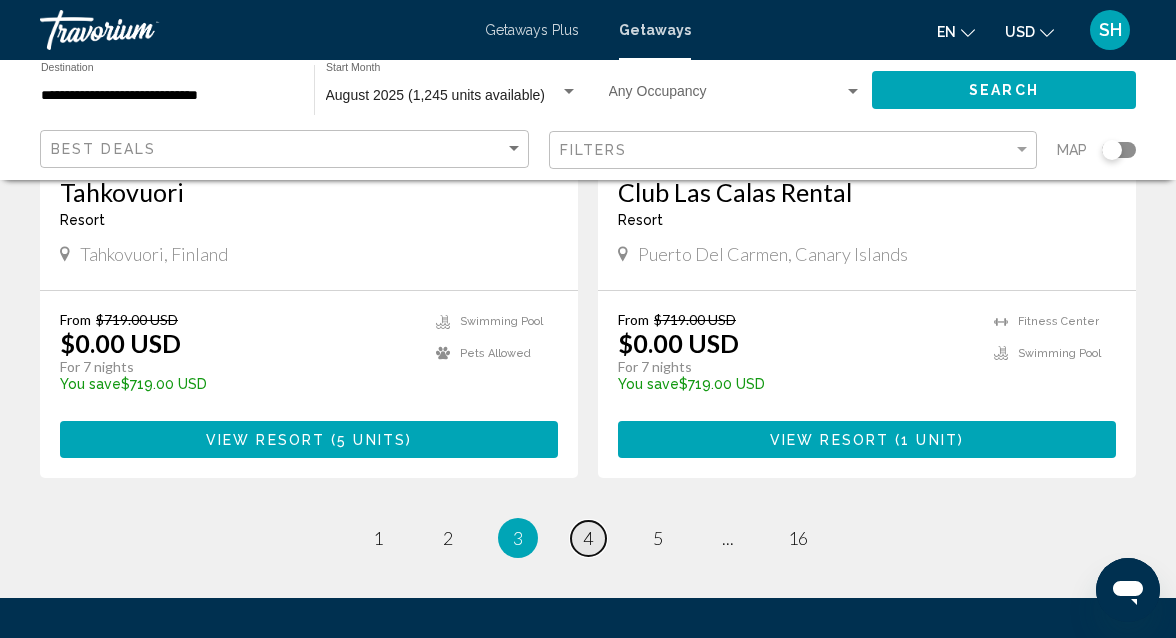 click on "4" at bounding box center (588, 538) 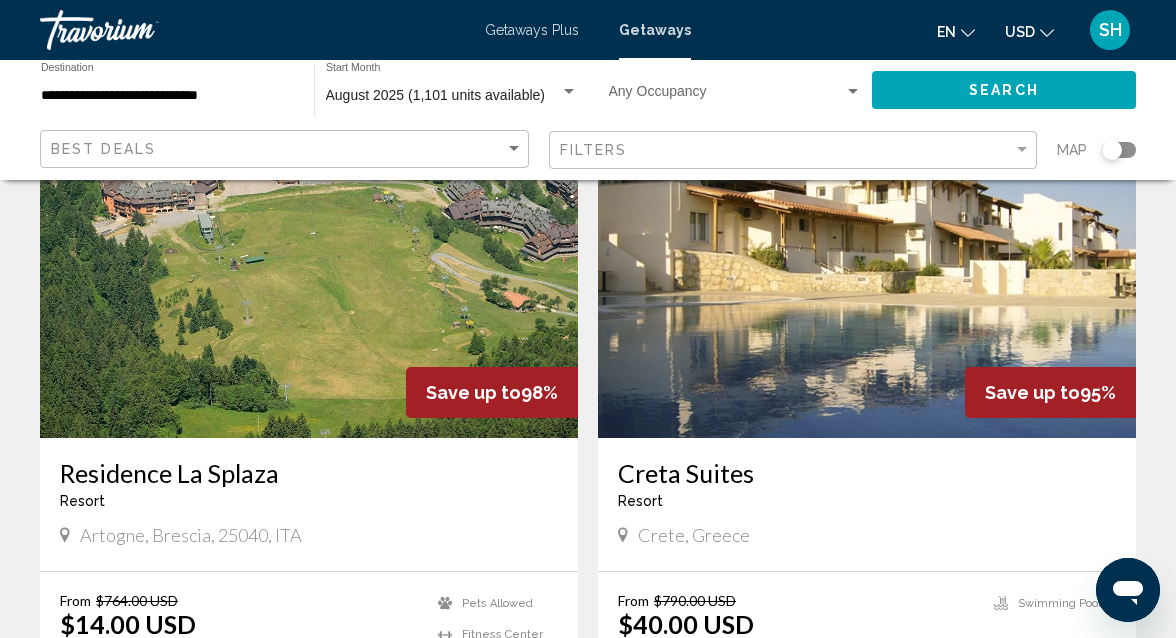 scroll, scrollTop: 2880, scrollLeft: 0, axis: vertical 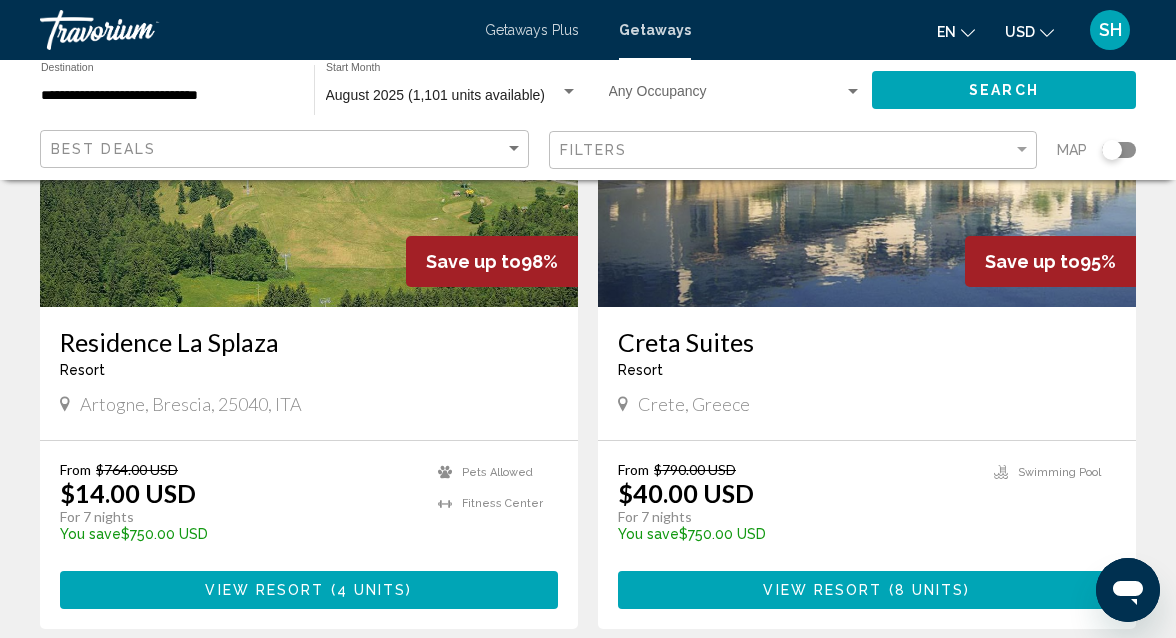 click on "Save up to  98%   Residence La Splaza  Resort  -  This is an adults only resort
Artogne, Brescia, 25040, ITA From $764.00 USD $14.00 USD For 7 nights You save  $750.00 USD   temp  4
Pets Allowed
Fitness Center View Resort    ( 4 units )" at bounding box center (309, 307) 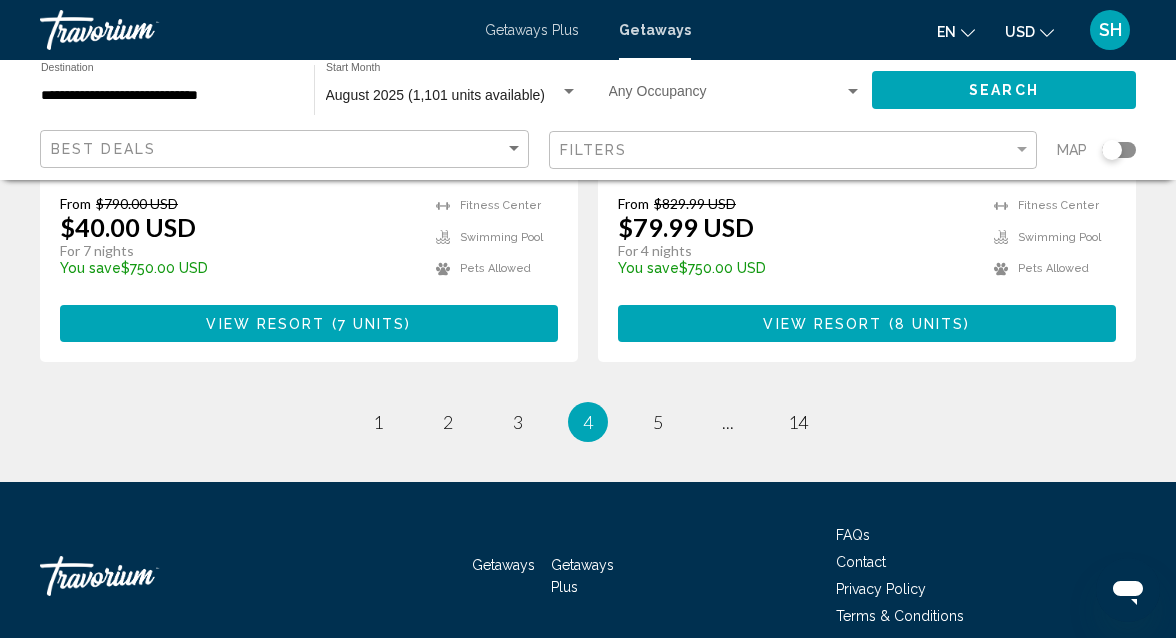 scroll, scrollTop: 3968, scrollLeft: 0, axis: vertical 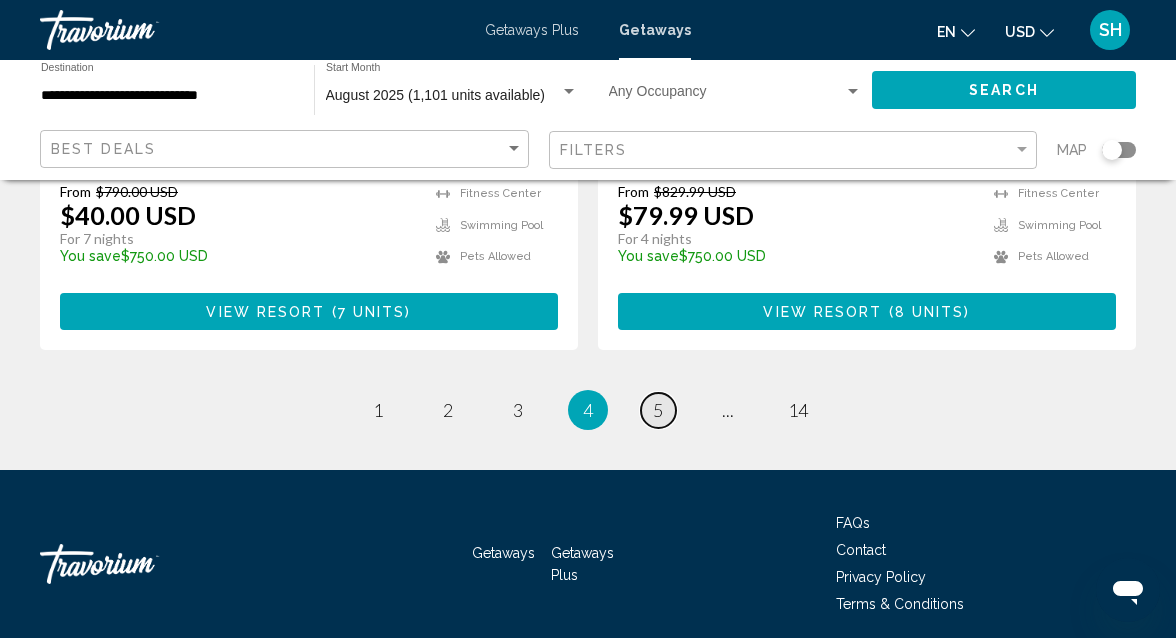 click on "5" at bounding box center [658, 410] 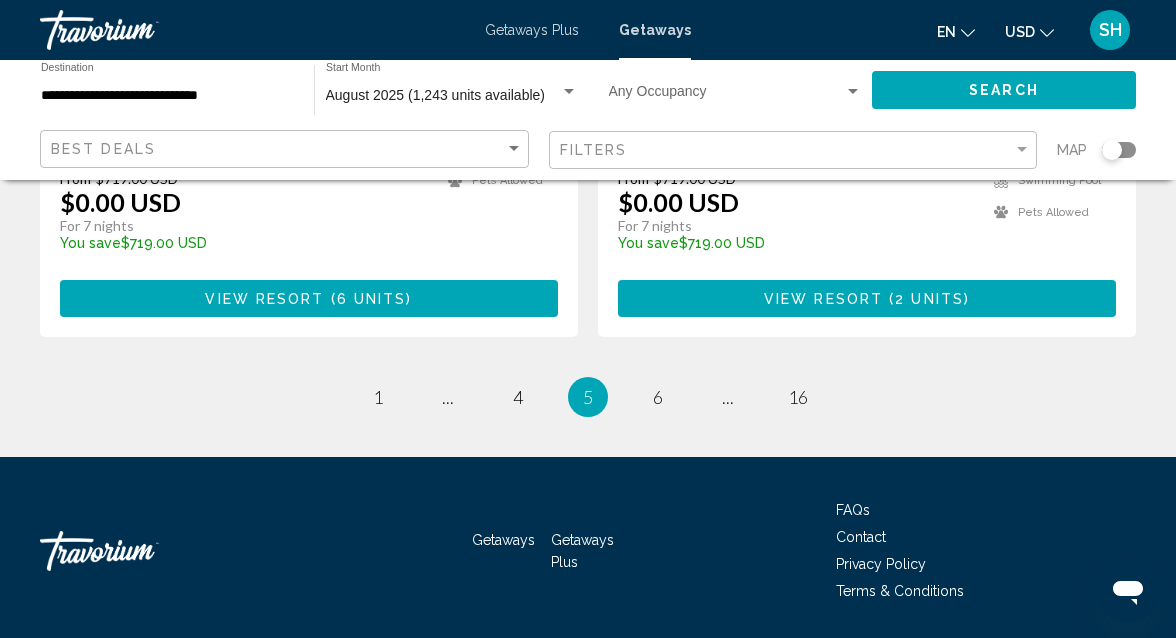 scroll, scrollTop: 4000, scrollLeft: 0, axis: vertical 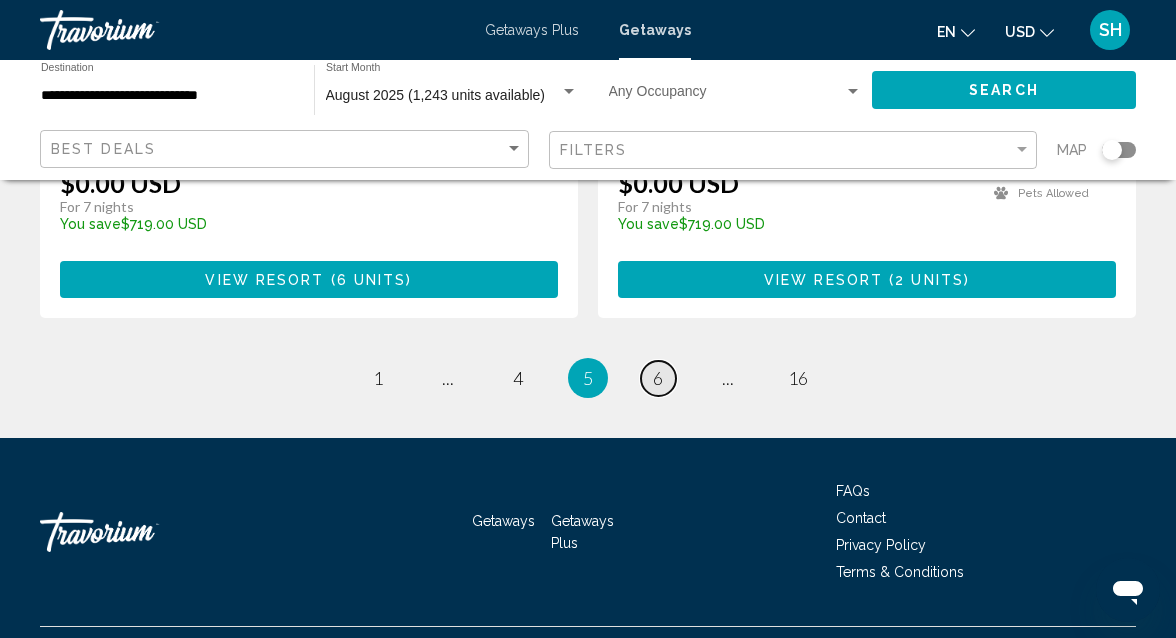 click on "page  6" at bounding box center [658, 378] 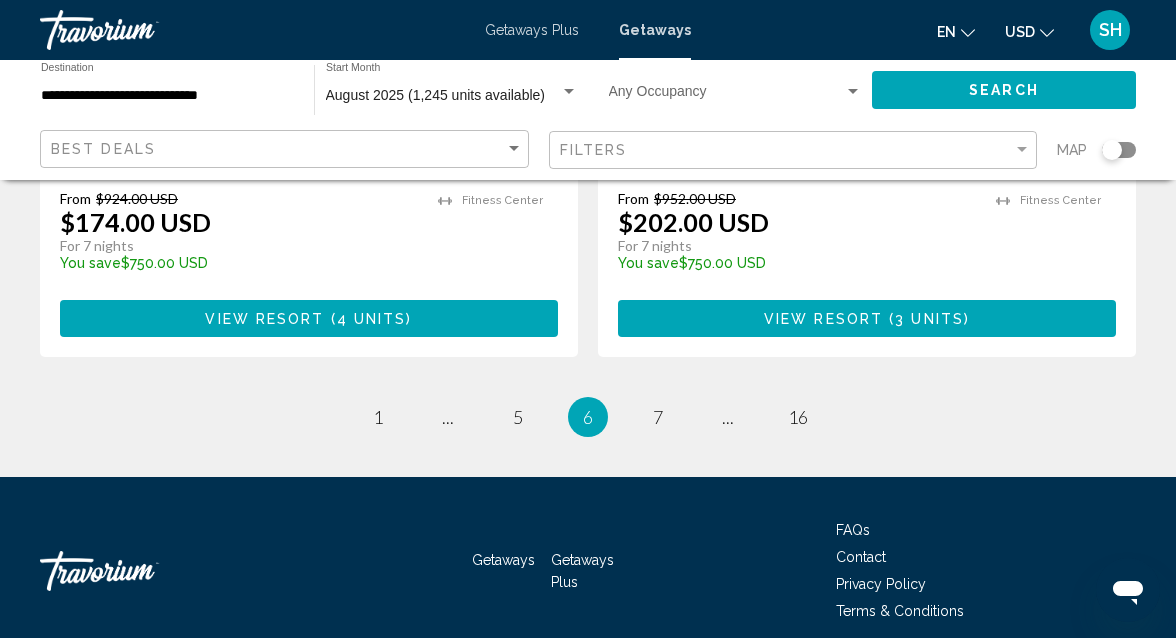 scroll, scrollTop: 3968, scrollLeft: 0, axis: vertical 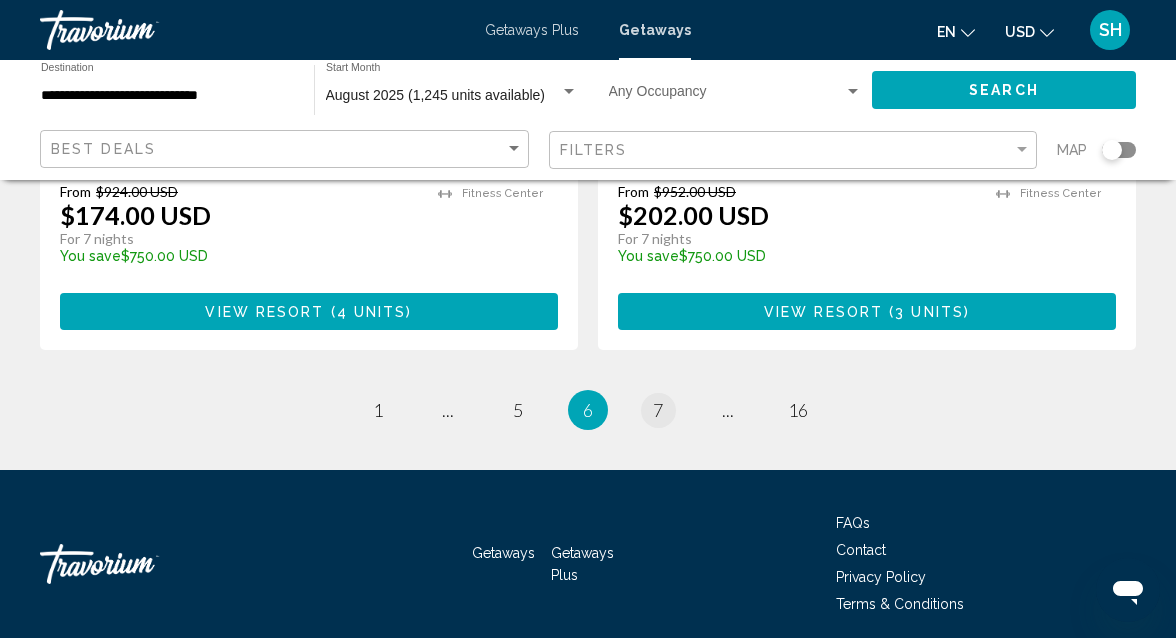 click on "7" at bounding box center (658, 410) 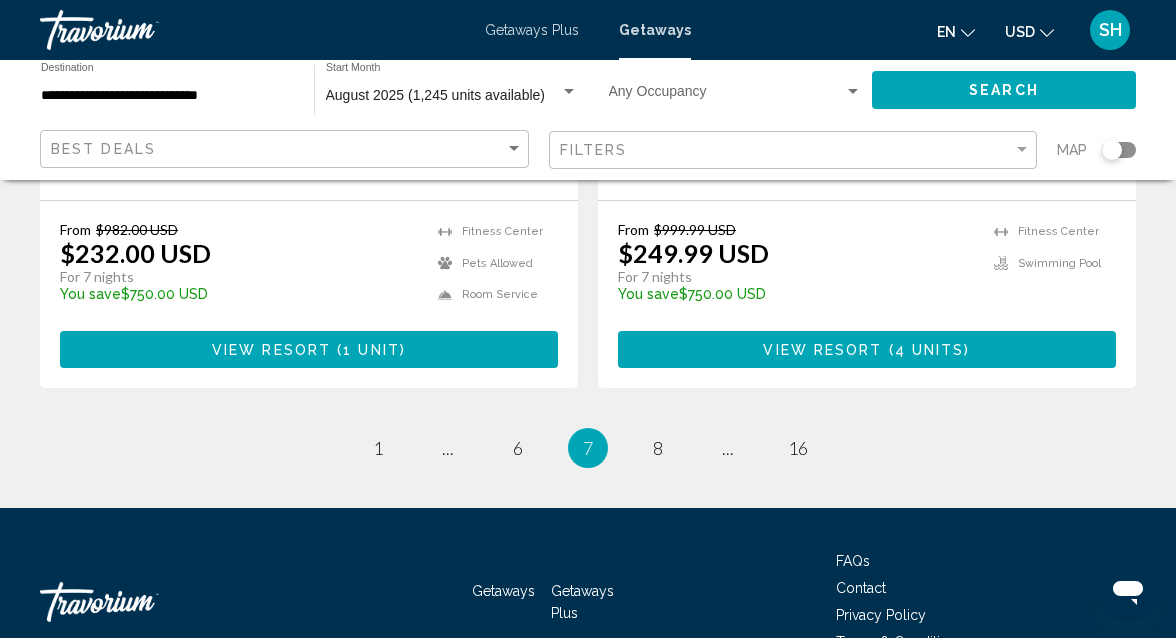 scroll, scrollTop: 4000, scrollLeft: 0, axis: vertical 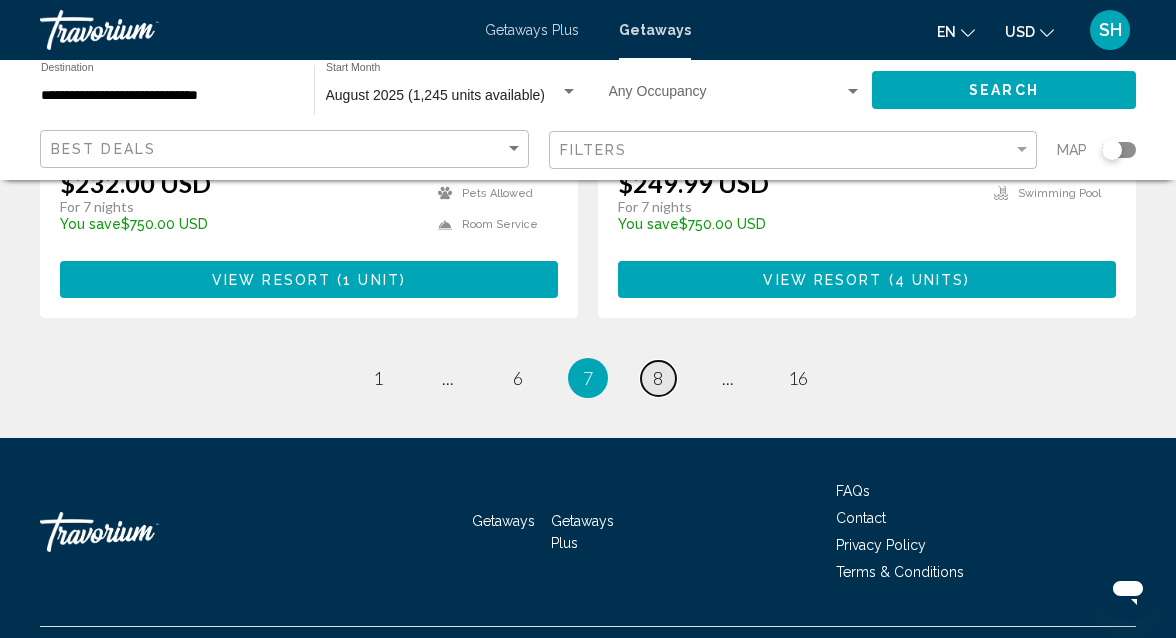 click on "8" at bounding box center [658, 378] 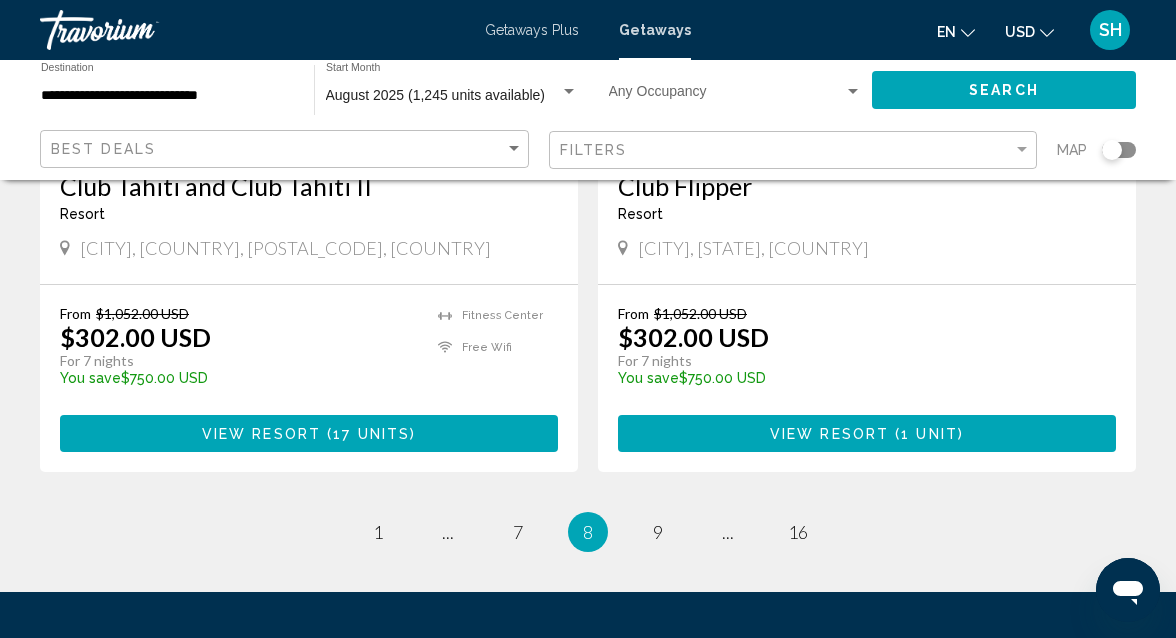scroll, scrollTop: 3872, scrollLeft: 0, axis: vertical 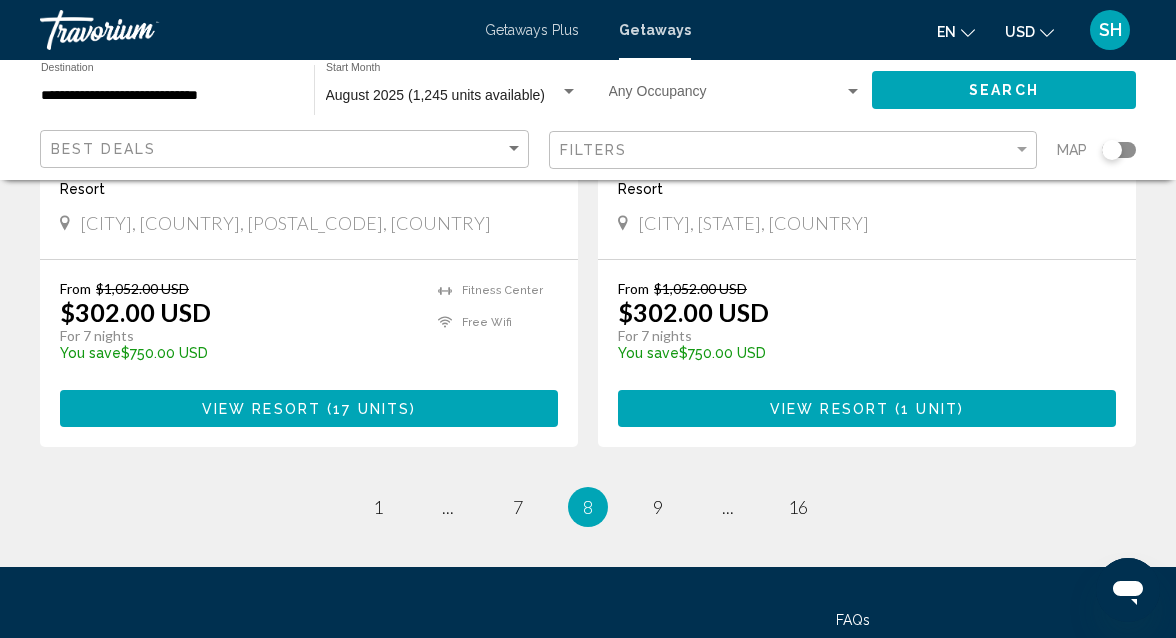 click on "View Resort    ( 17 units )" at bounding box center [309, 408] 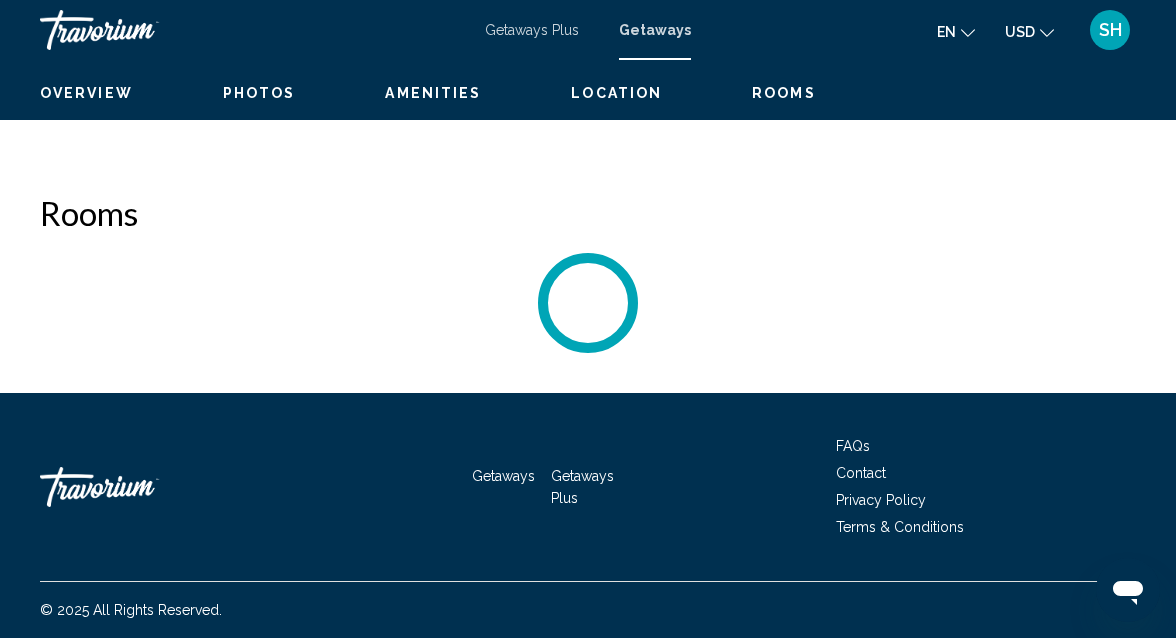 scroll, scrollTop: 216, scrollLeft: 0, axis: vertical 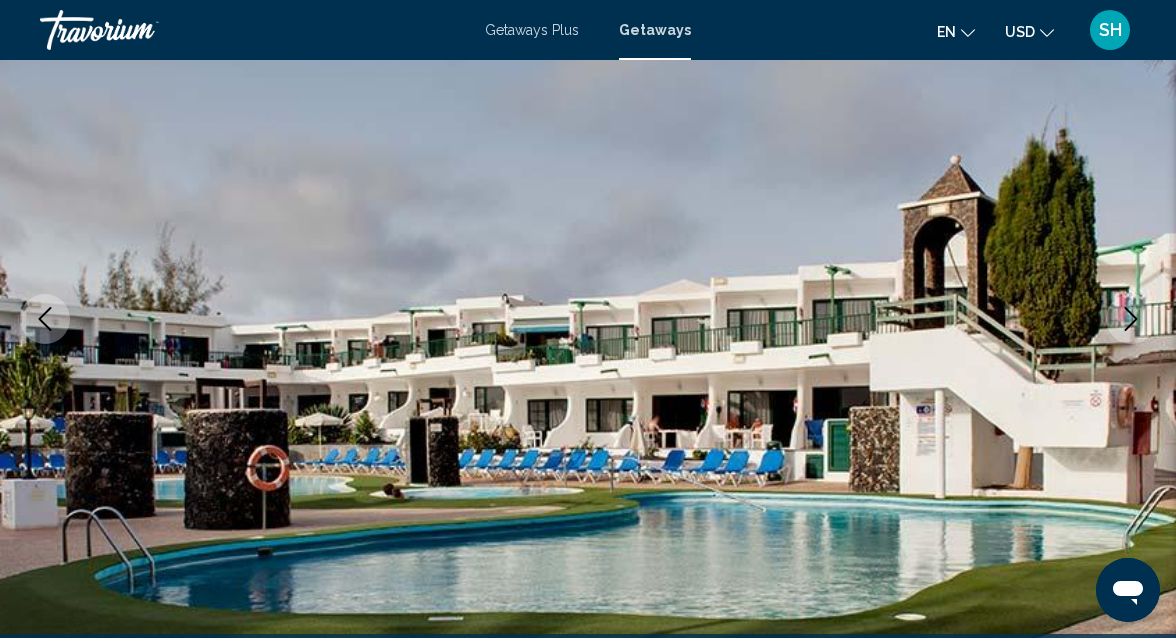 type 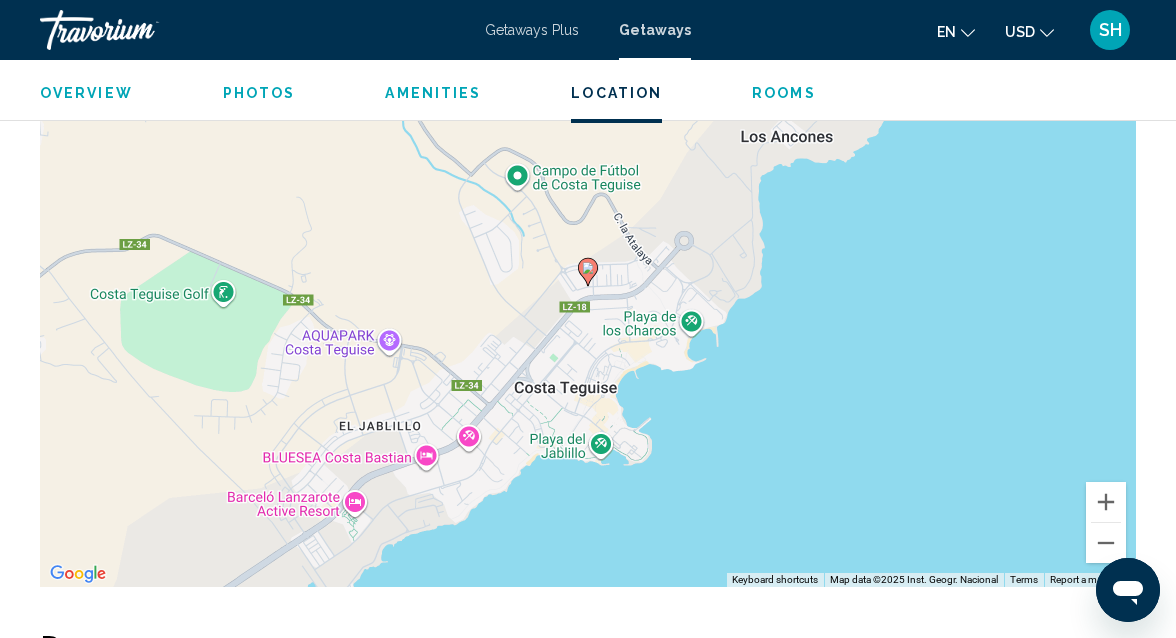 scroll, scrollTop: 3064, scrollLeft: 0, axis: vertical 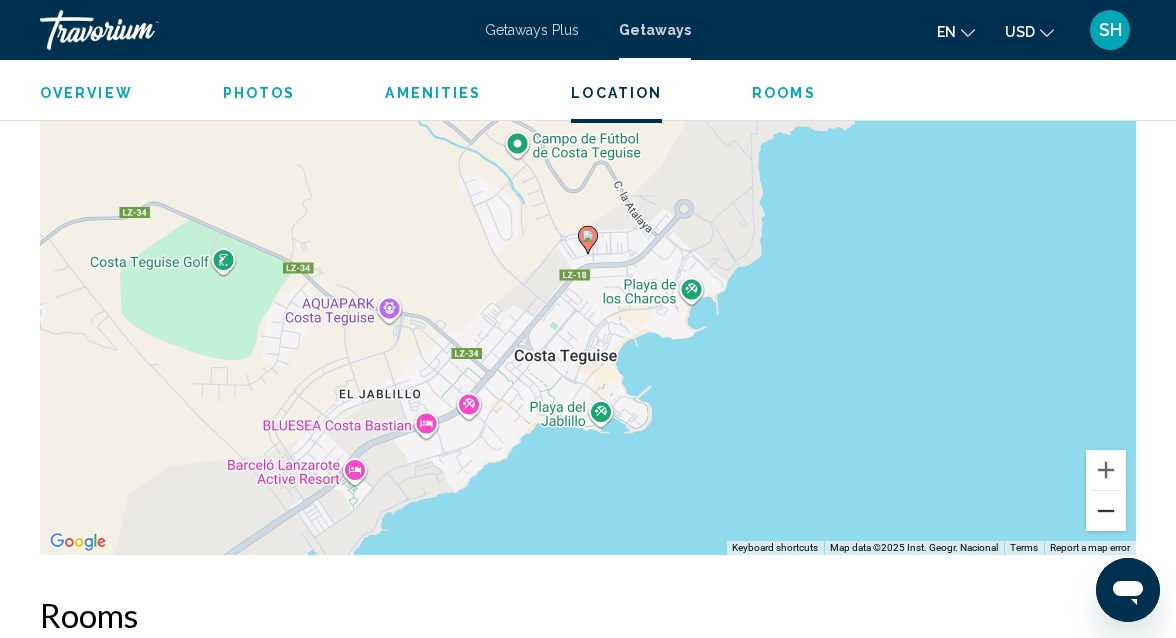 click at bounding box center [1106, 511] 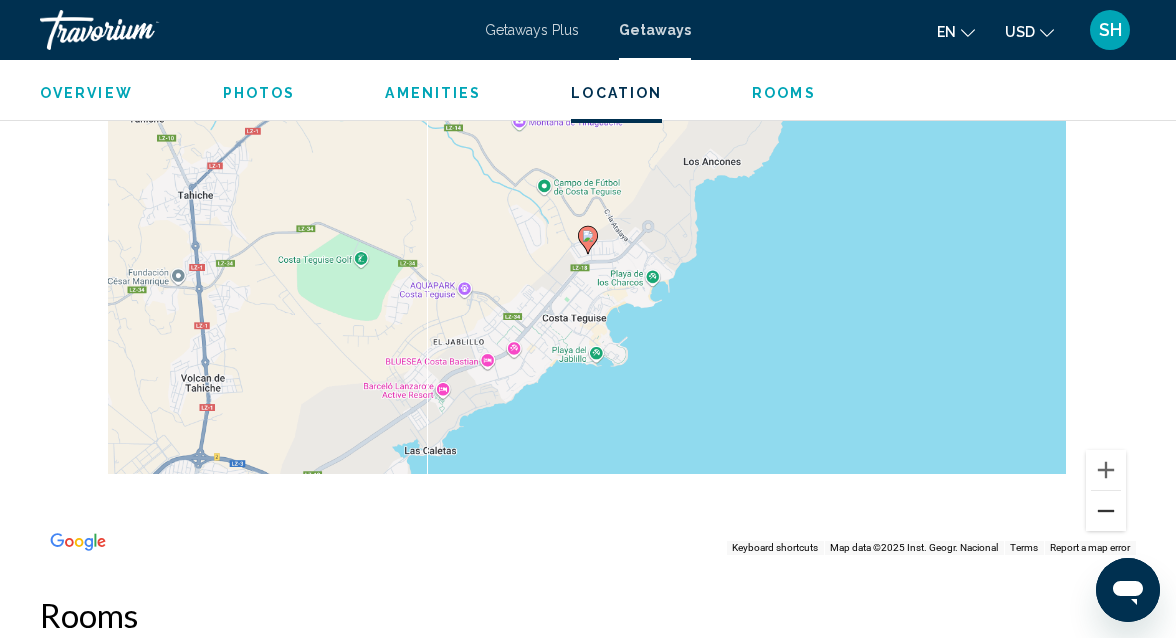 click at bounding box center [1106, 511] 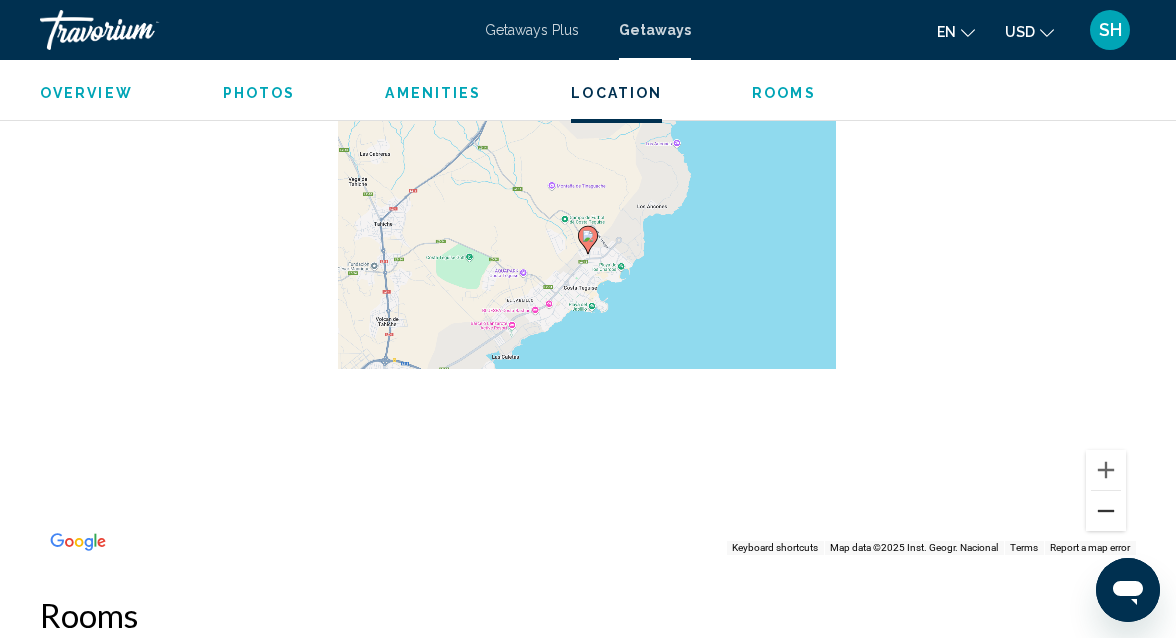click at bounding box center (1106, 511) 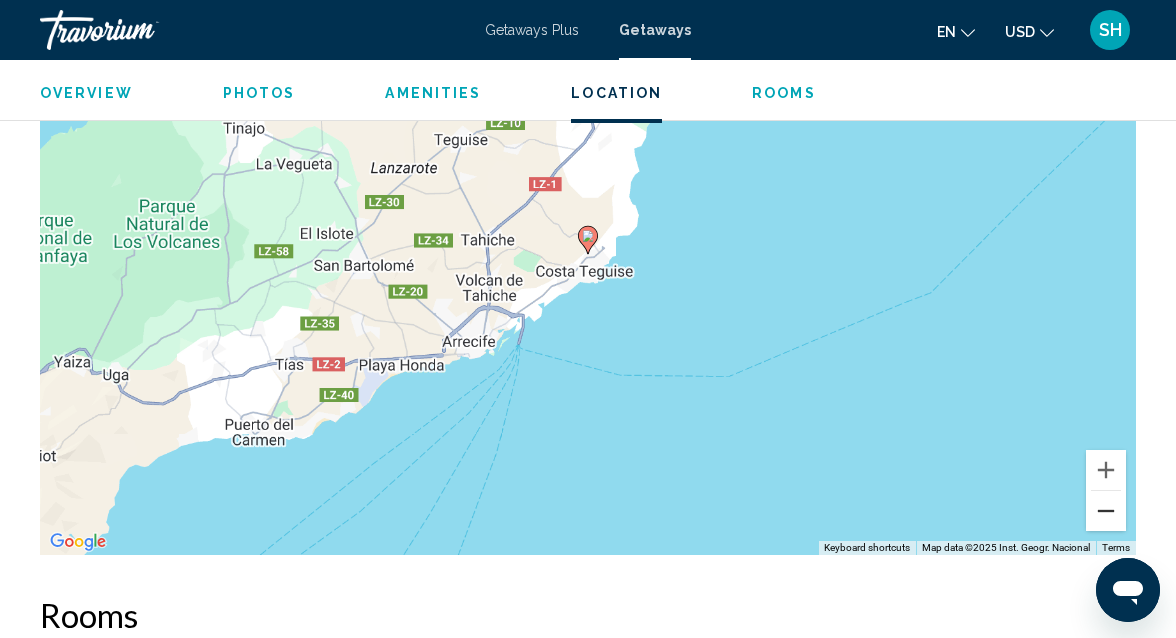 click at bounding box center [1106, 511] 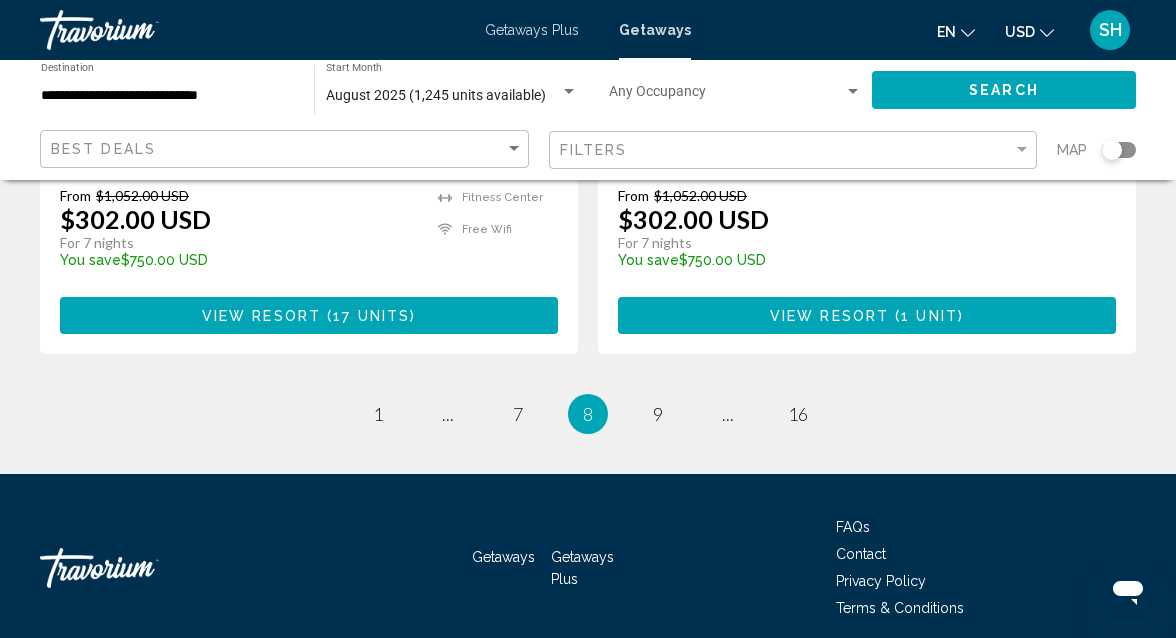 scroll, scrollTop: 3968, scrollLeft: 0, axis: vertical 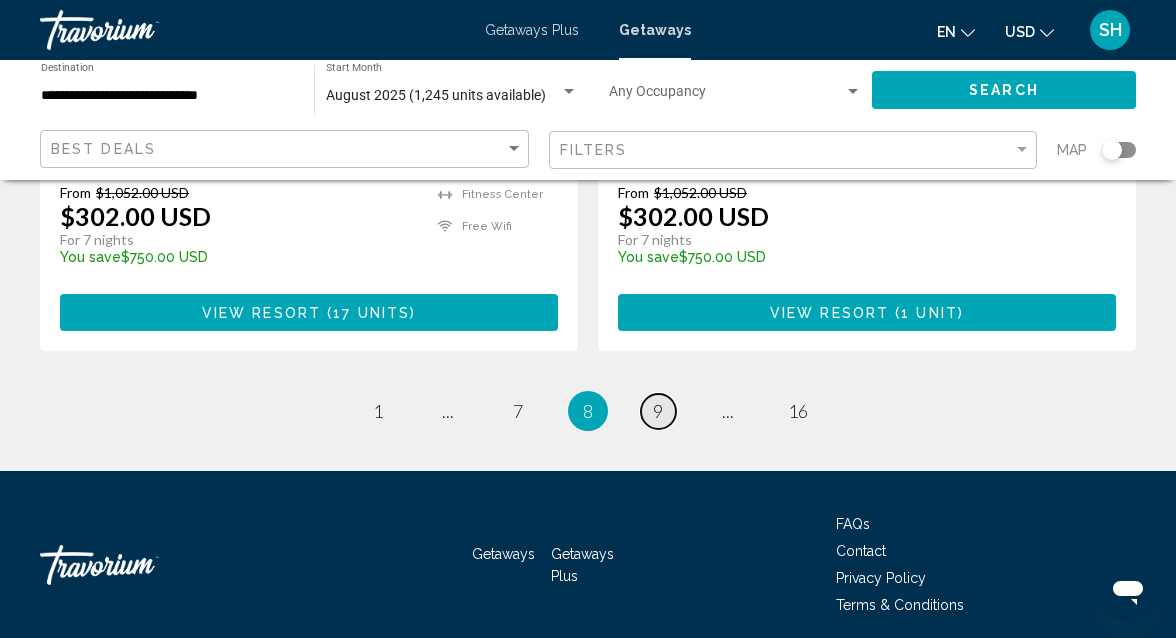 click on "page  9" at bounding box center [658, 411] 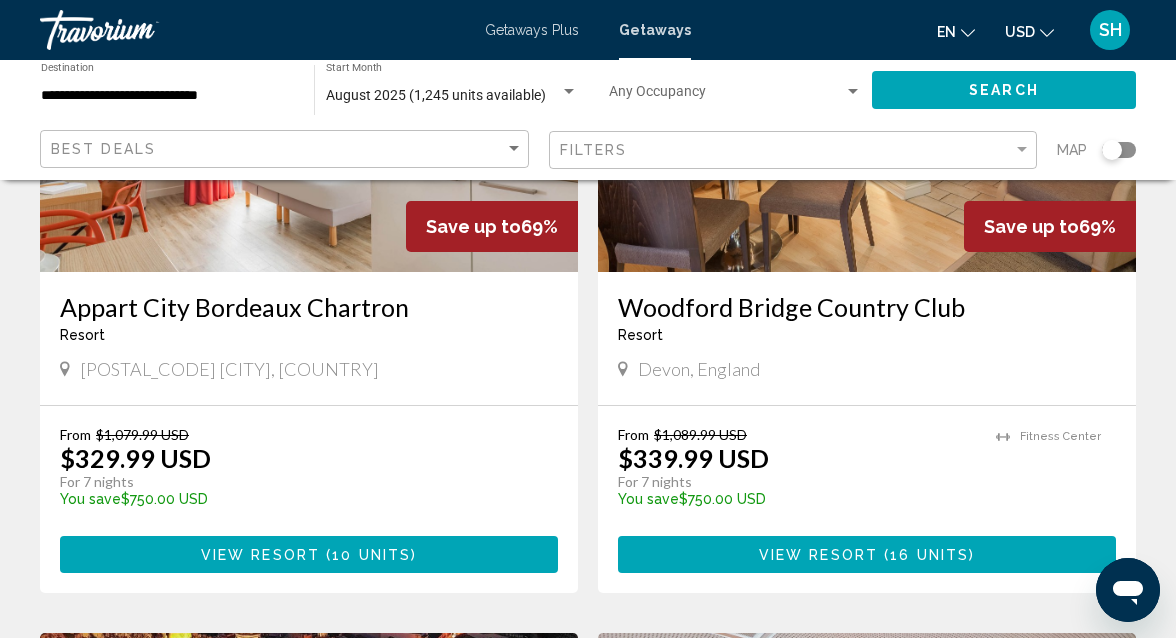 scroll, scrollTop: 320, scrollLeft: 0, axis: vertical 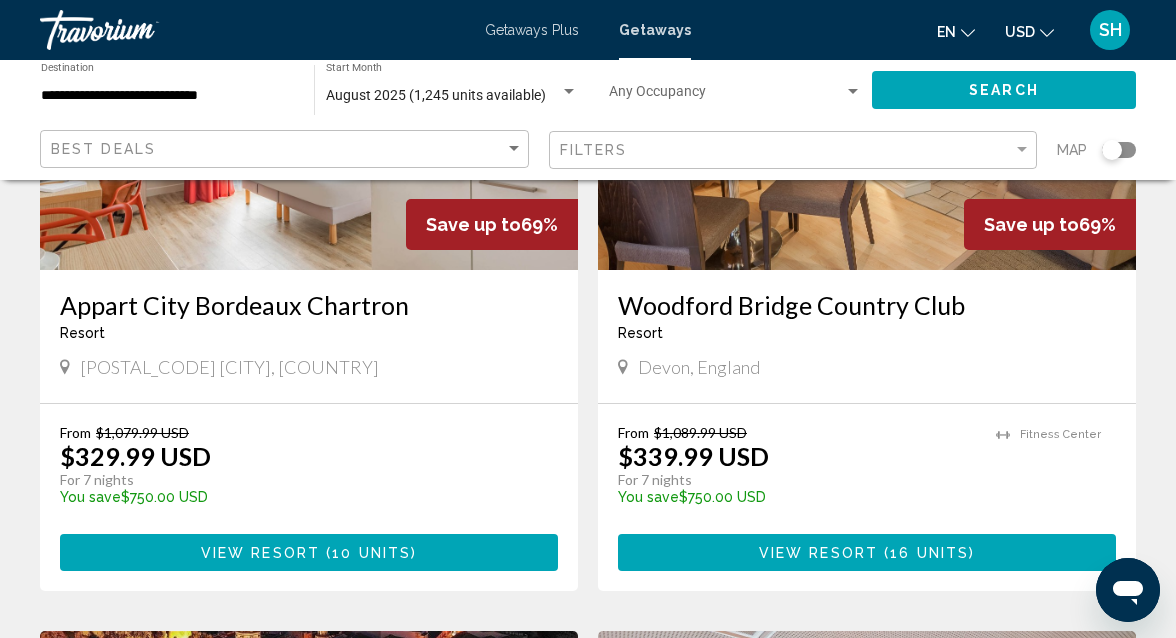 click on "View Resort    ( 10 units )" at bounding box center (309, 552) 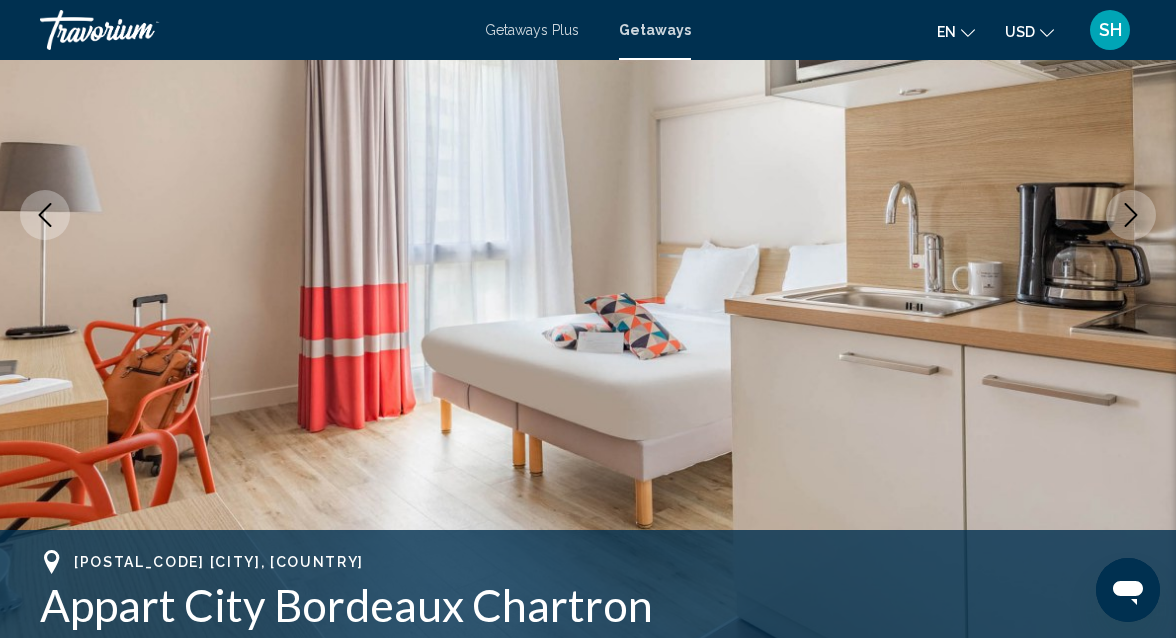 scroll, scrollTop: 215, scrollLeft: 0, axis: vertical 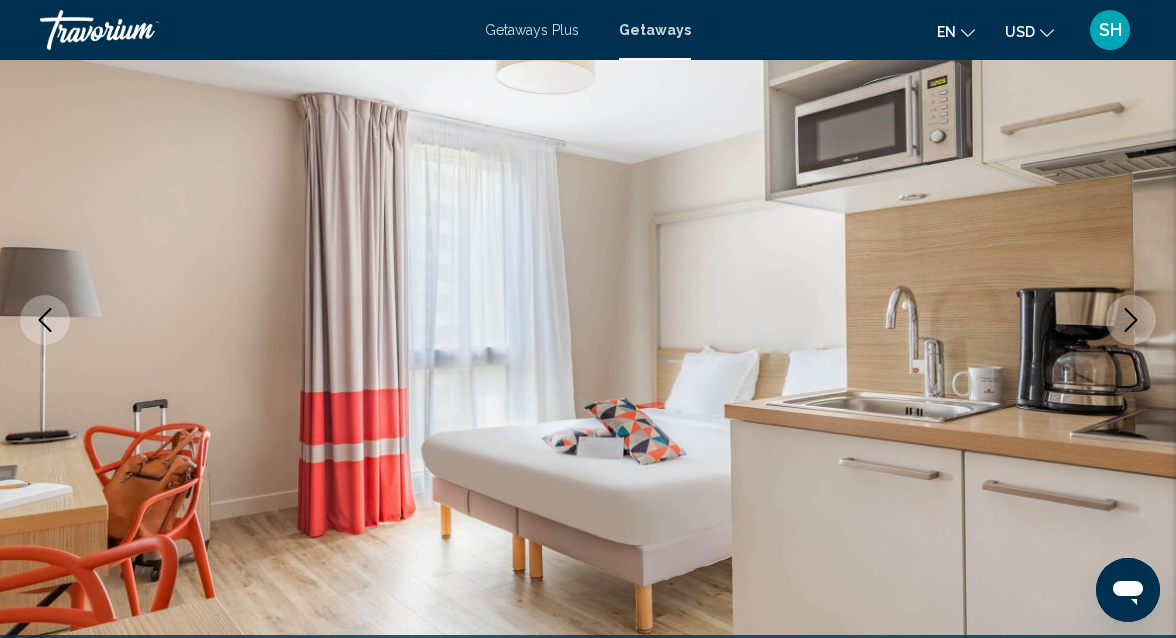 type 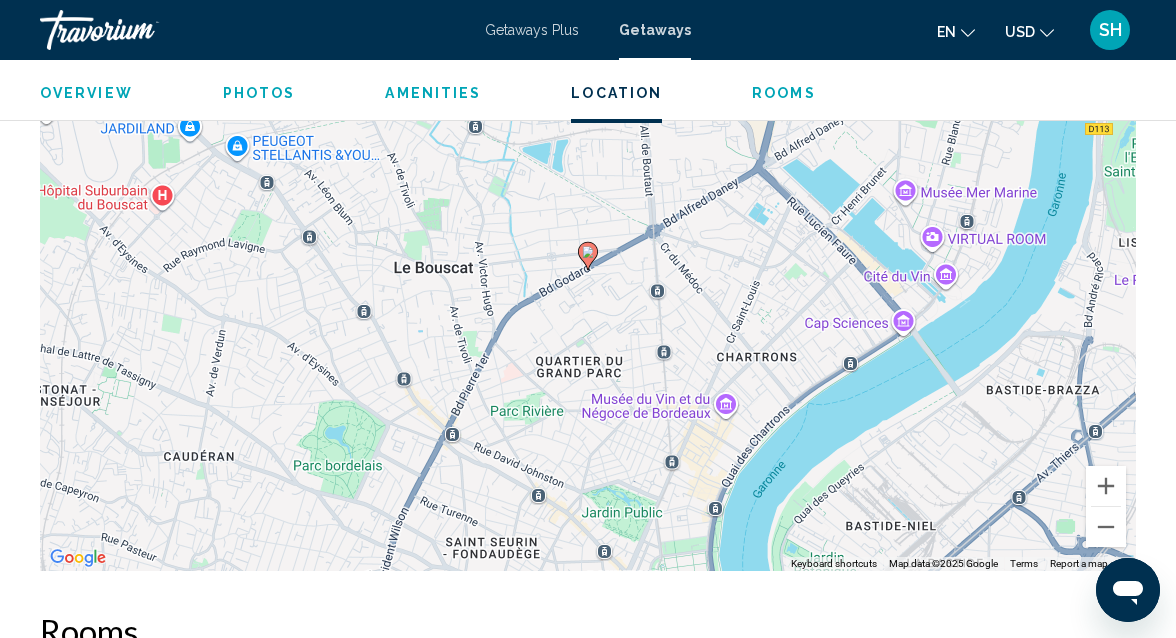 scroll, scrollTop: 2455, scrollLeft: 0, axis: vertical 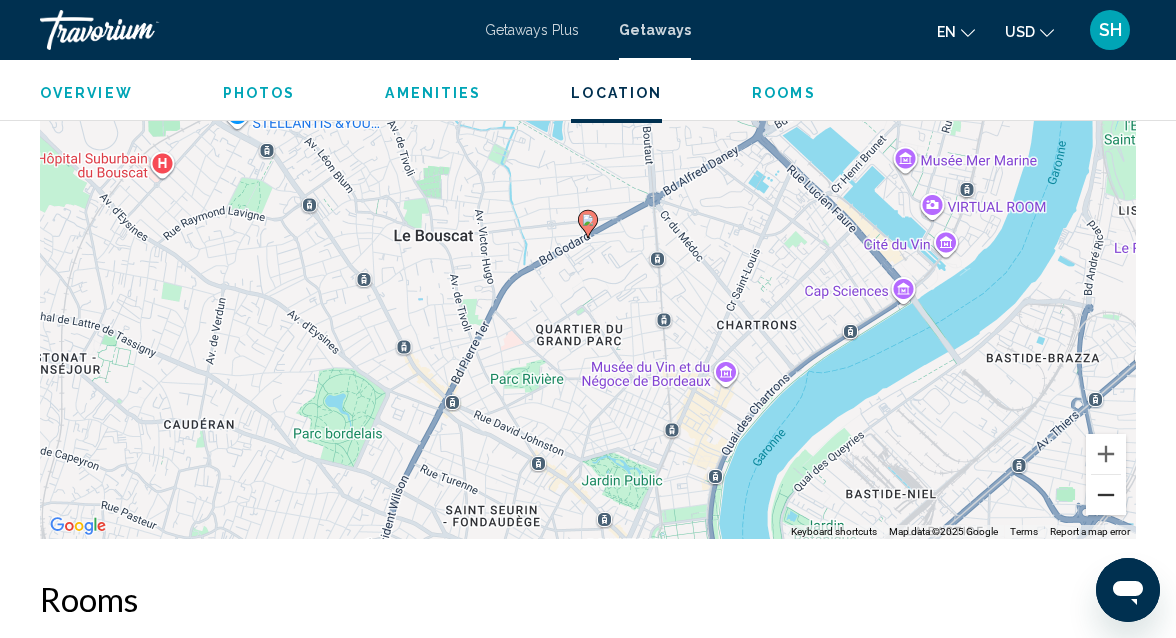 click at bounding box center (1106, 495) 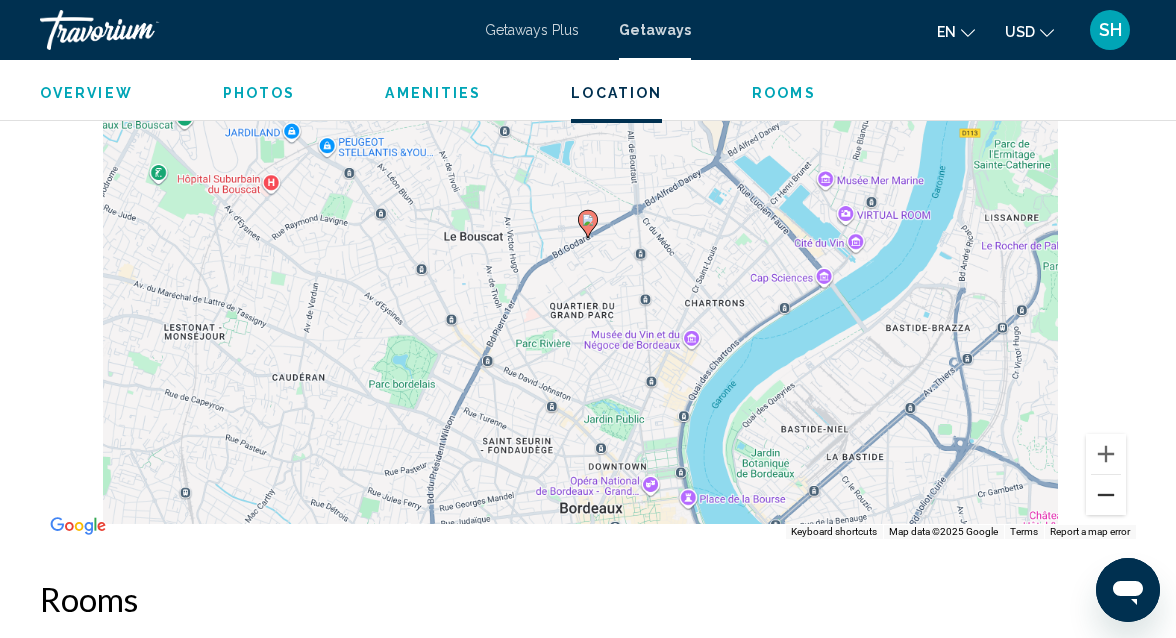 click at bounding box center [1106, 495] 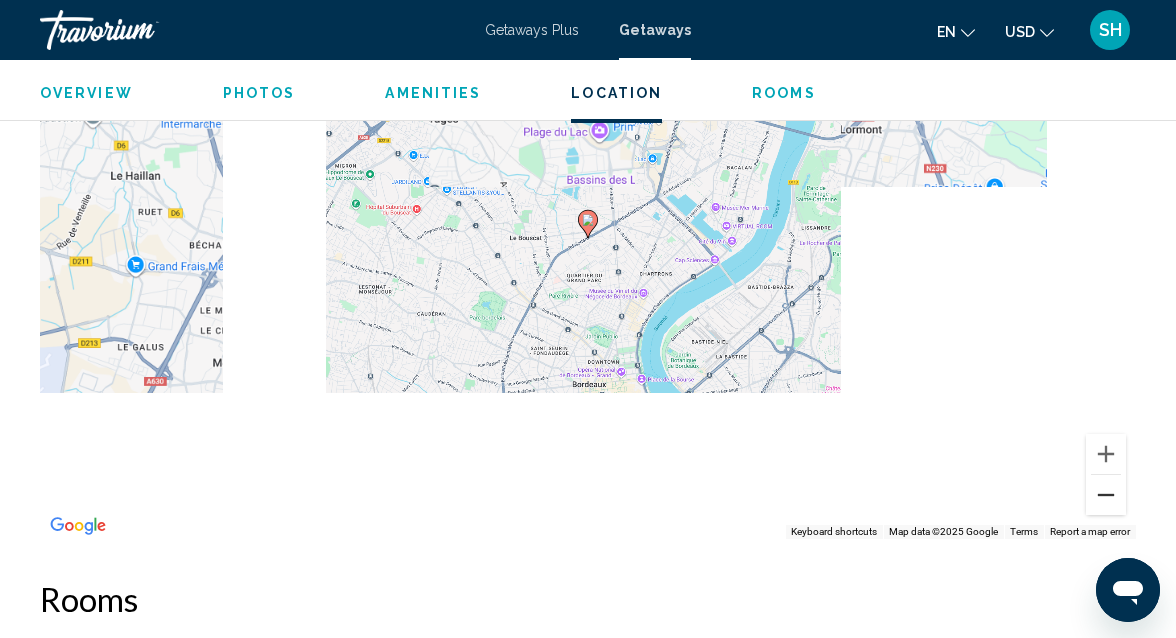 click at bounding box center (1106, 495) 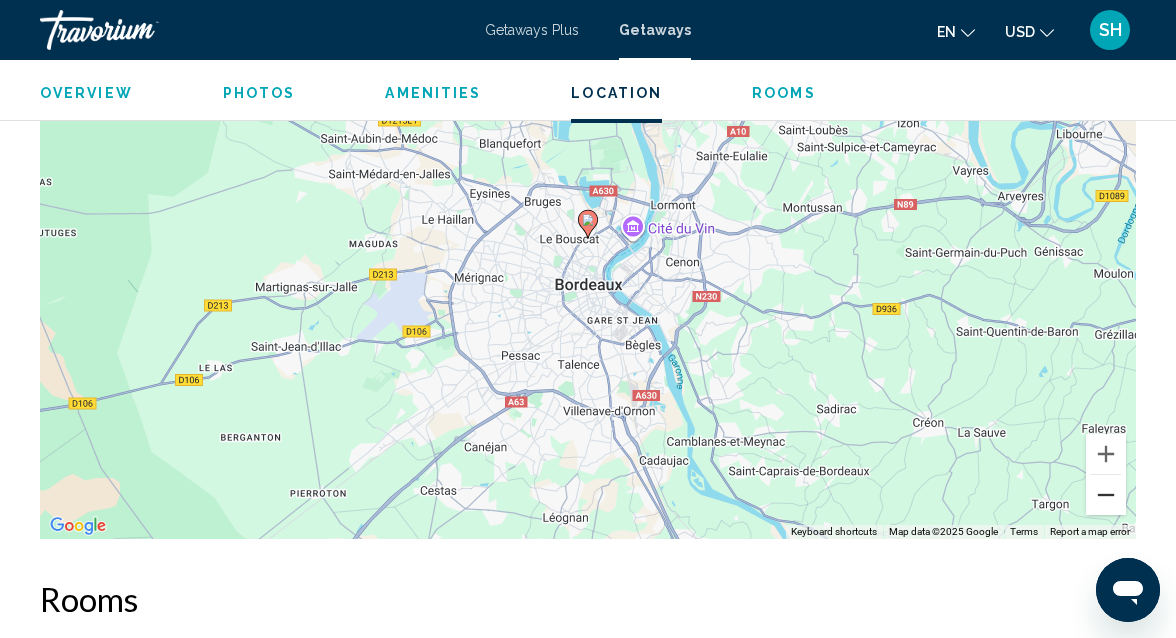 click at bounding box center [1106, 495] 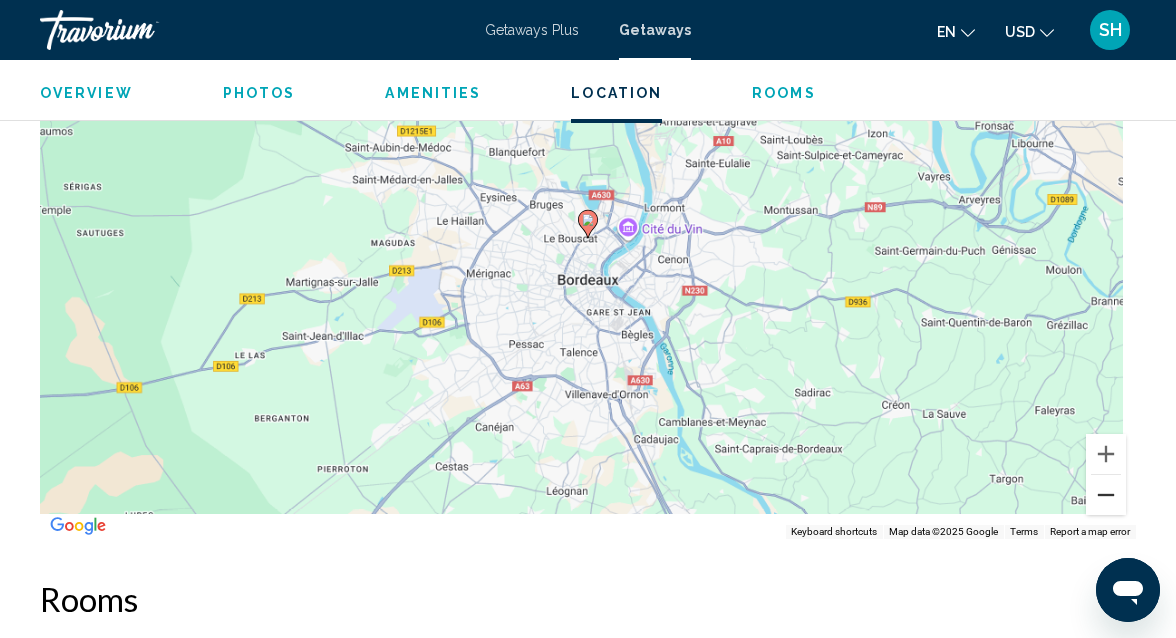 click at bounding box center (1106, 495) 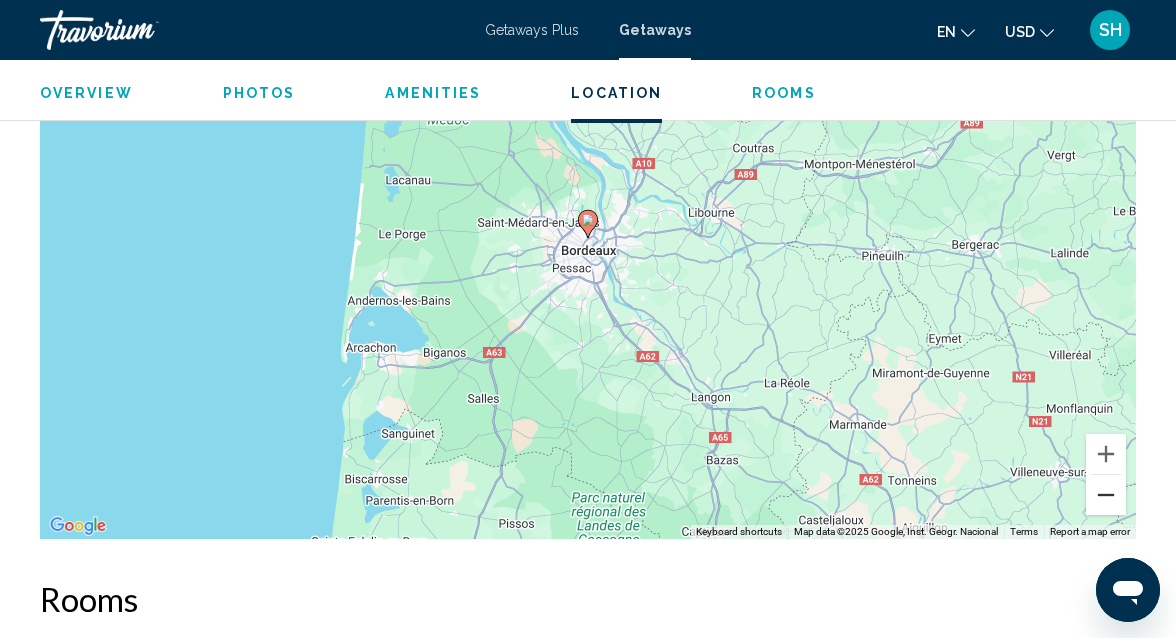 click at bounding box center [1106, 495] 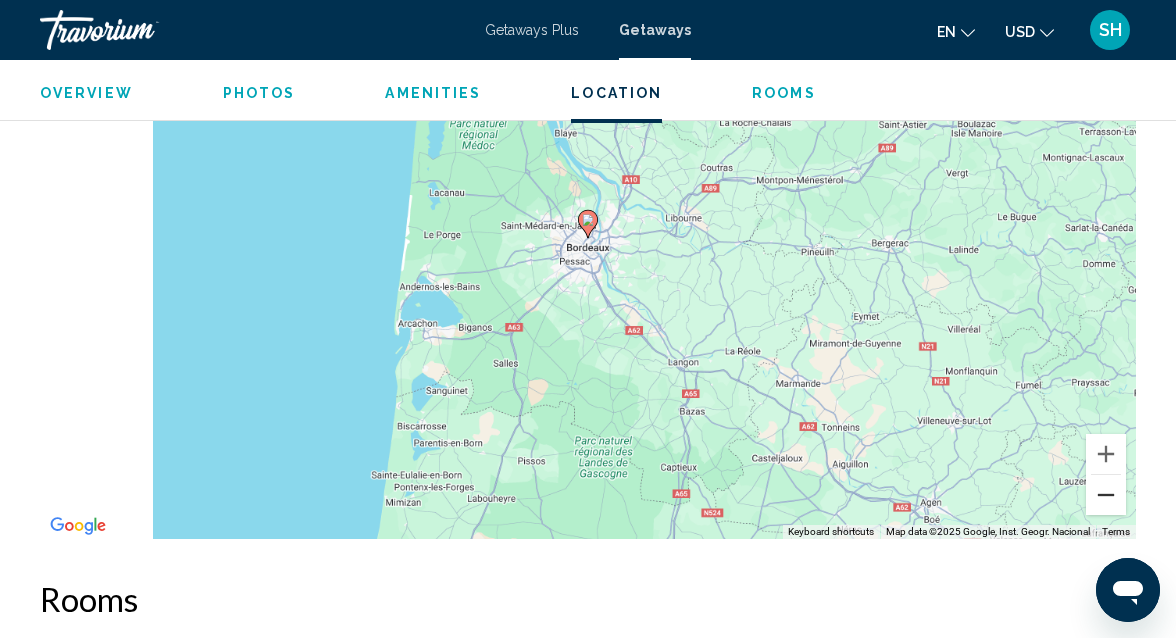 click at bounding box center [1106, 495] 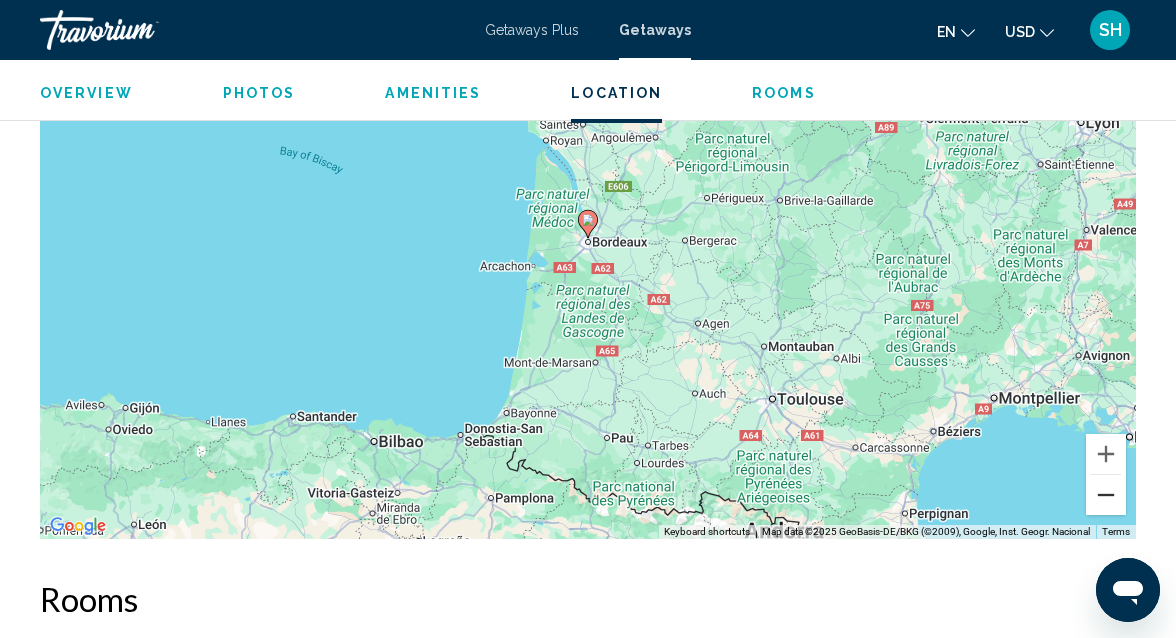 click at bounding box center [1106, 495] 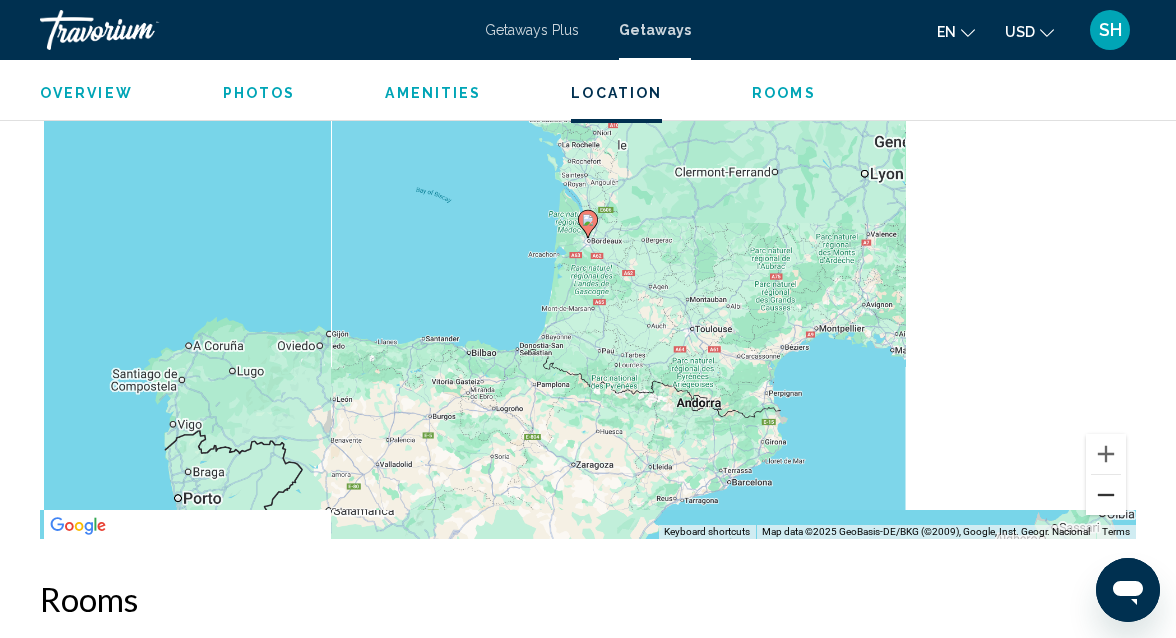 click at bounding box center [1106, 495] 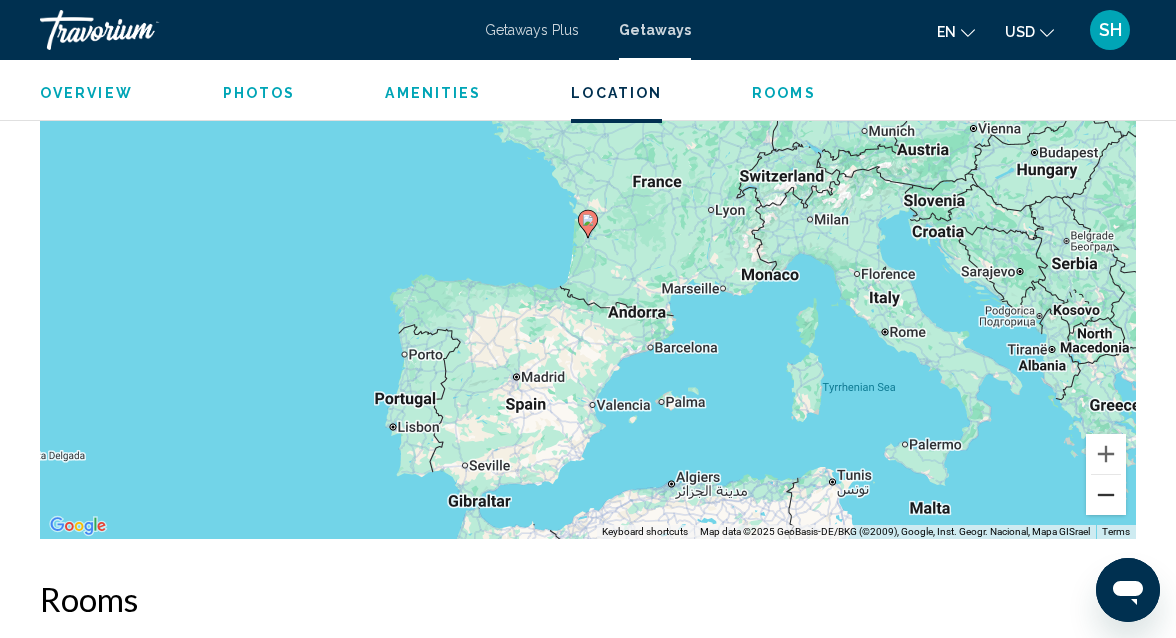 type 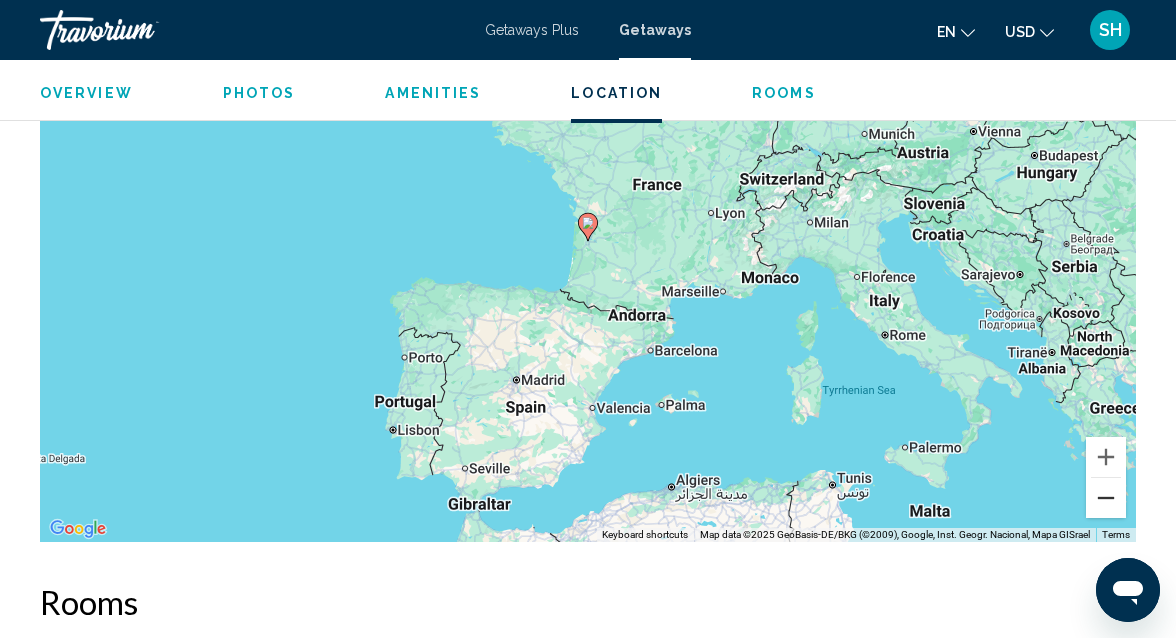 scroll, scrollTop: 2455, scrollLeft: 0, axis: vertical 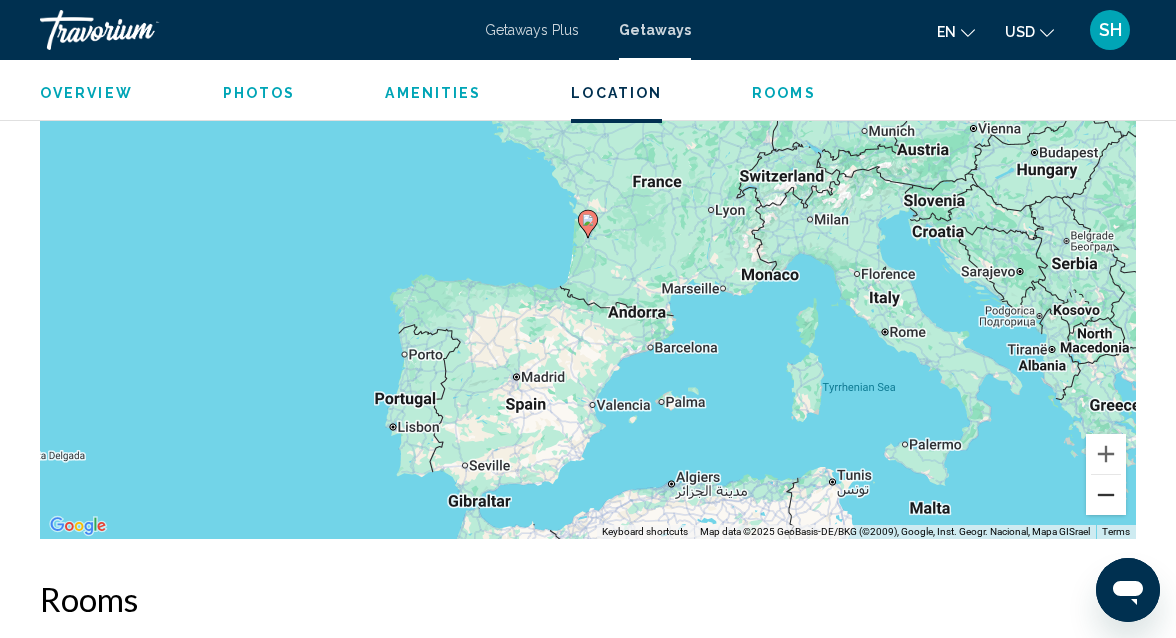 click at bounding box center (1106, 495) 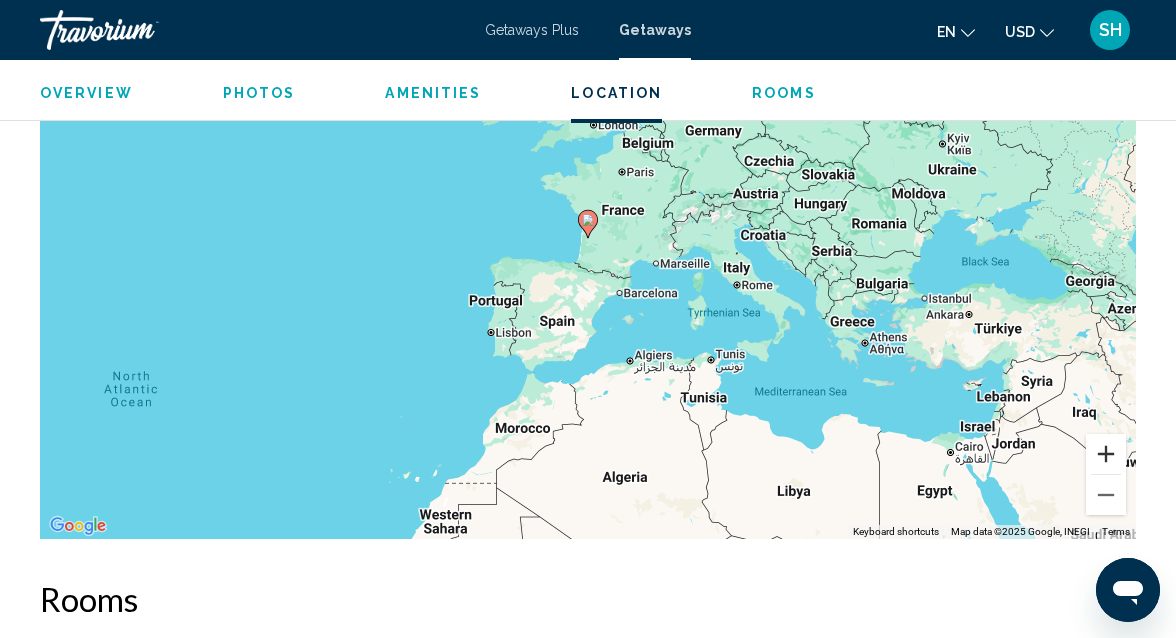 click at bounding box center (1106, 454) 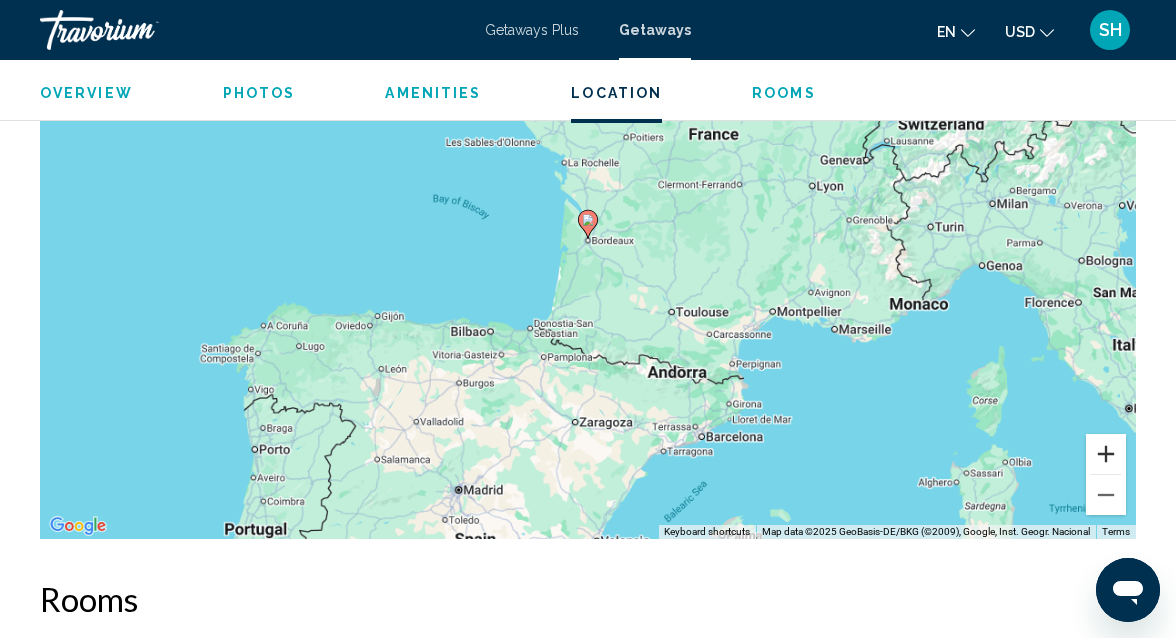 click at bounding box center (1106, 454) 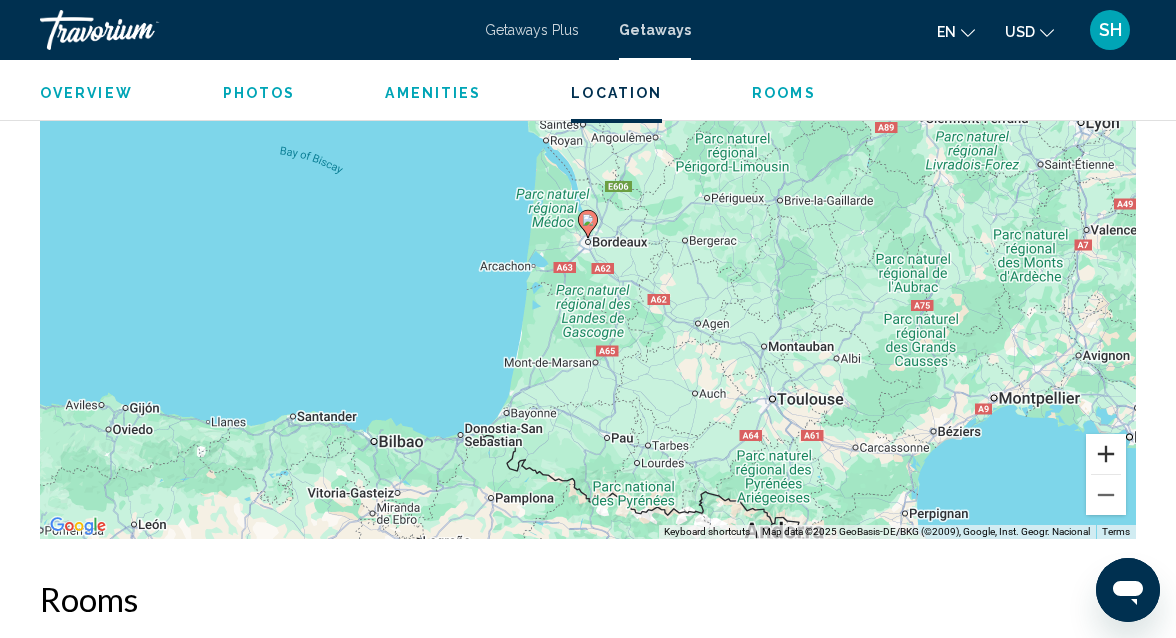 click at bounding box center [1106, 454] 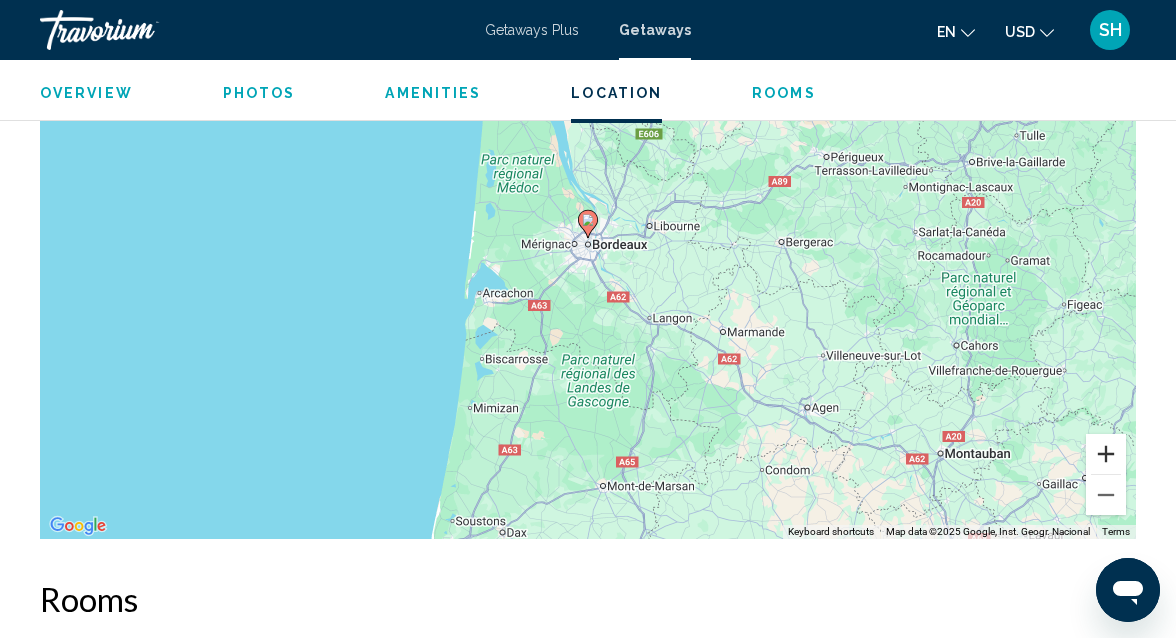 click at bounding box center (1106, 454) 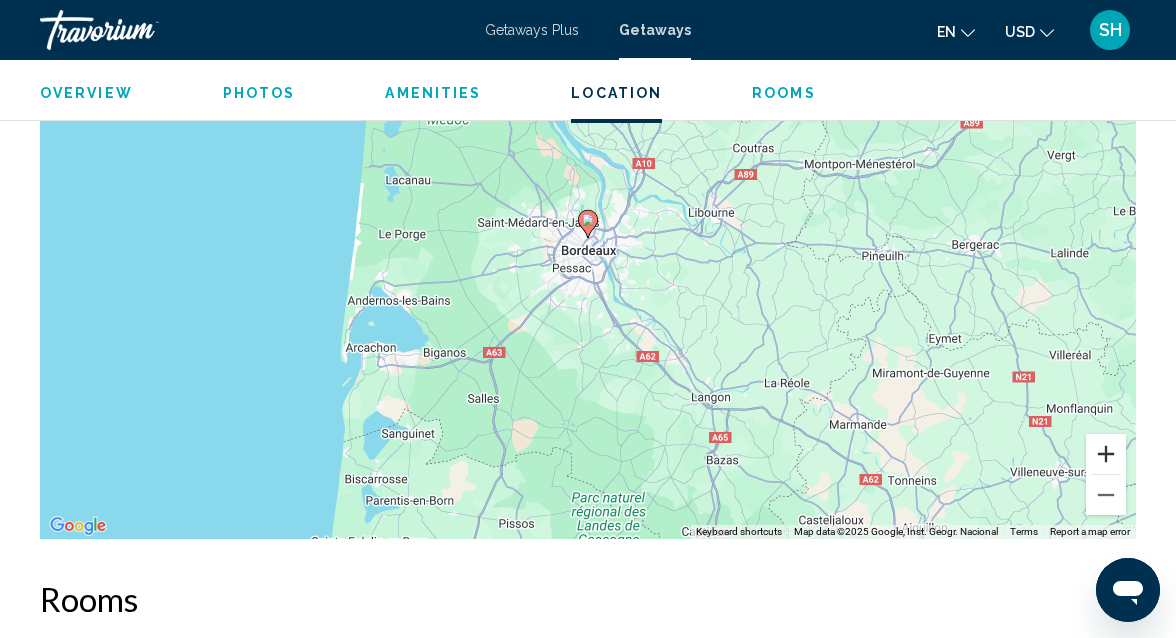 click at bounding box center (1106, 454) 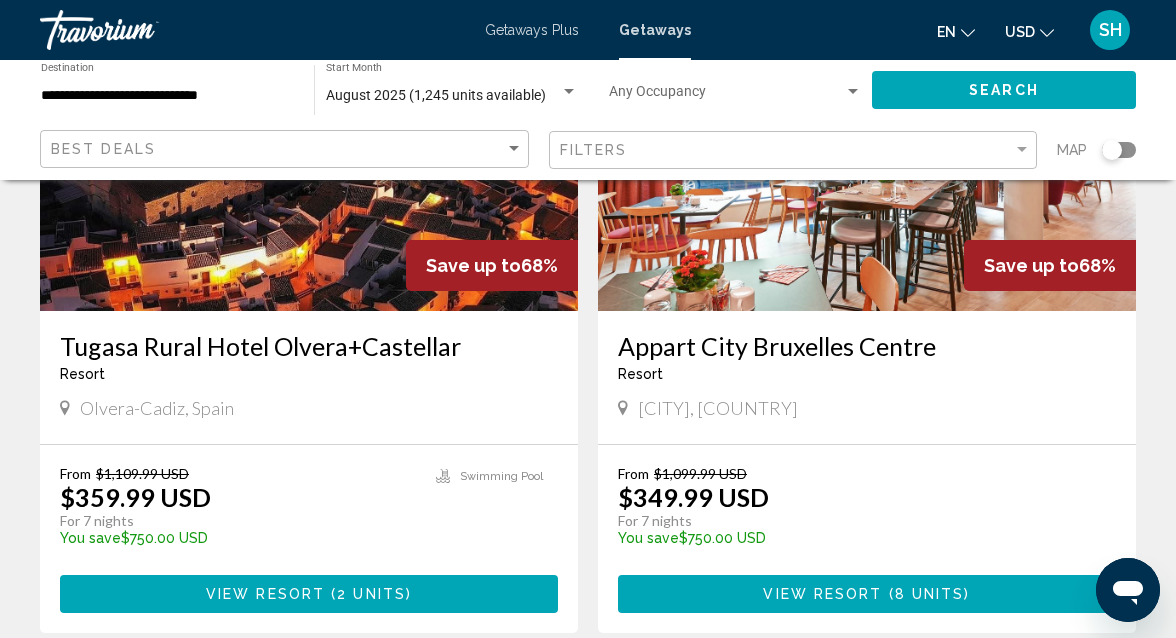 scroll, scrollTop: 992, scrollLeft: 0, axis: vertical 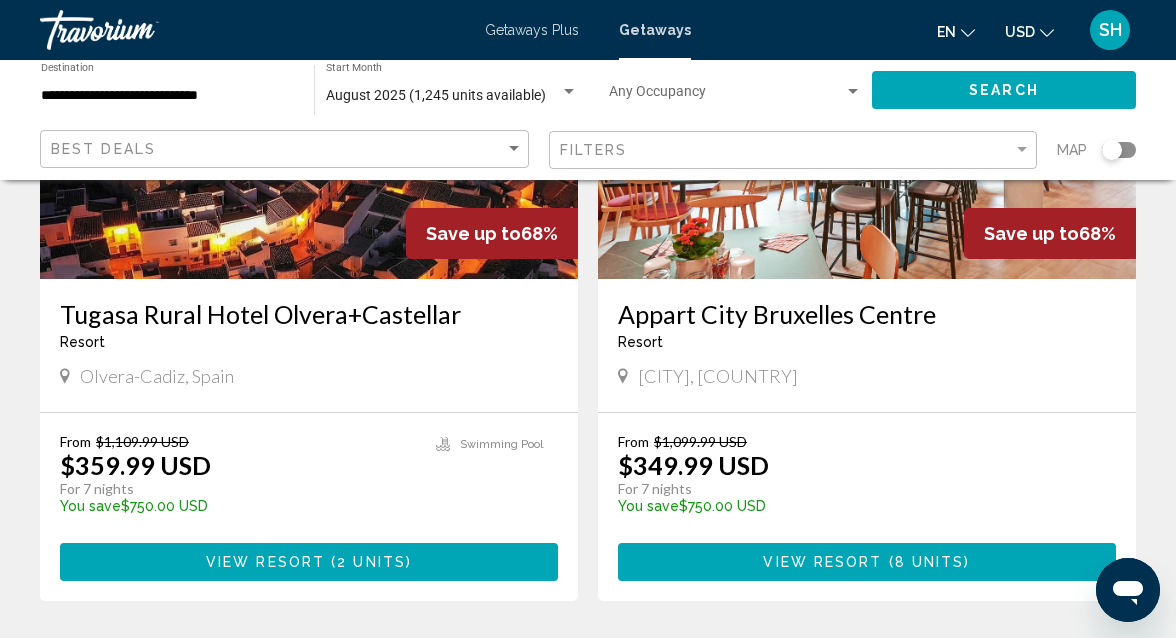 click on "View Resort" at bounding box center (822, 563) 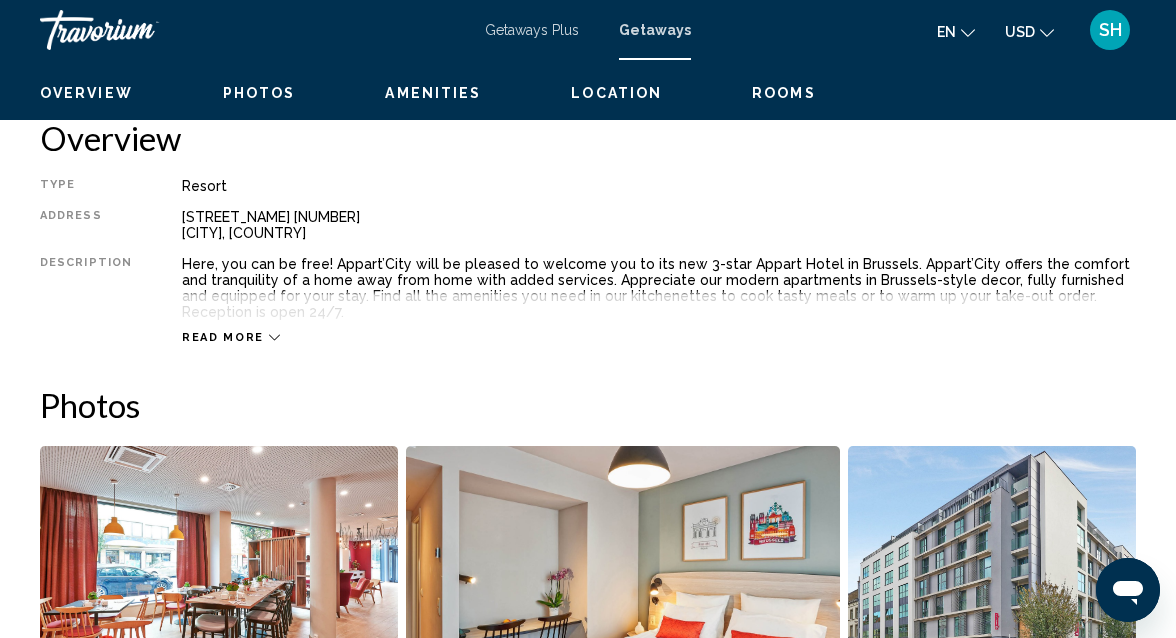 scroll, scrollTop: 216, scrollLeft: 0, axis: vertical 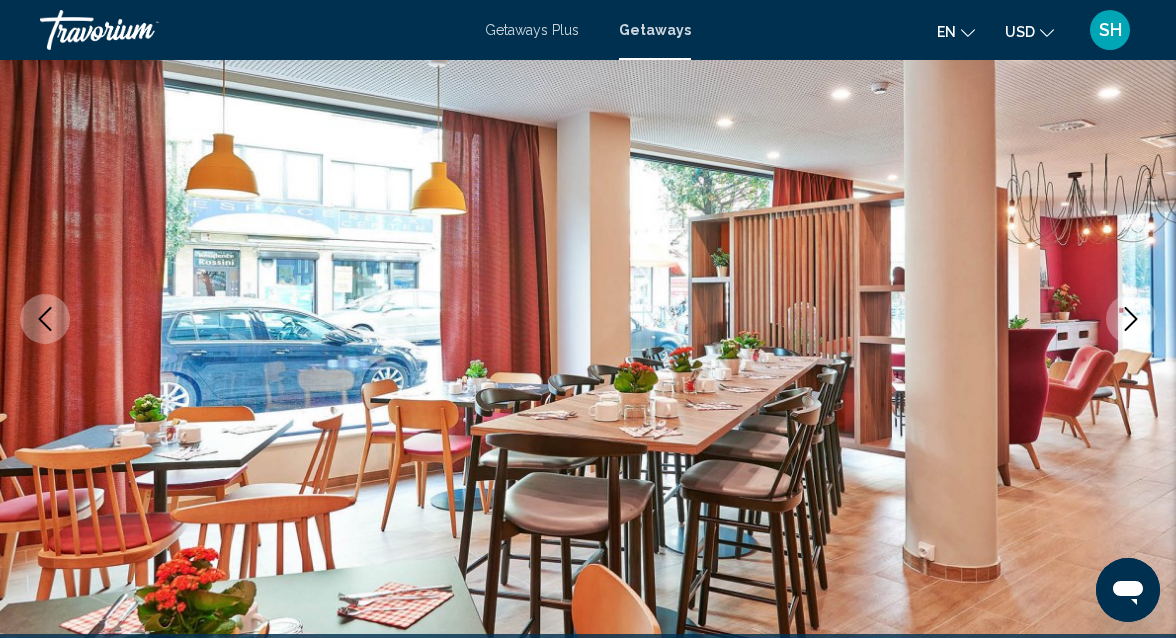 type 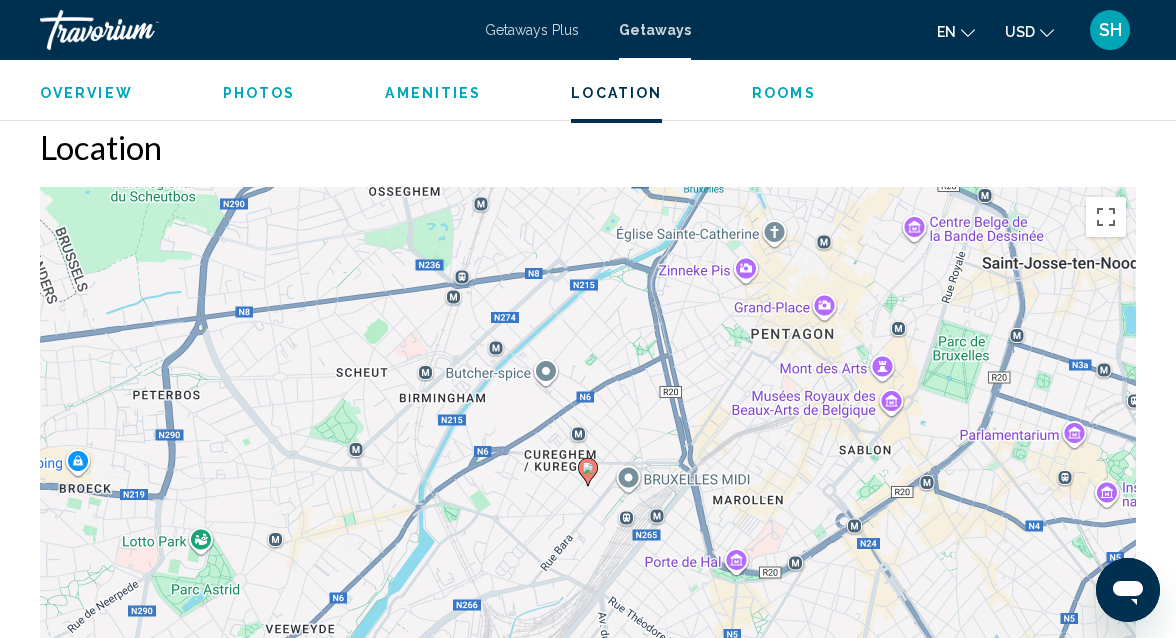 scroll, scrollTop: 2552, scrollLeft: 0, axis: vertical 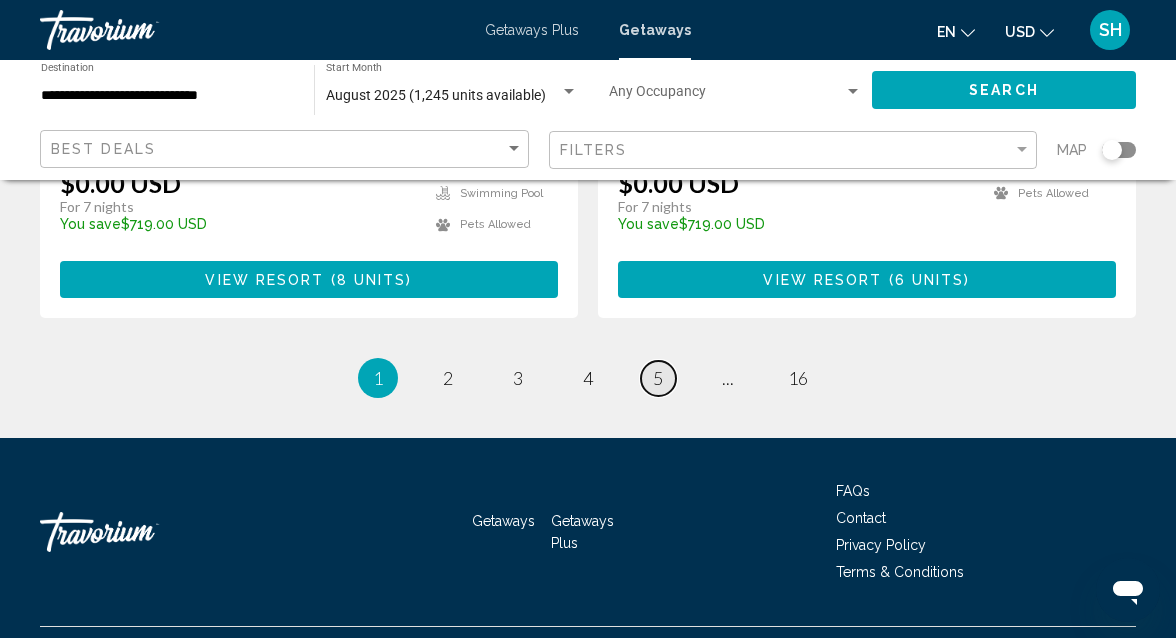 click on "page  5" at bounding box center [658, 378] 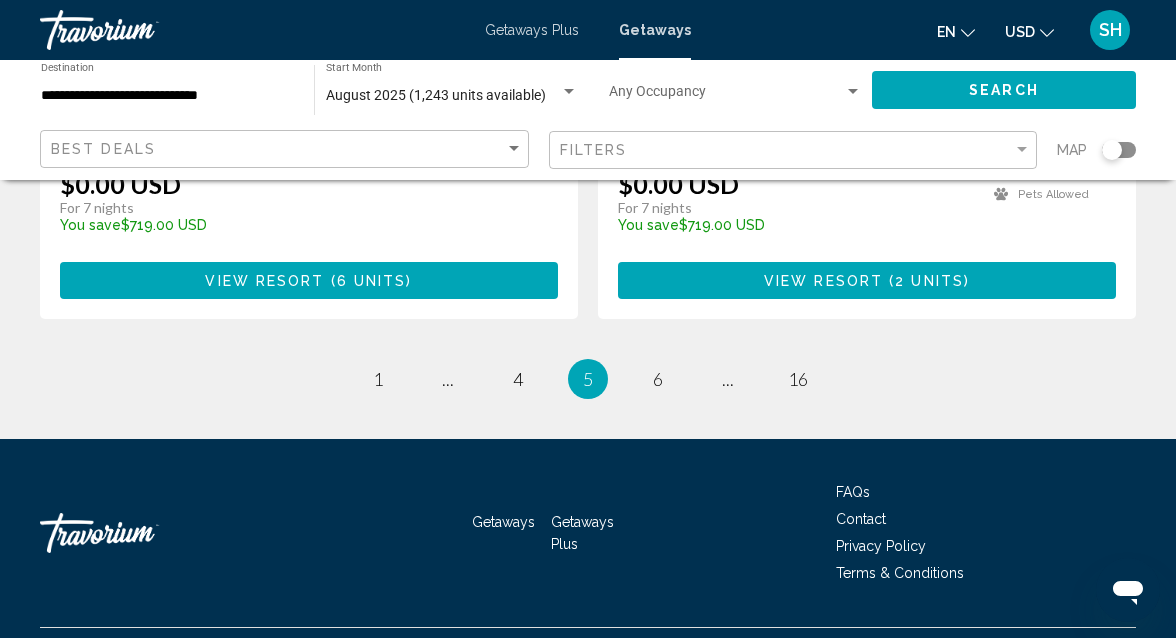 scroll, scrollTop: 4000, scrollLeft: 0, axis: vertical 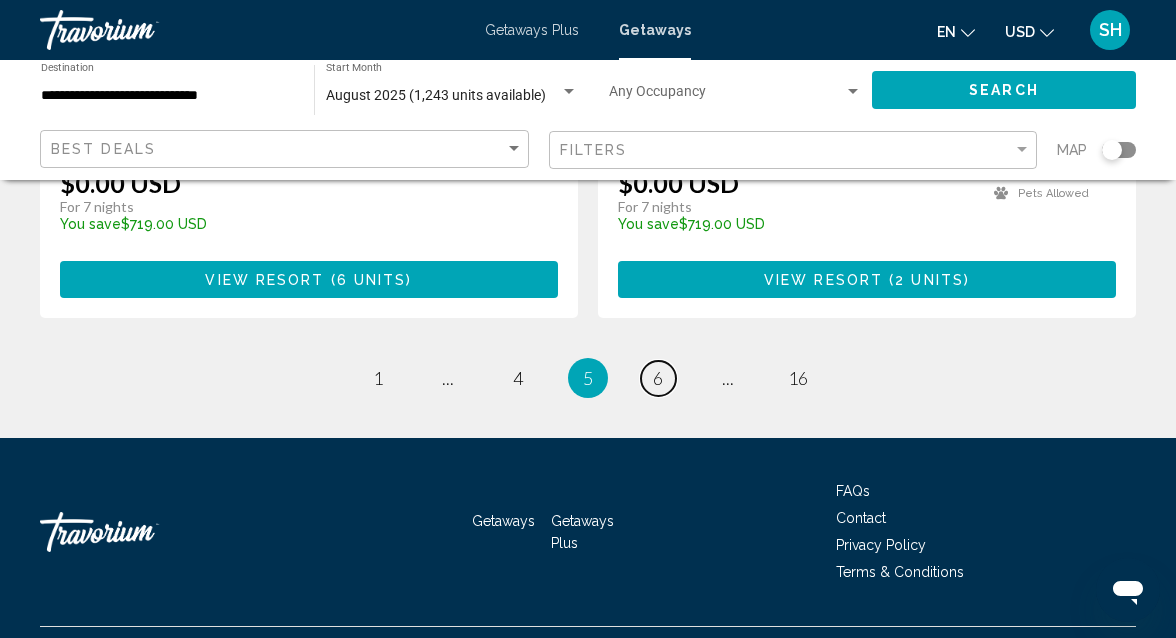 click on "page  6" at bounding box center (658, 378) 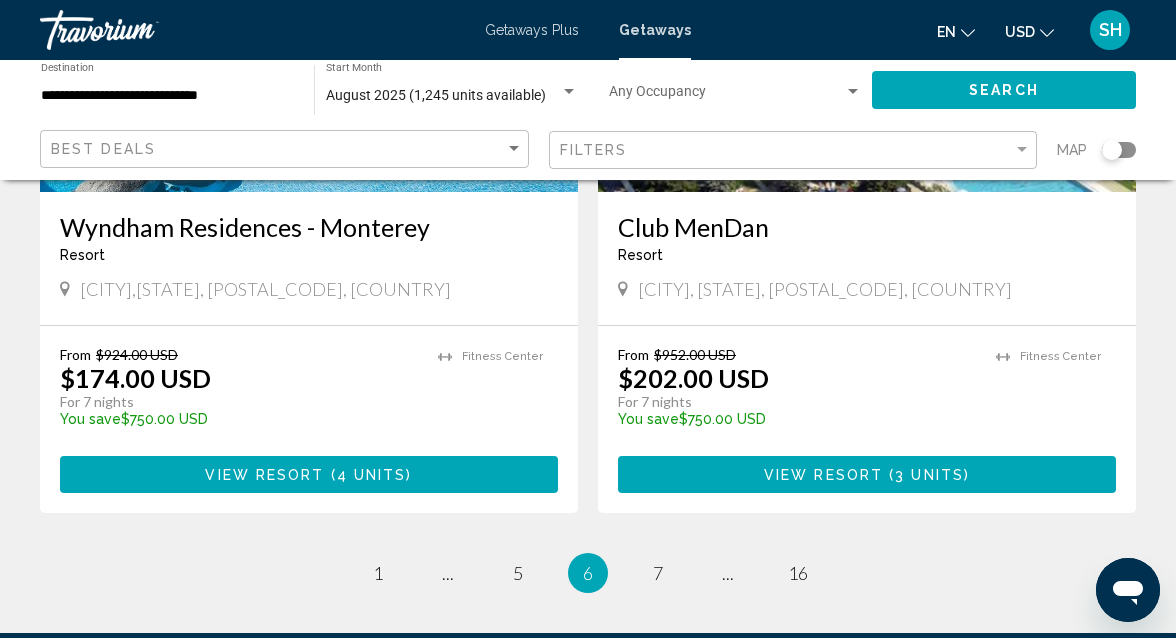 scroll, scrollTop: 3808, scrollLeft: 0, axis: vertical 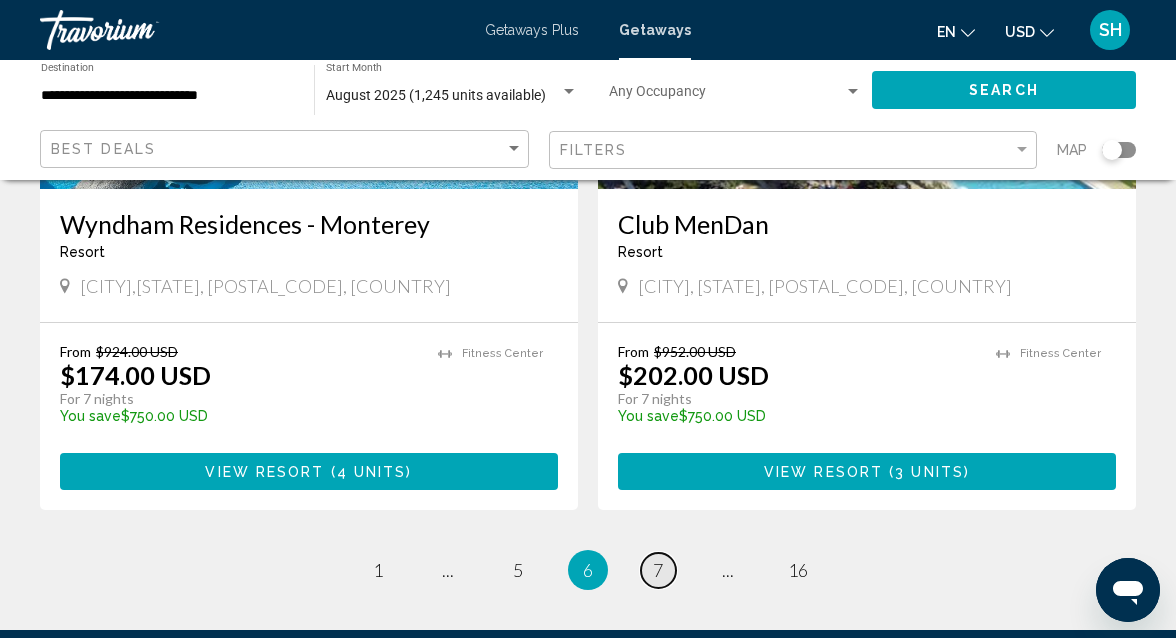 click on "7" at bounding box center [658, 570] 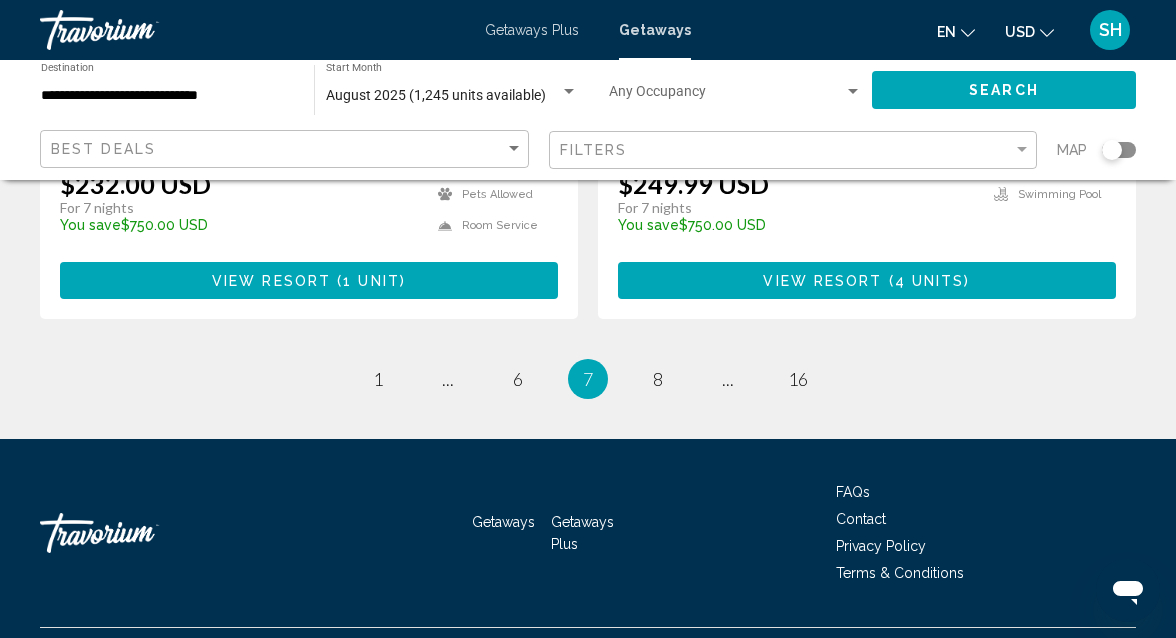 scroll, scrollTop: 4000, scrollLeft: 0, axis: vertical 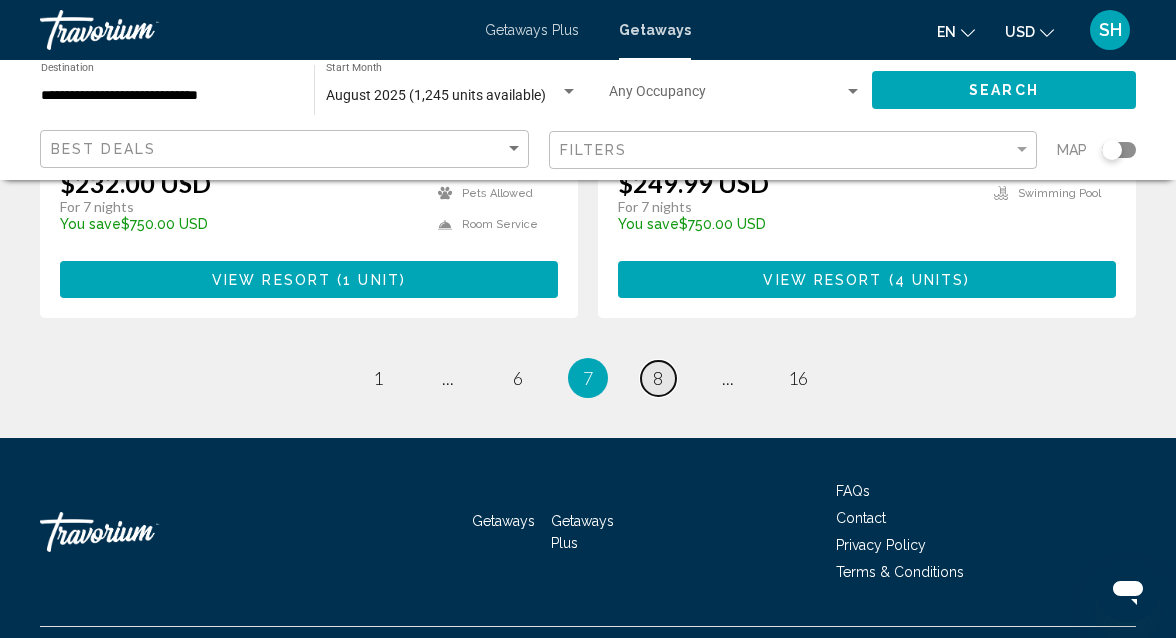 click on "8" at bounding box center [658, 378] 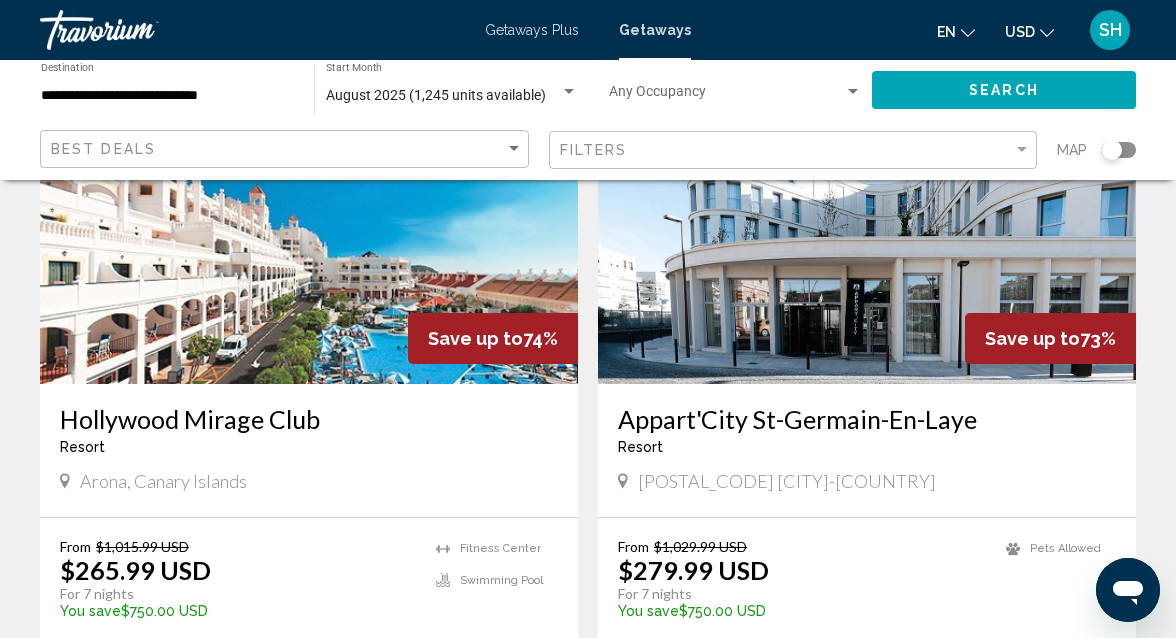scroll, scrollTop: 224, scrollLeft: 0, axis: vertical 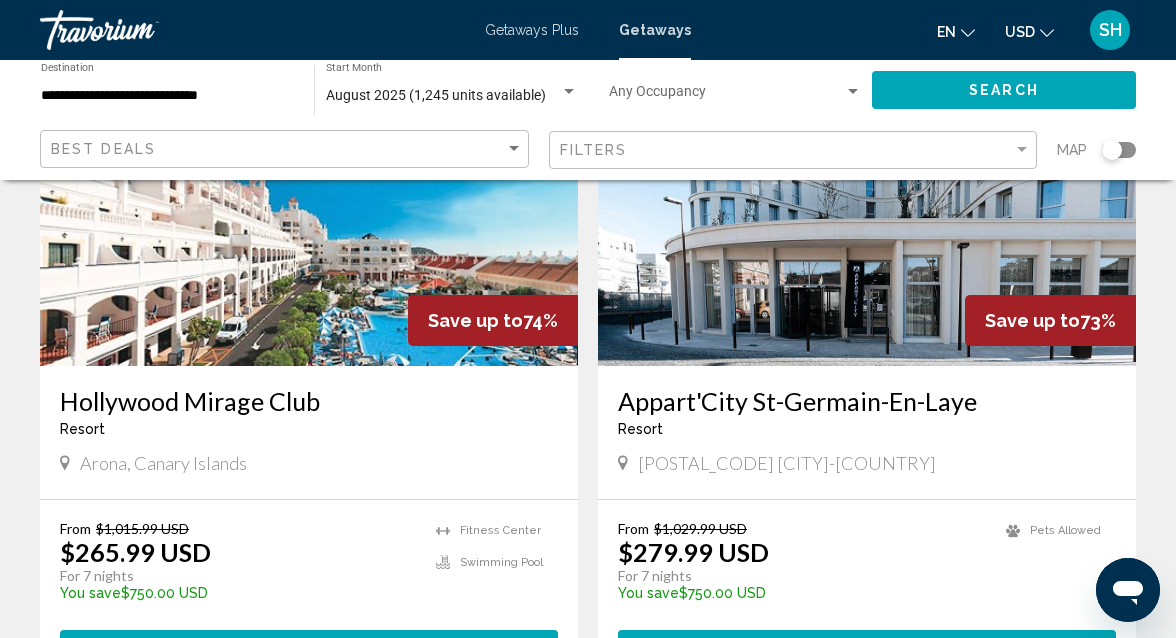 click at bounding box center [867, 206] 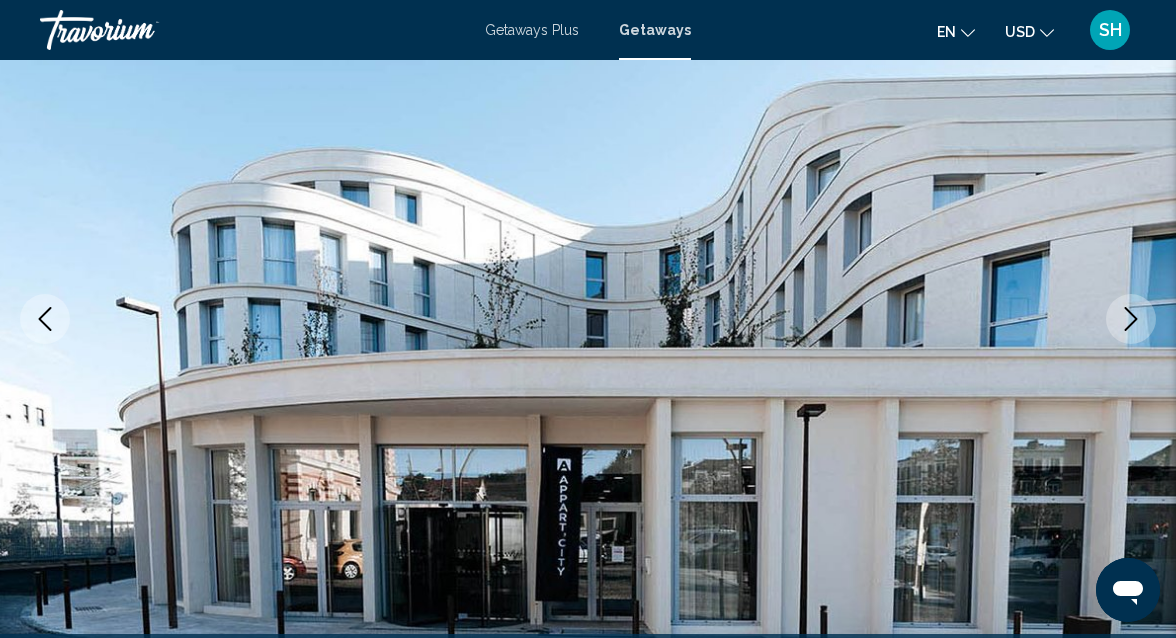 type 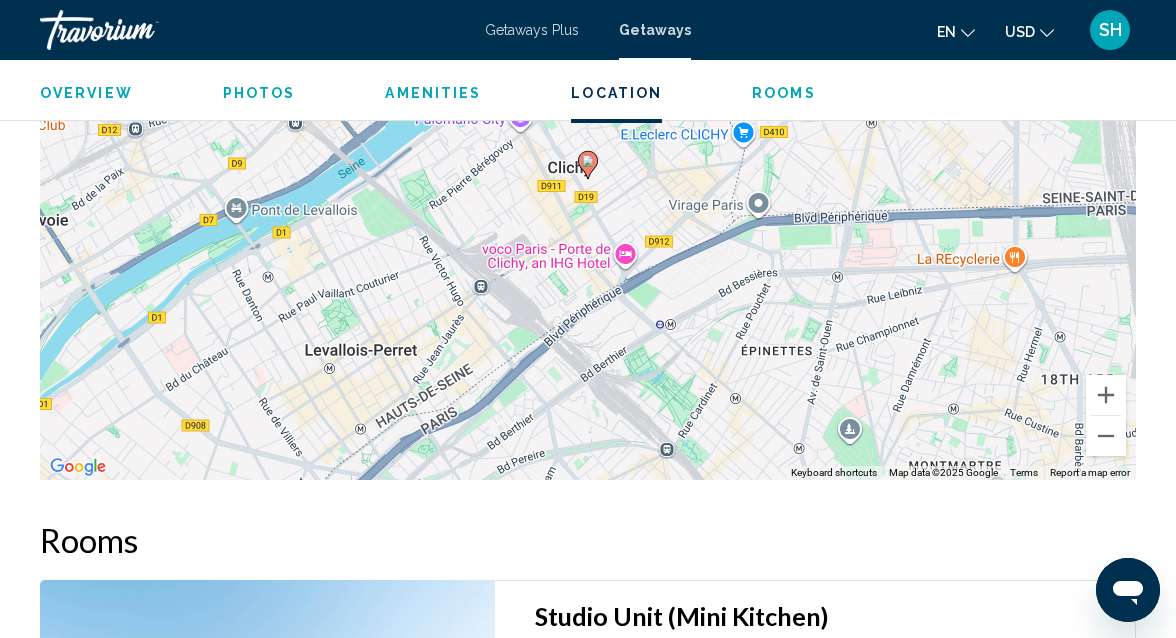 scroll, scrollTop: 2648, scrollLeft: 0, axis: vertical 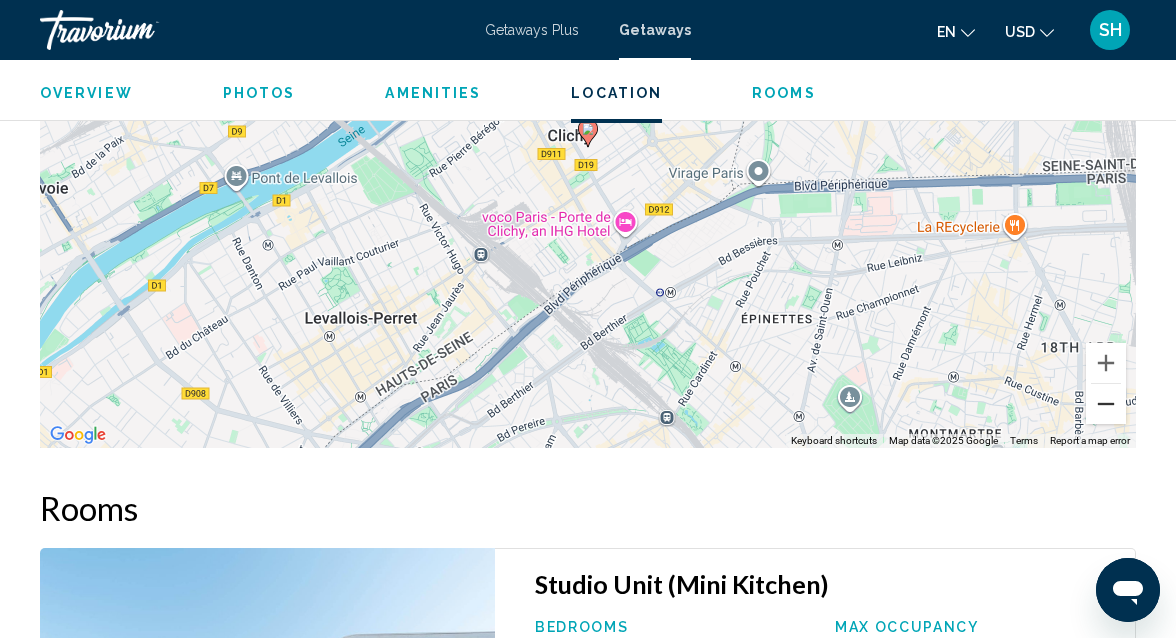 click at bounding box center [1106, 404] 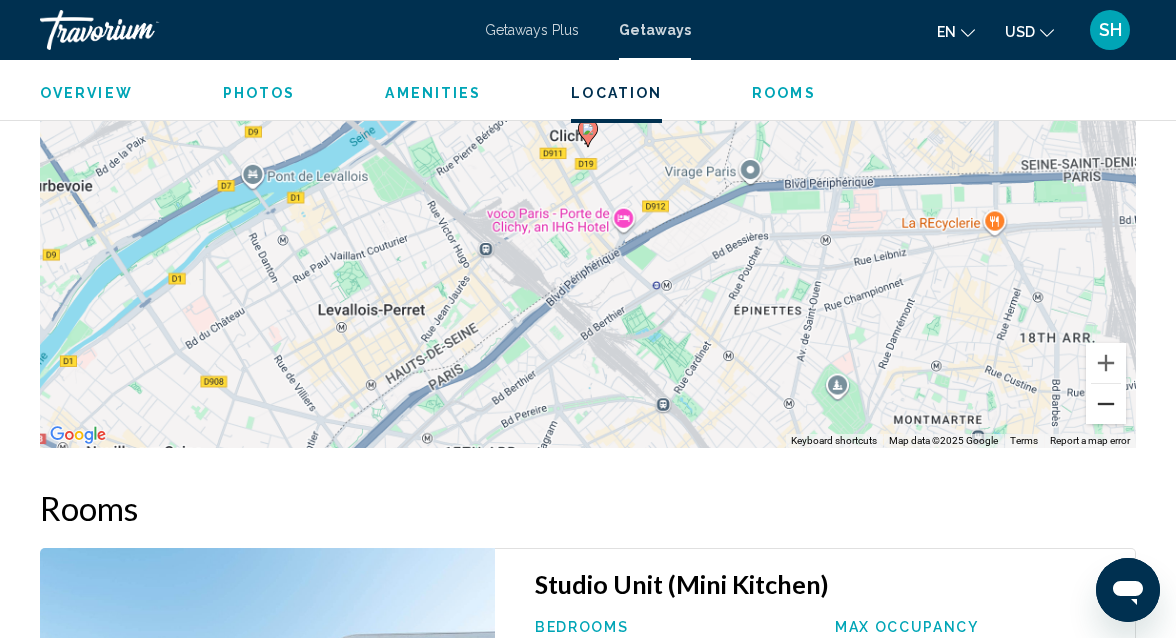 click at bounding box center (1106, 404) 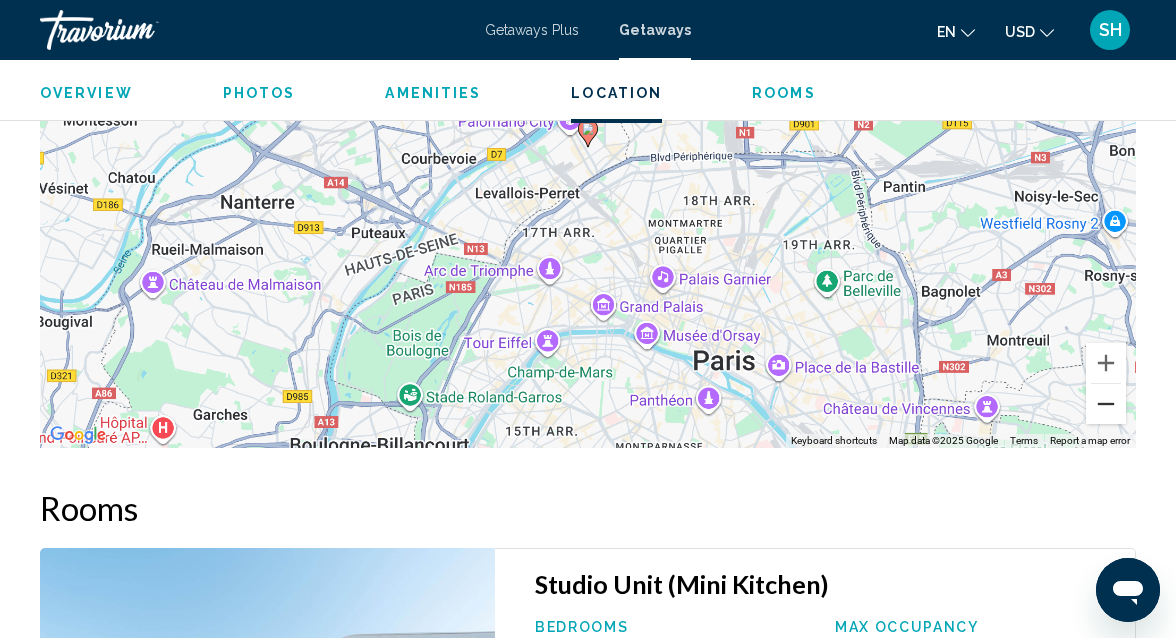 click at bounding box center [1106, 404] 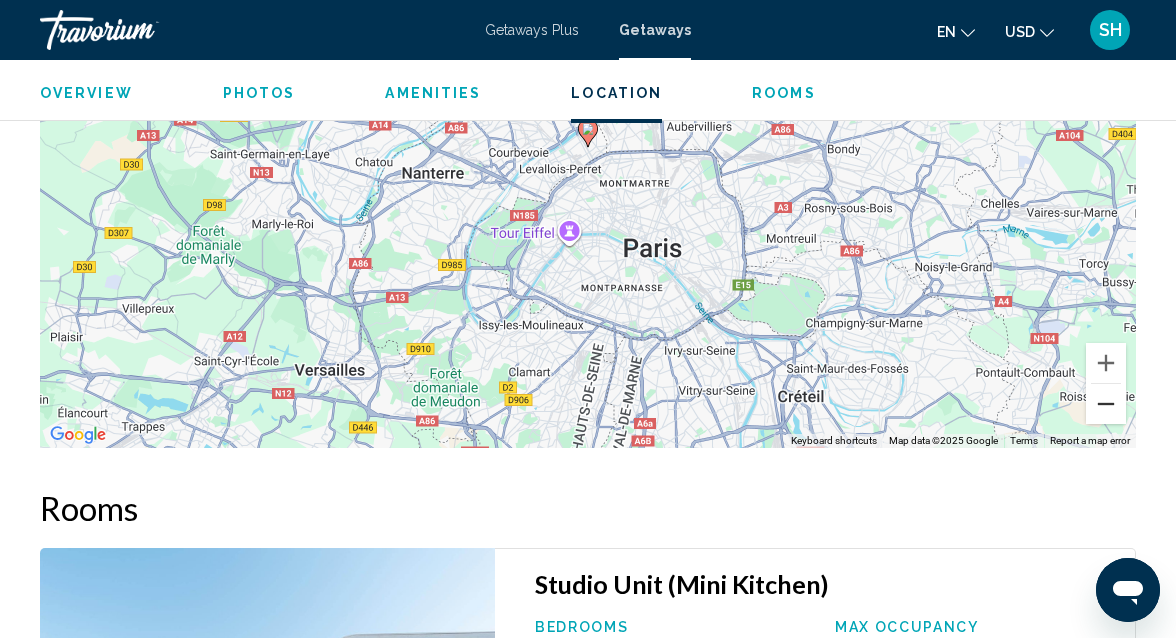 type 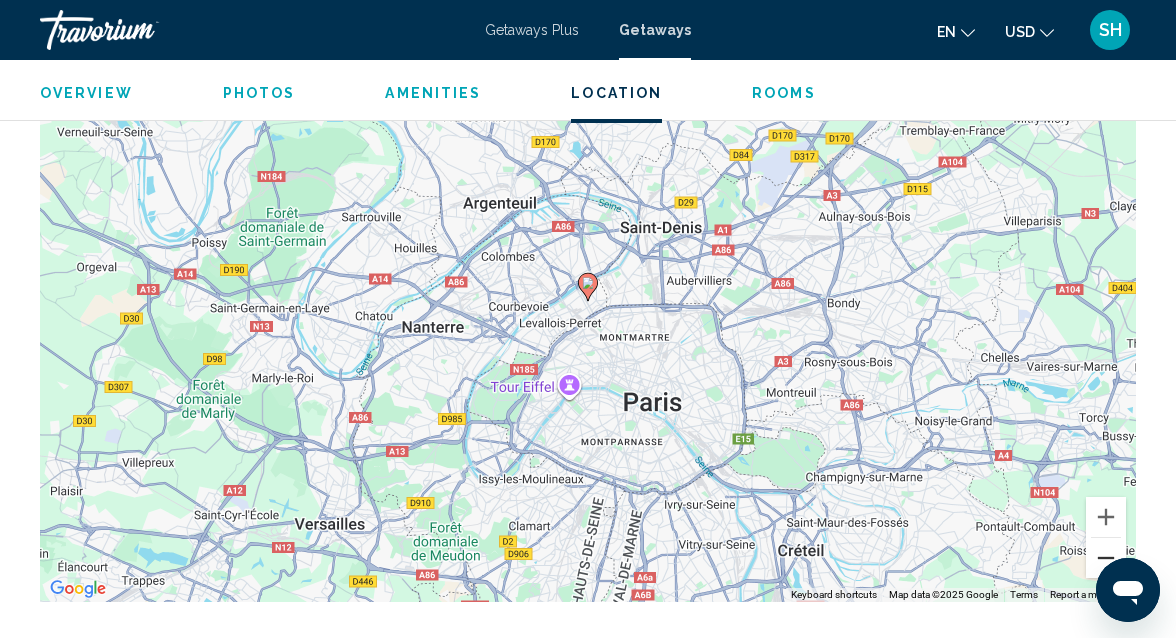 scroll, scrollTop: 2456, scrollLeft: 0, axis: vertical 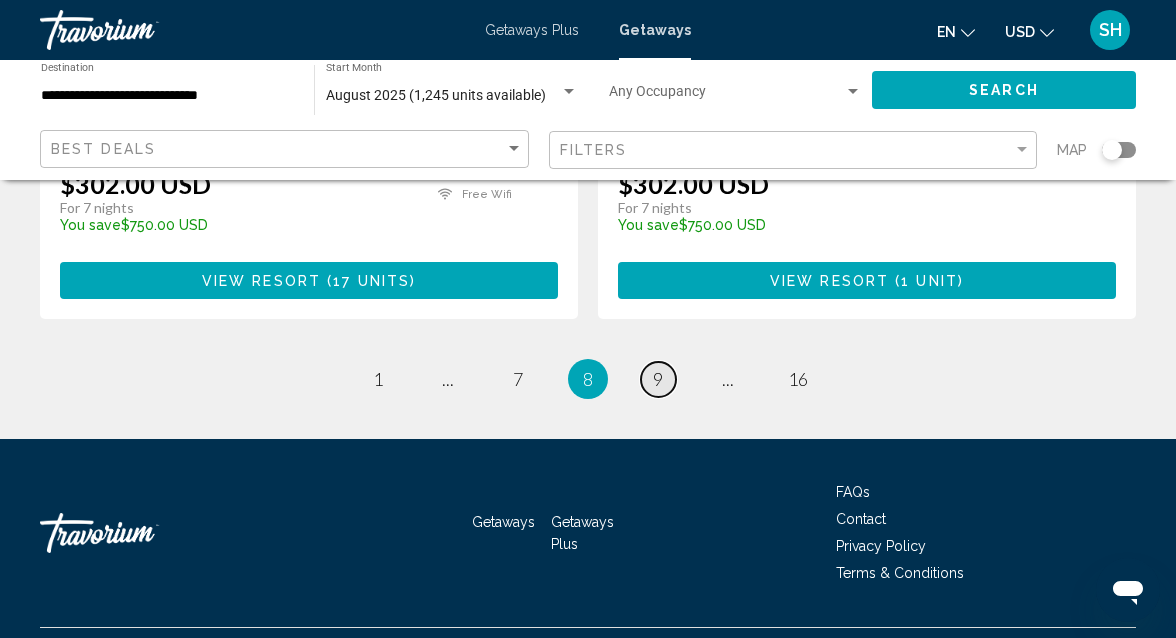 click on "9" at bounding box center (658, 379) 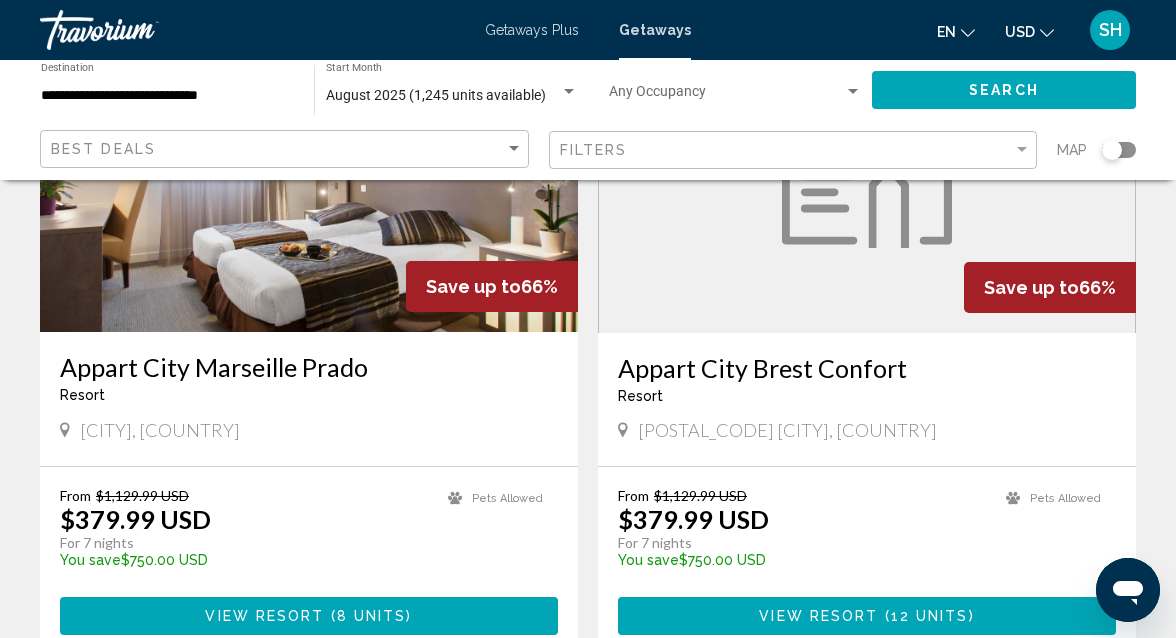 scroll, scrollTop: 3008, scrollLeft: 0, axis: vertical 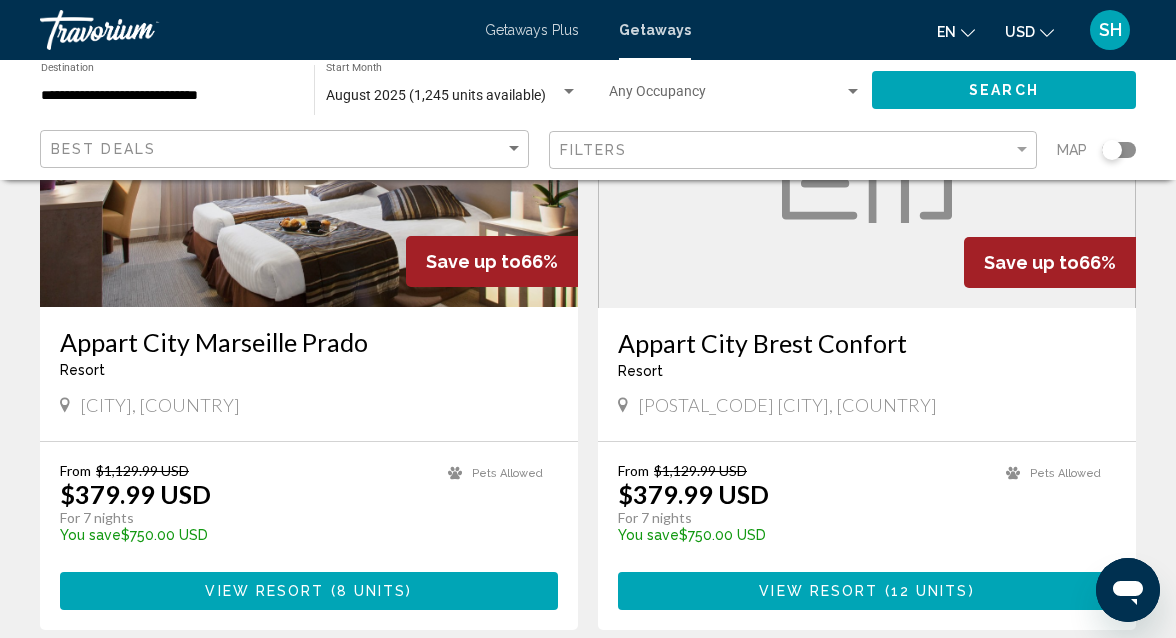 click on "View Resort" at bounding box center [264, 592] 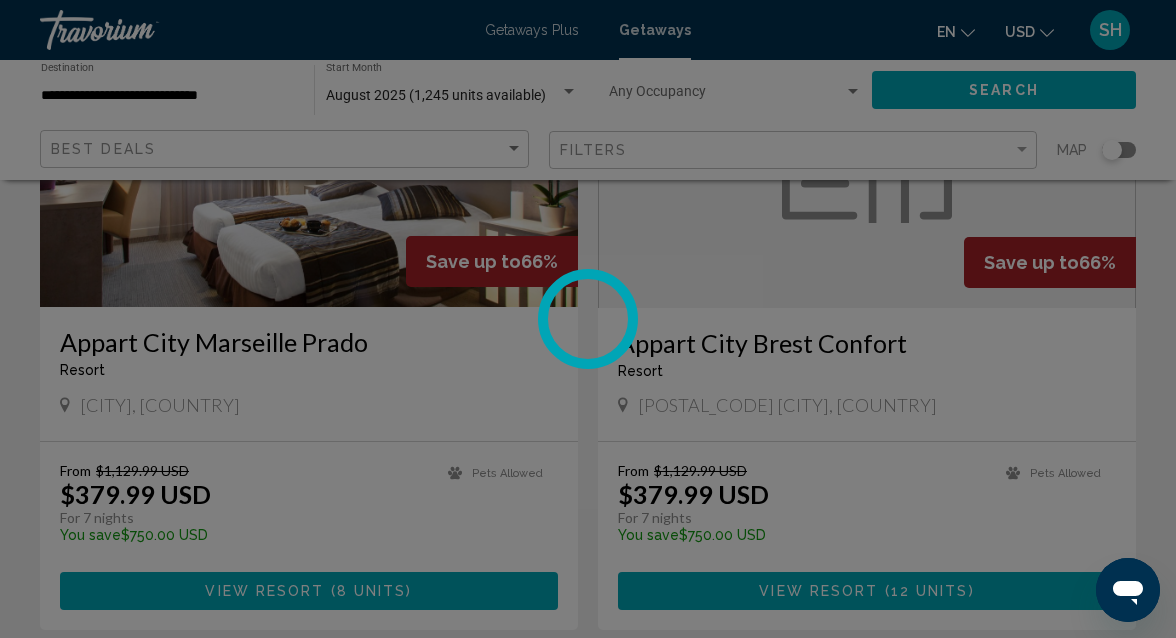 scroll, scrollTop: 216, scrollLeft: 0, axis: vertical 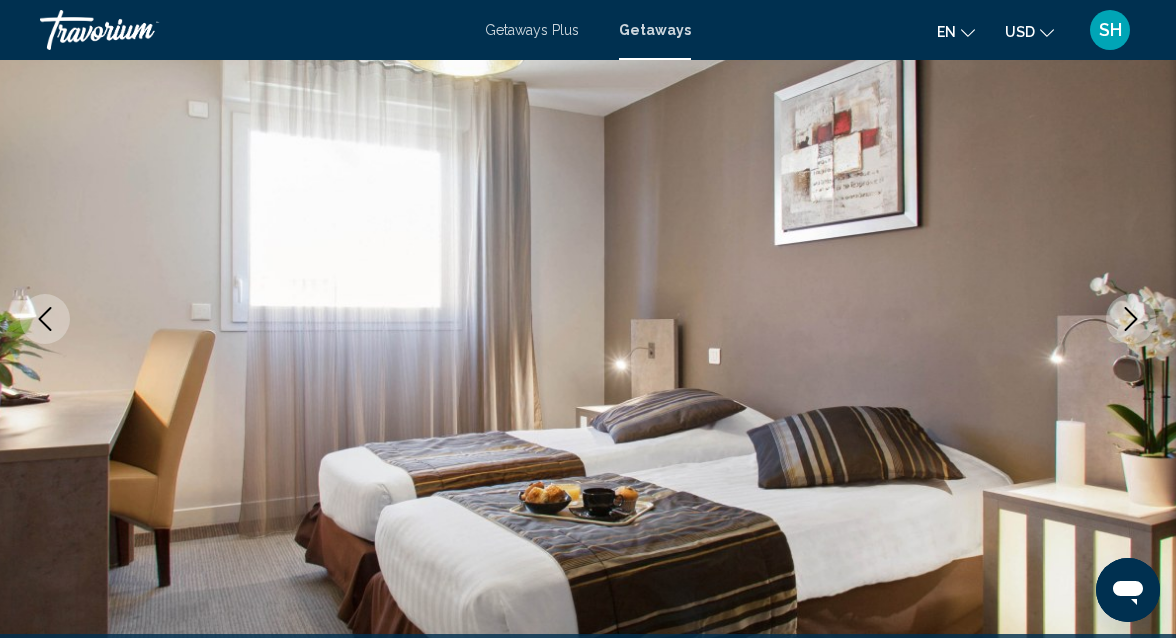 type 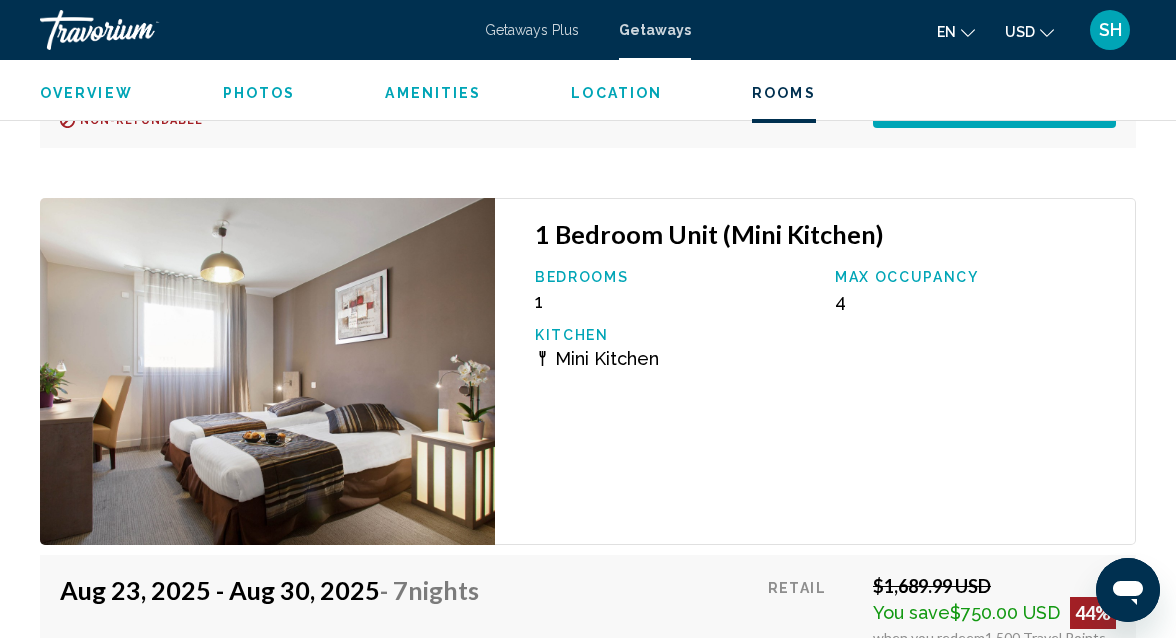 scroll, scrollTop: 4184, scrollLeft: 0, axis: vertical 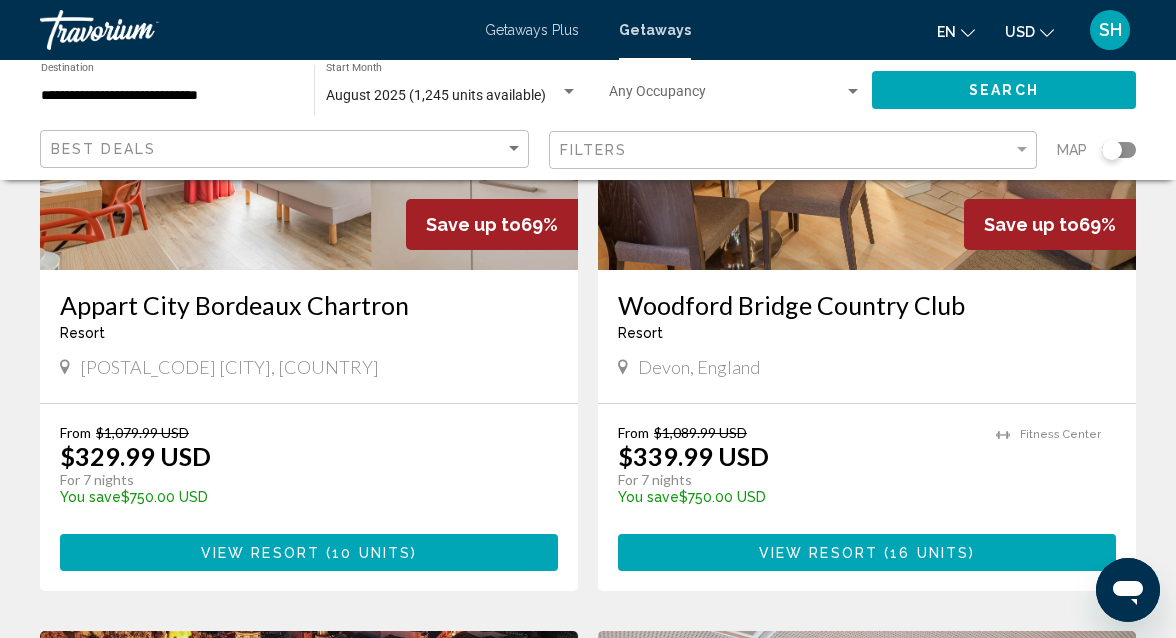 click on "( 10 units )" at bounding box center [368, 553] 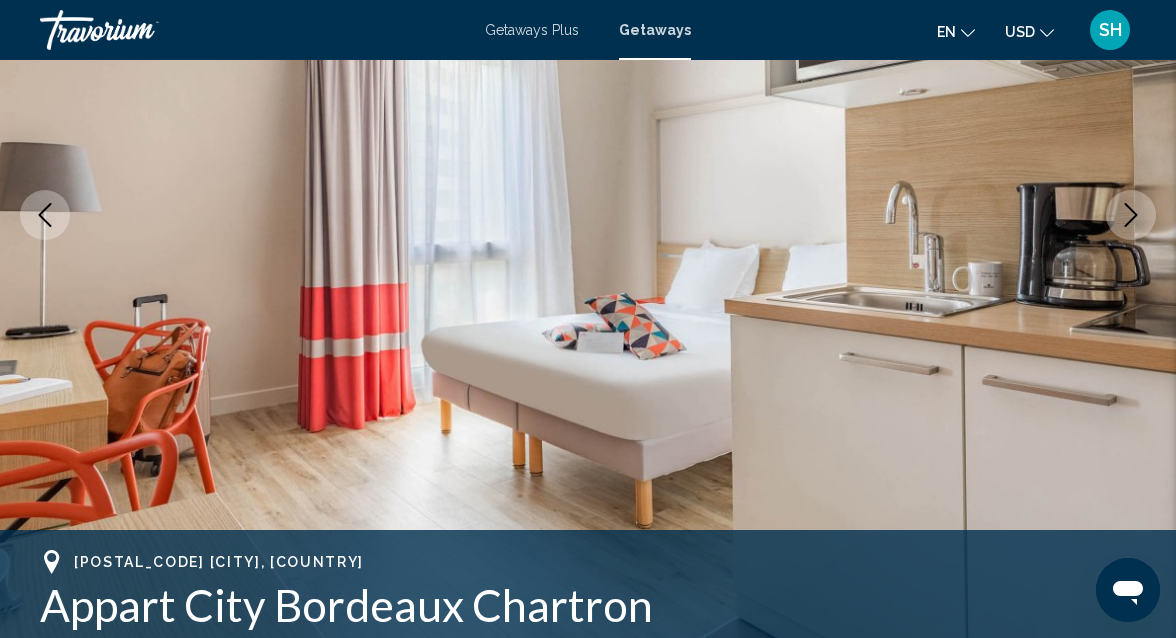 scroll, scrollTop: 215, scrollLeft: 0, axis: vertical 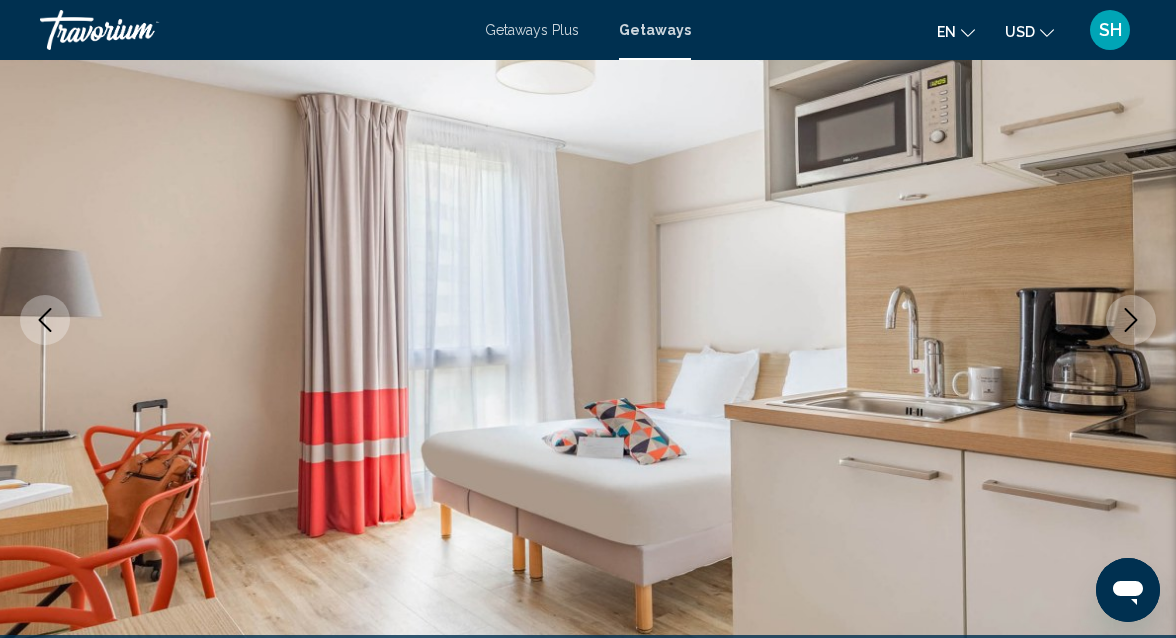 type 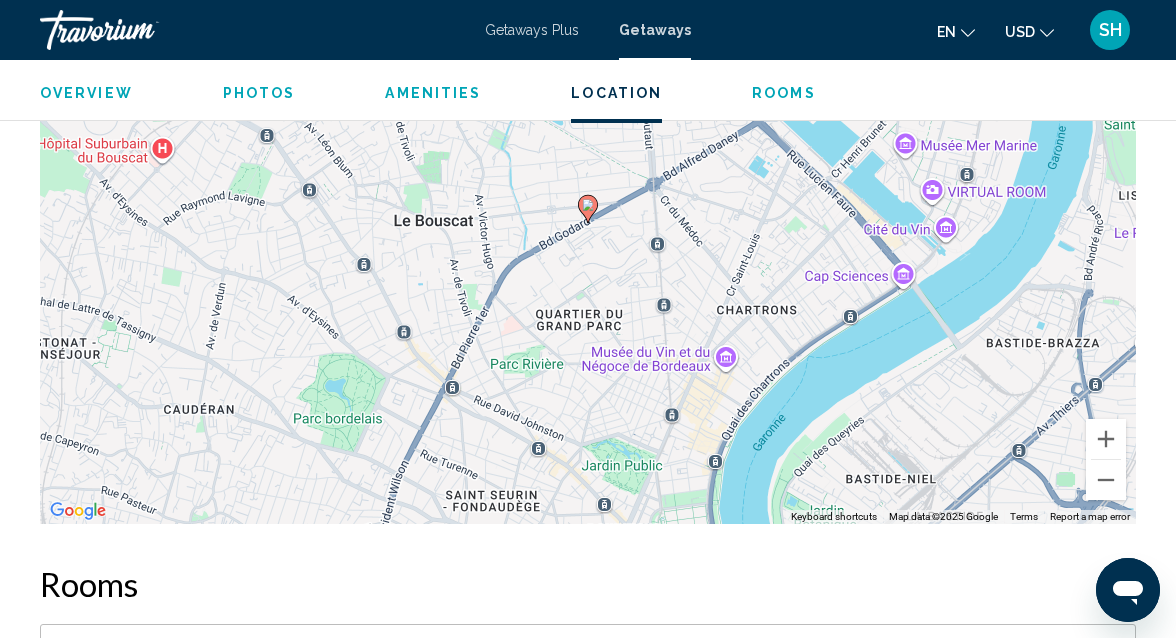 scroll, scrollTop: 2487, scrollLeft: 0, axis: vertical 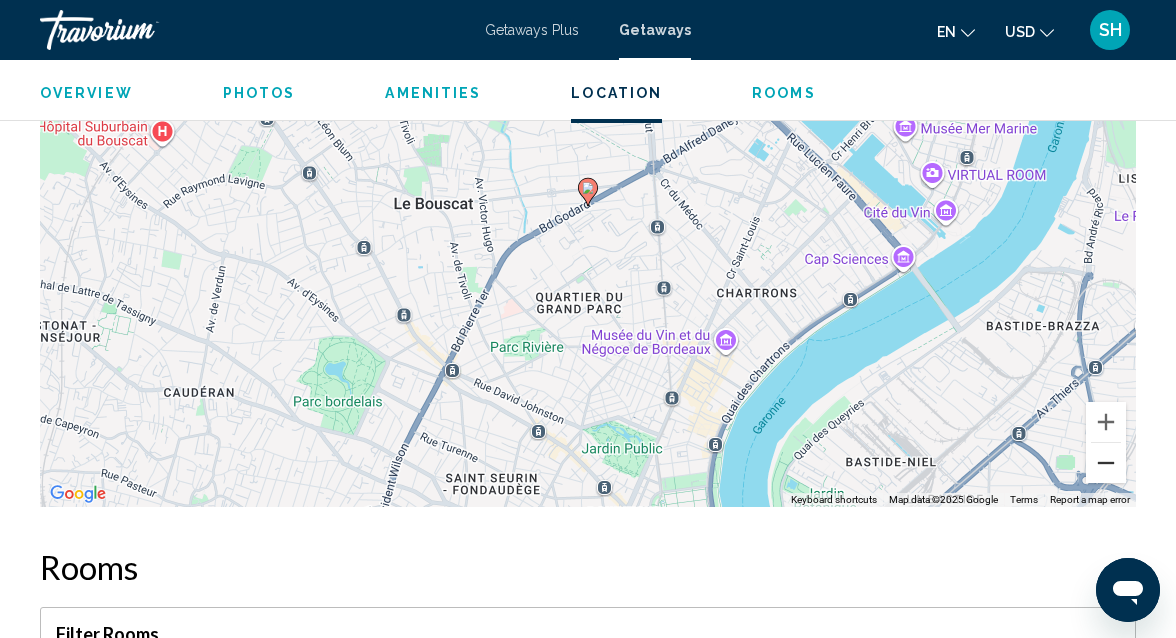 click at bounding box center [1106, 463] 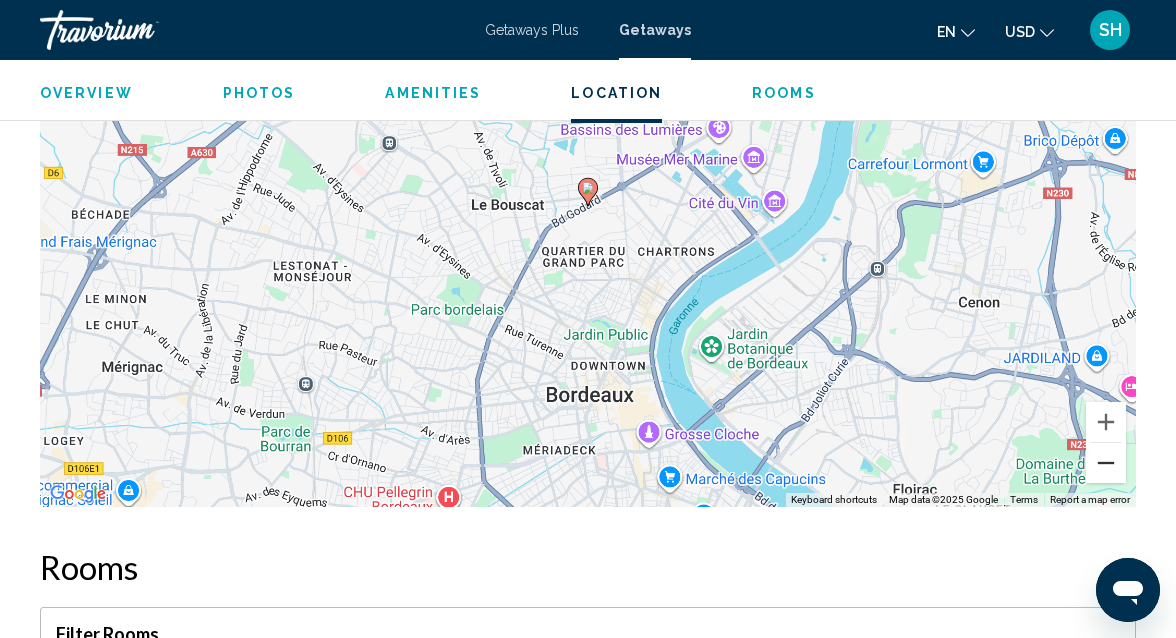 click at bounding box center [1106, 463] 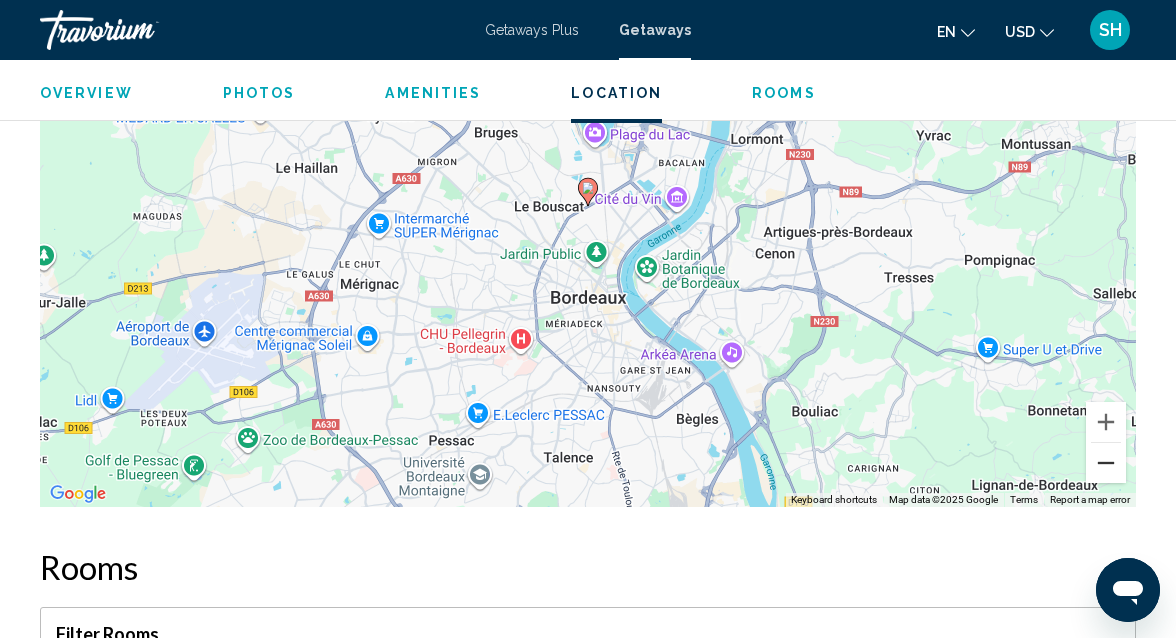 click at bounding box center [1106, 463] 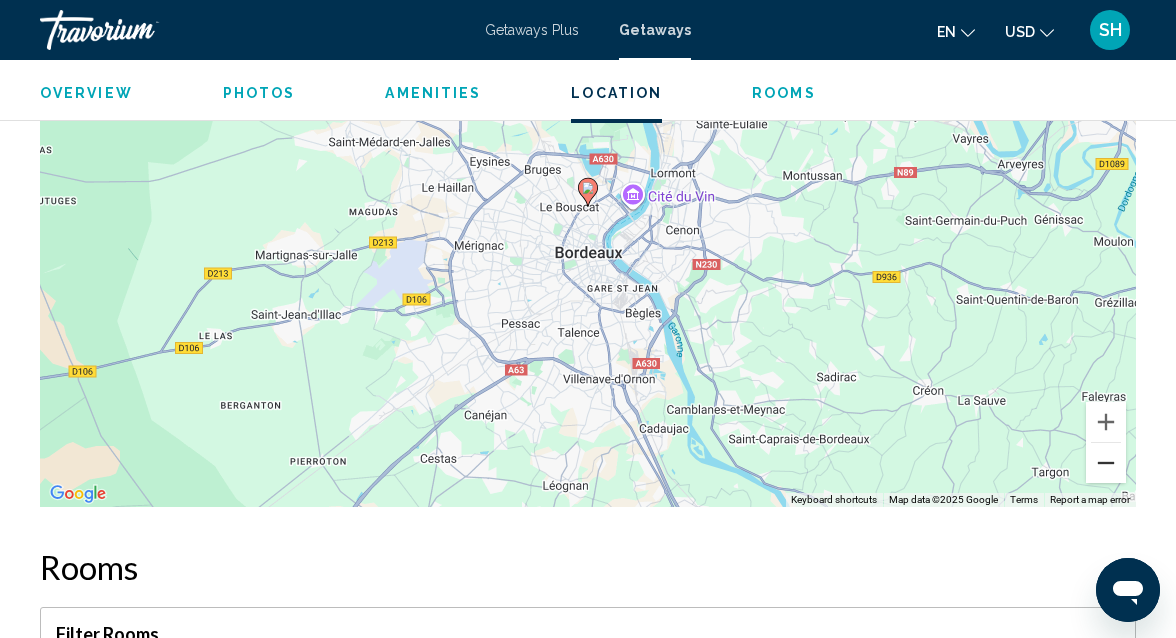 click at bounding box center [1106, 463] 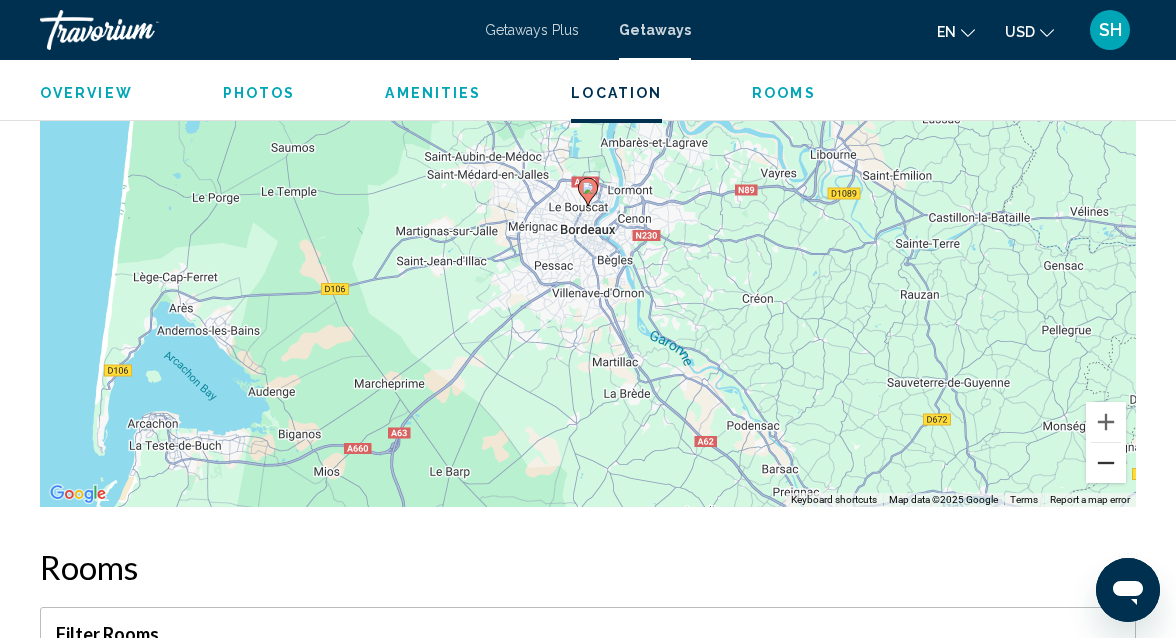 click at bounding box center [1106, 463] 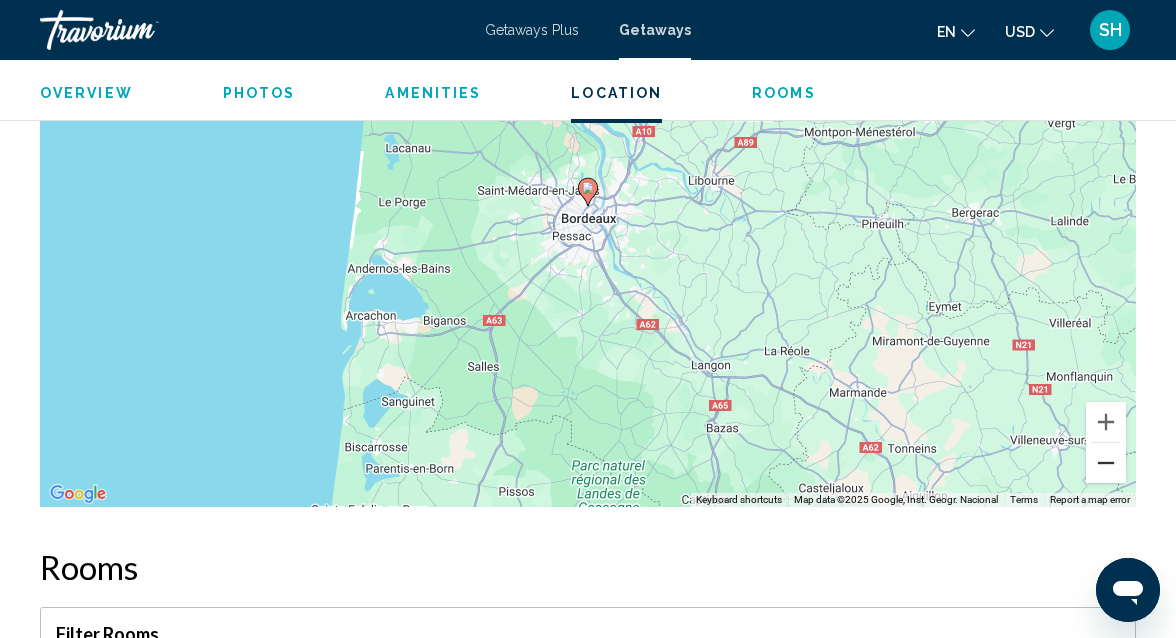 click at bounding box center [1106, 463] 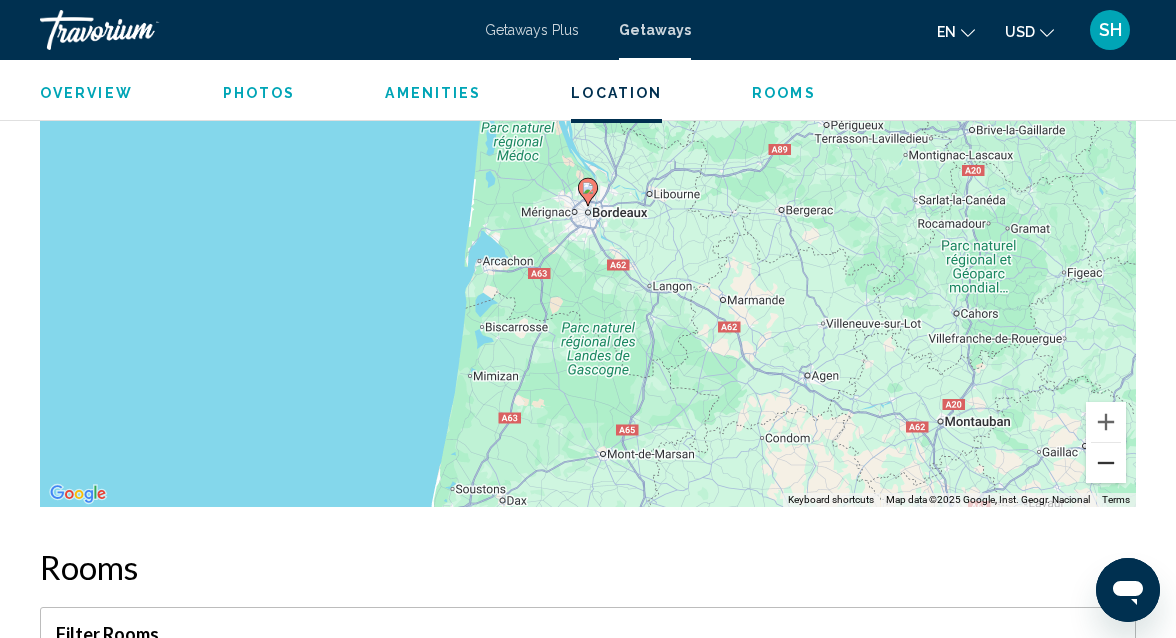 type 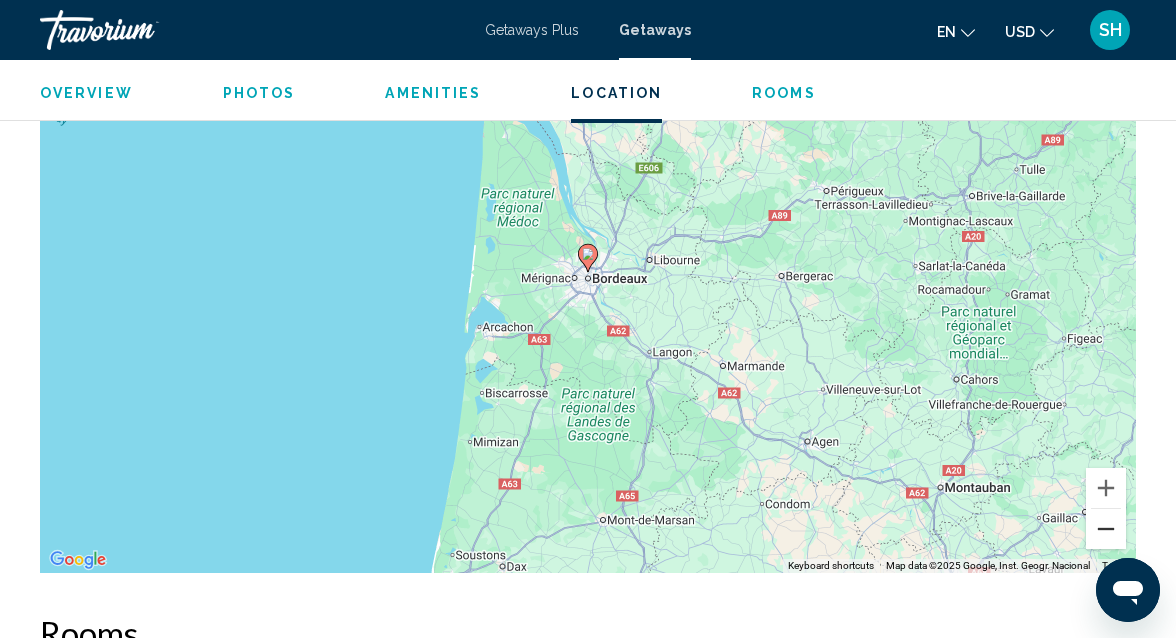 scroll, scrollTop: 2423, scrollLeft: 0, axis: vertical 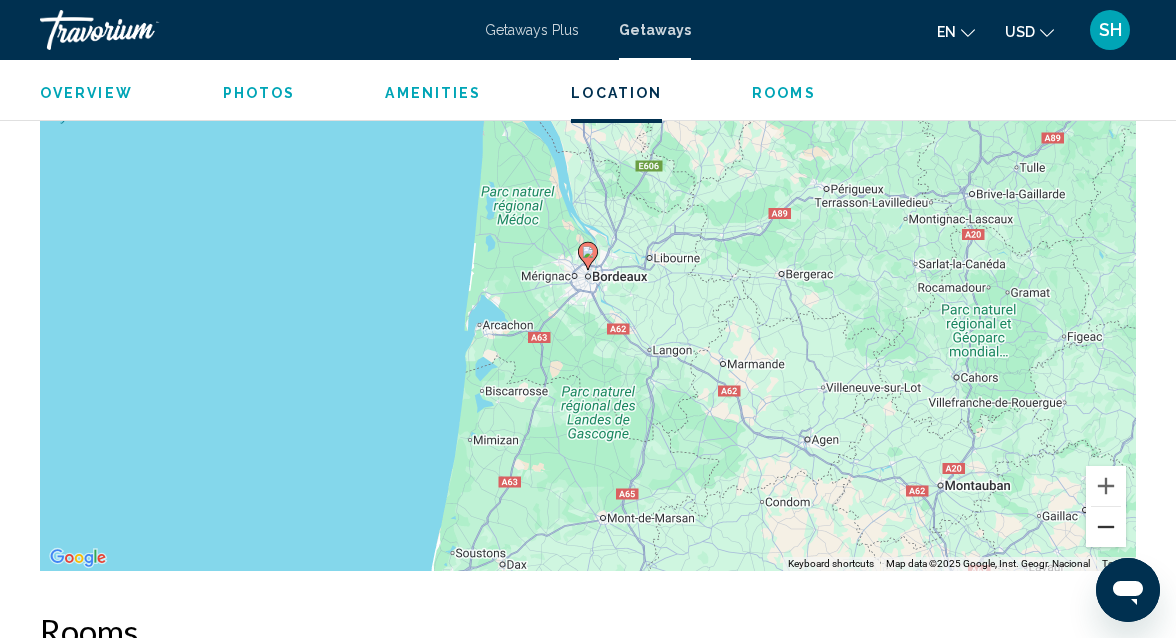 click at bounding box center (1106, 527) 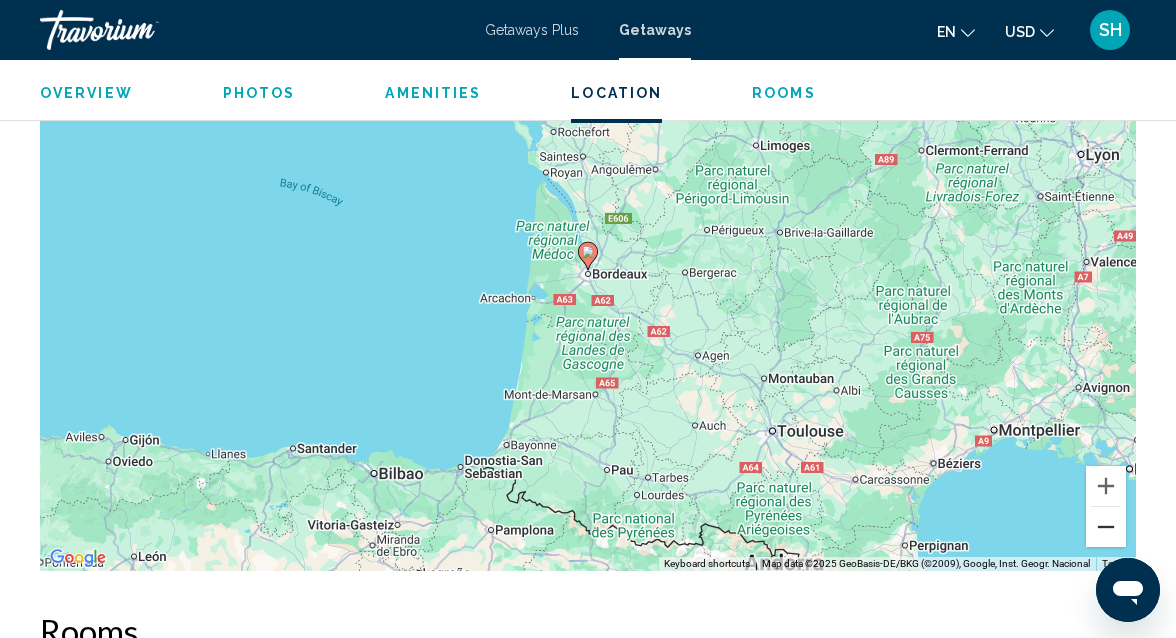 click at bounding box center [1106, 527] 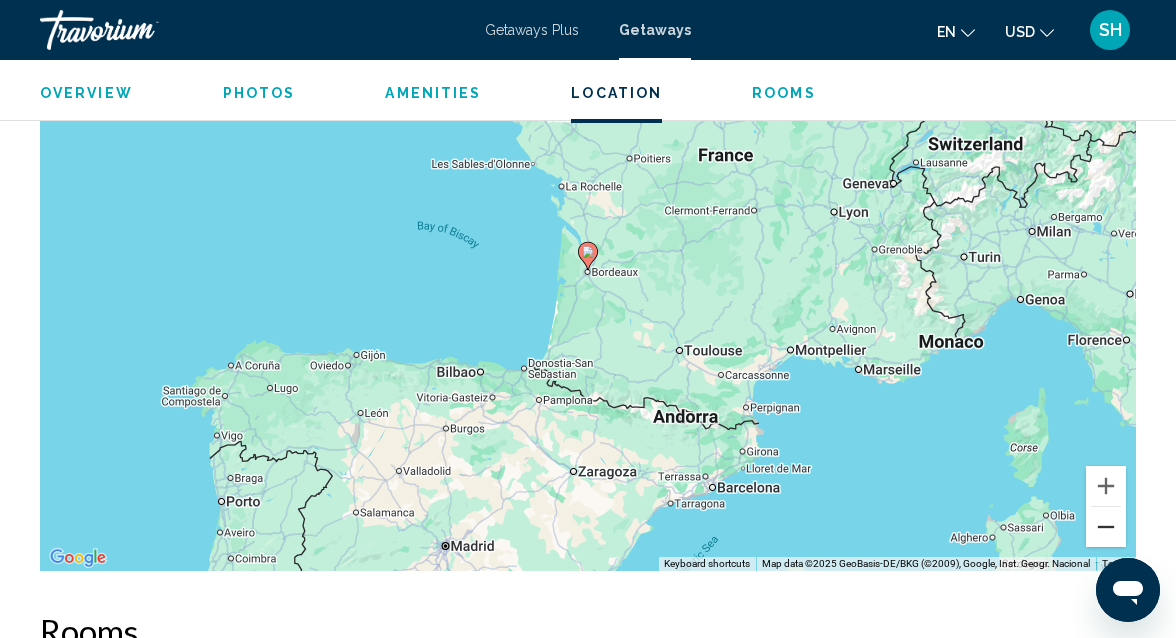 click at bounding box center (1106, 527) 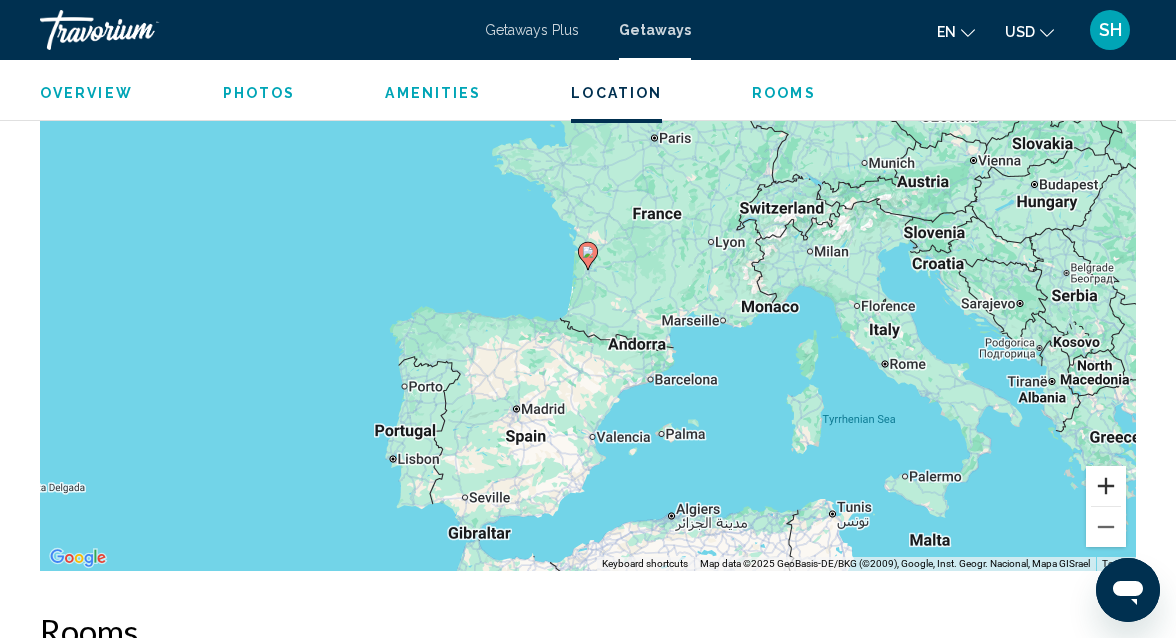click at bounding box center (1106, 486) 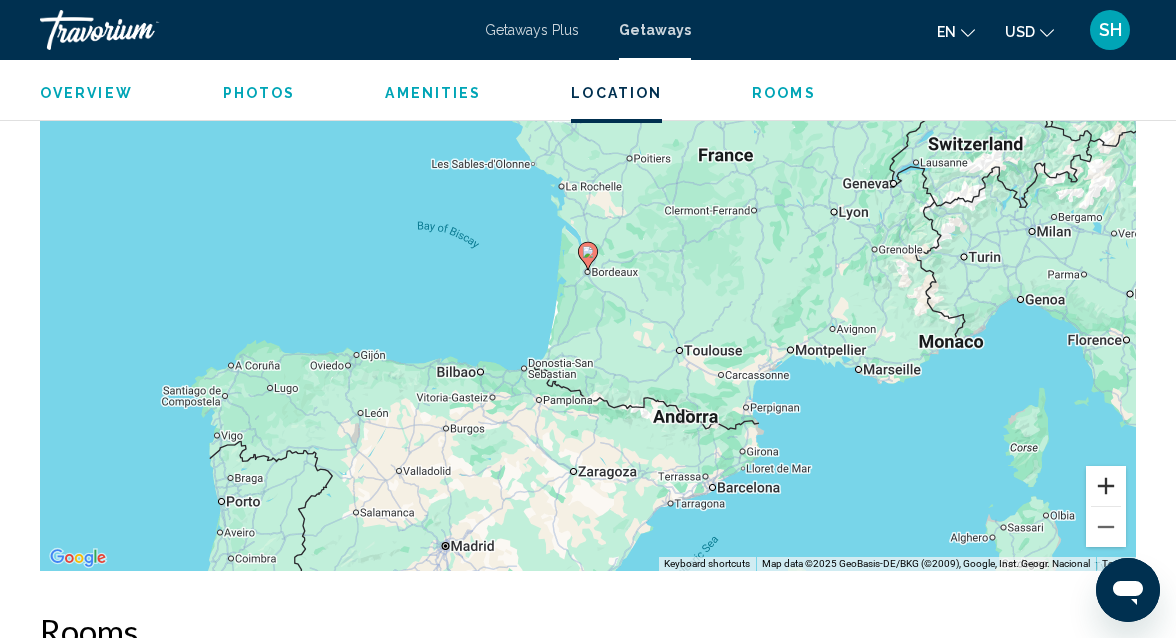 click at bounding box center [1106, 486] 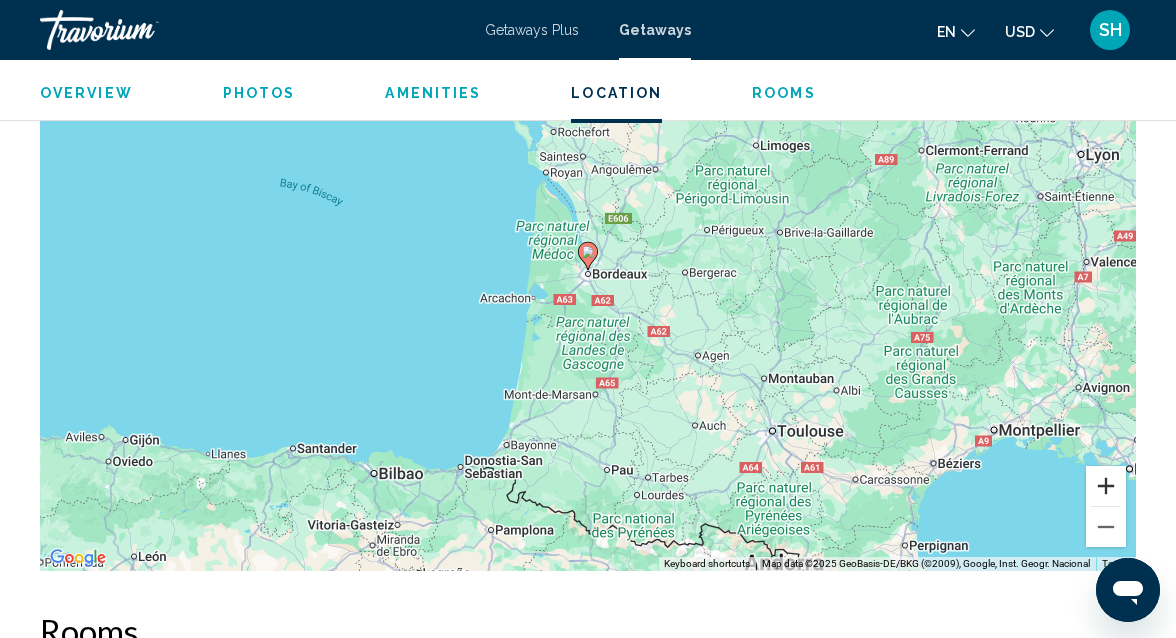 click at bounding box center [1106, 486] 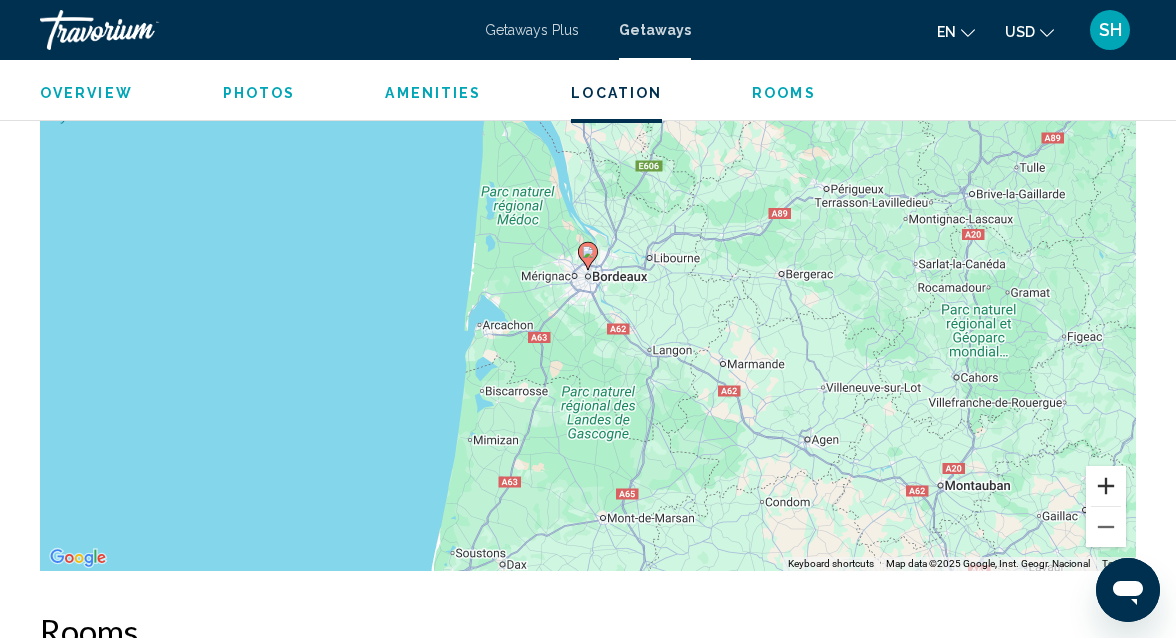 click at bounding box center (1106, 486) 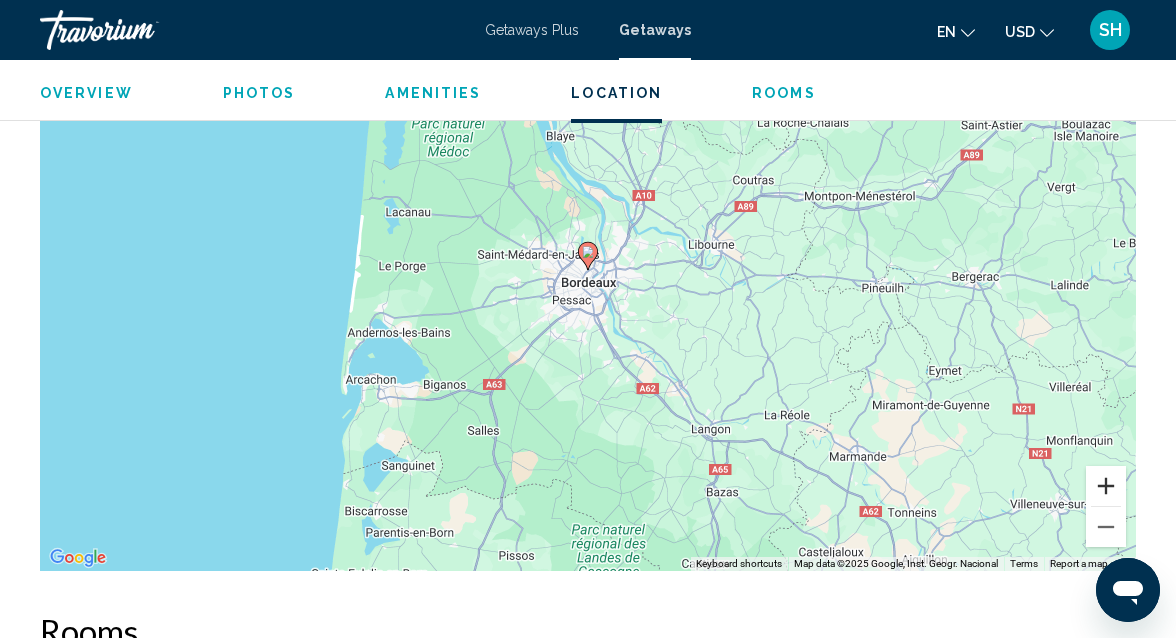 click at bounding box center (1106, 486) 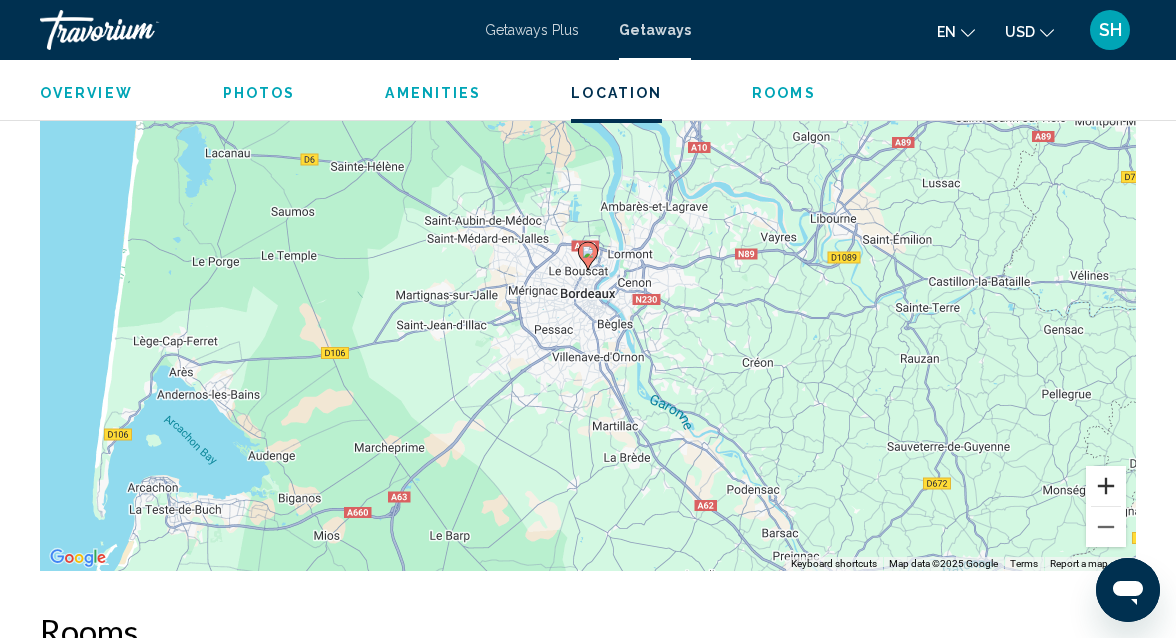 click at bounding box center [1106, 486] 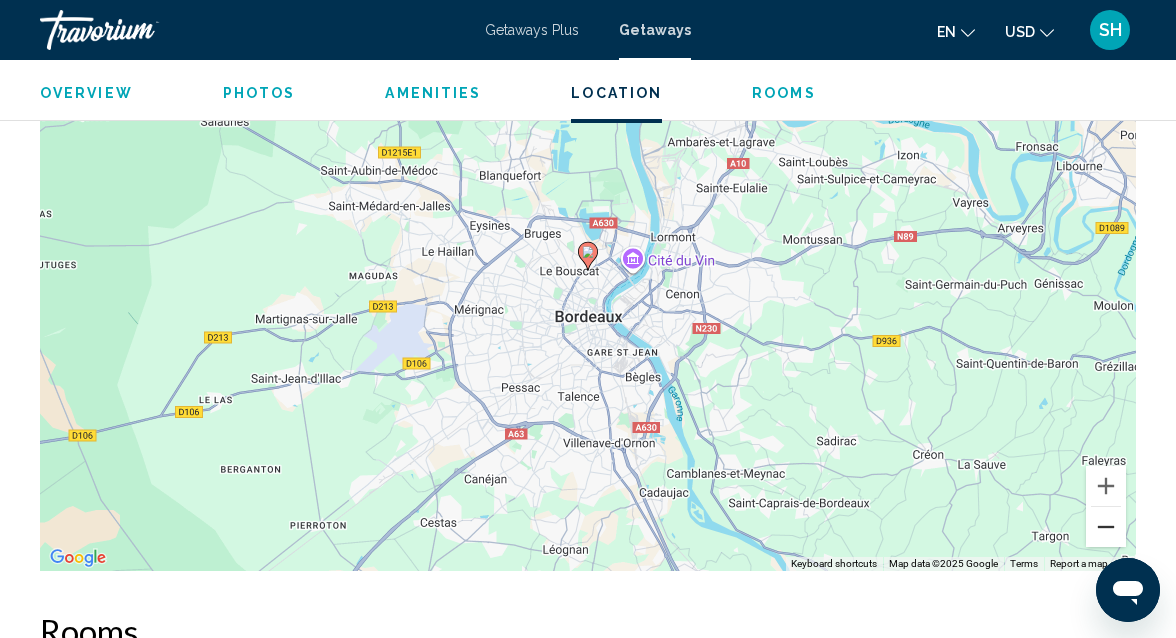click at bounding box center (1106, 527) 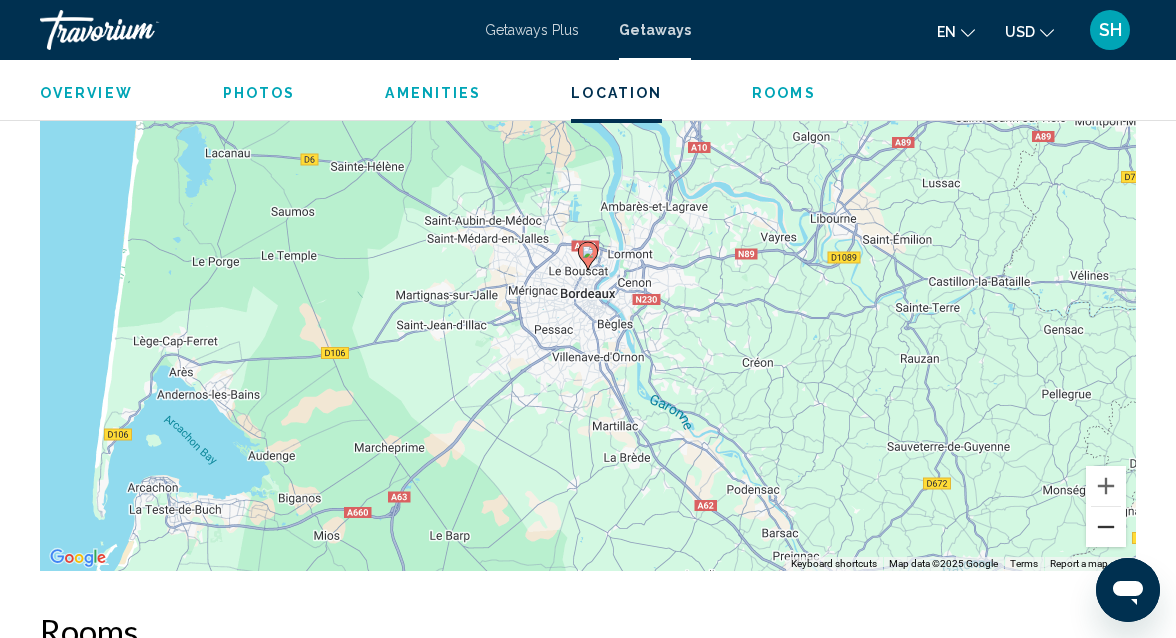 click at bounding box center [1106, 527] 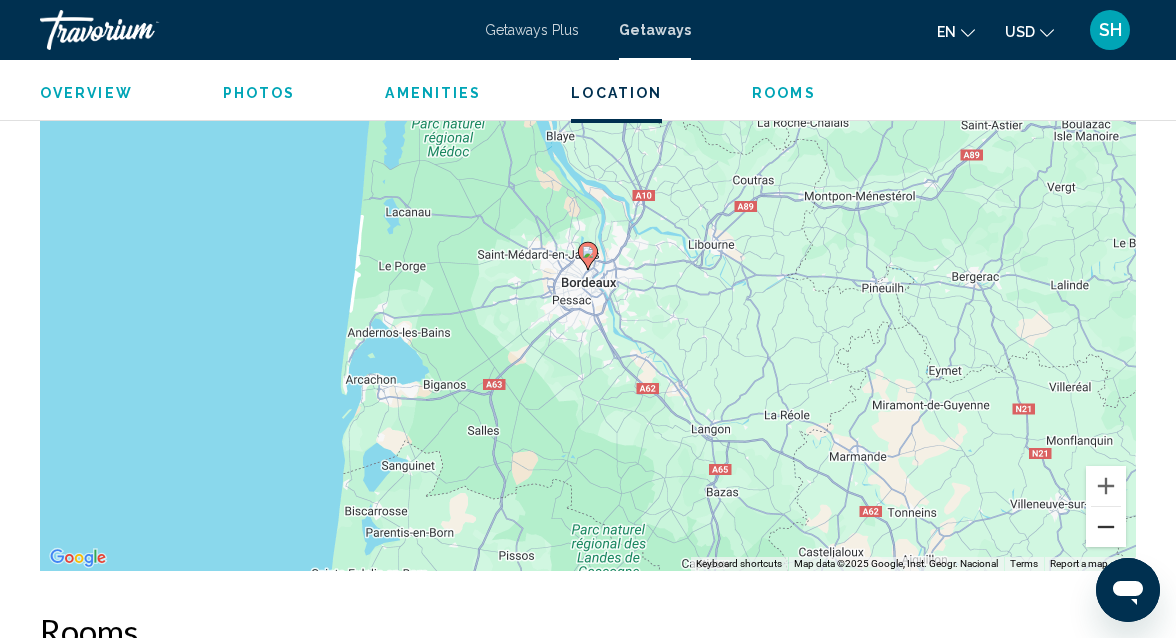 click at bounding box center [1106, 527] 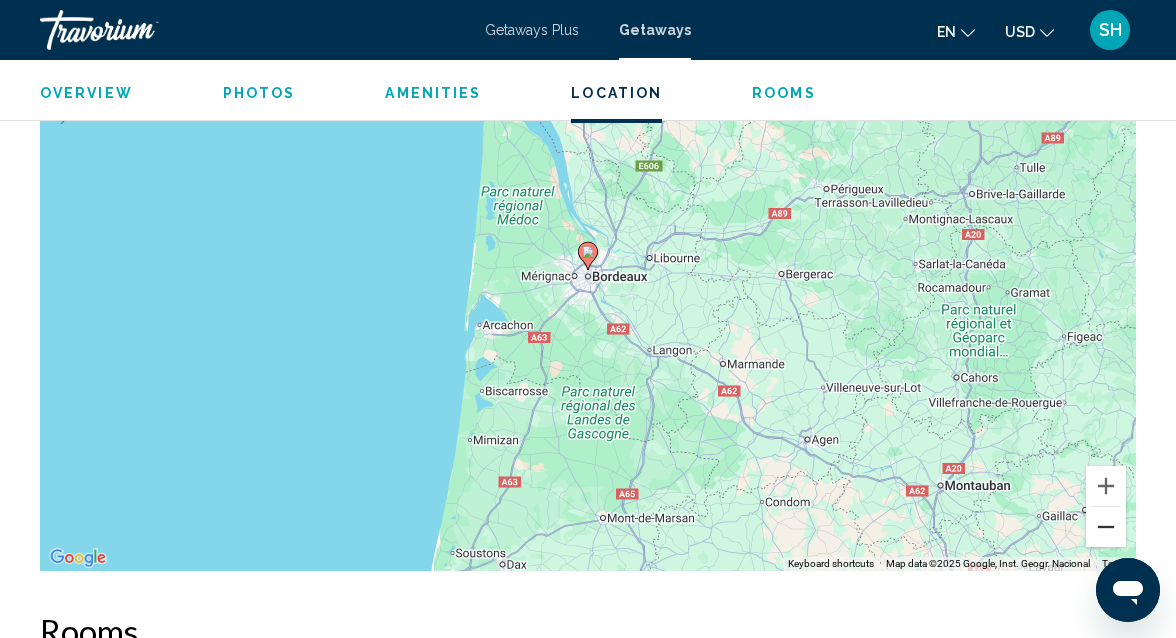 click at bounding box center (1106, 527) 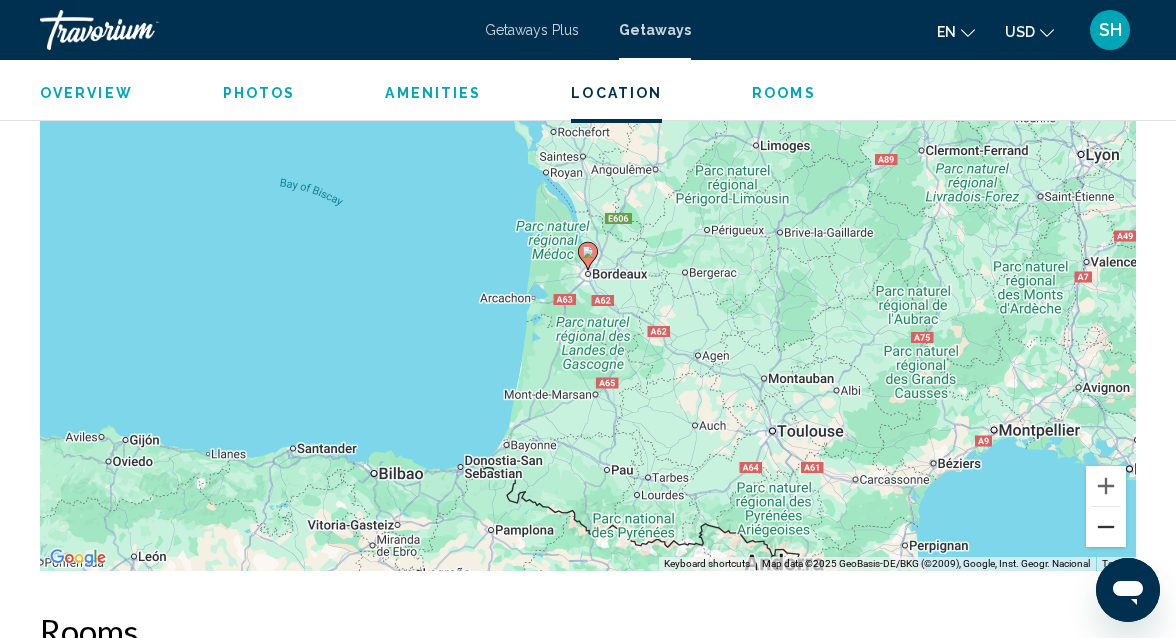 click at bounding box center (1106, 527) 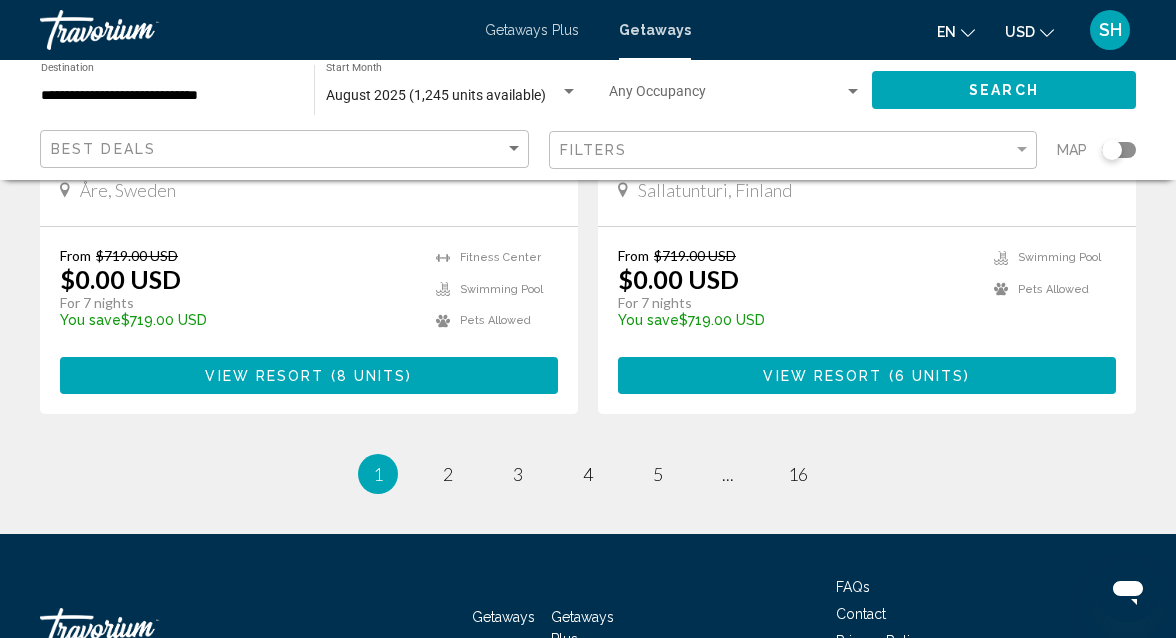 scroll, scrollTop: 3872, scrollLeft: 0, axis: vertical 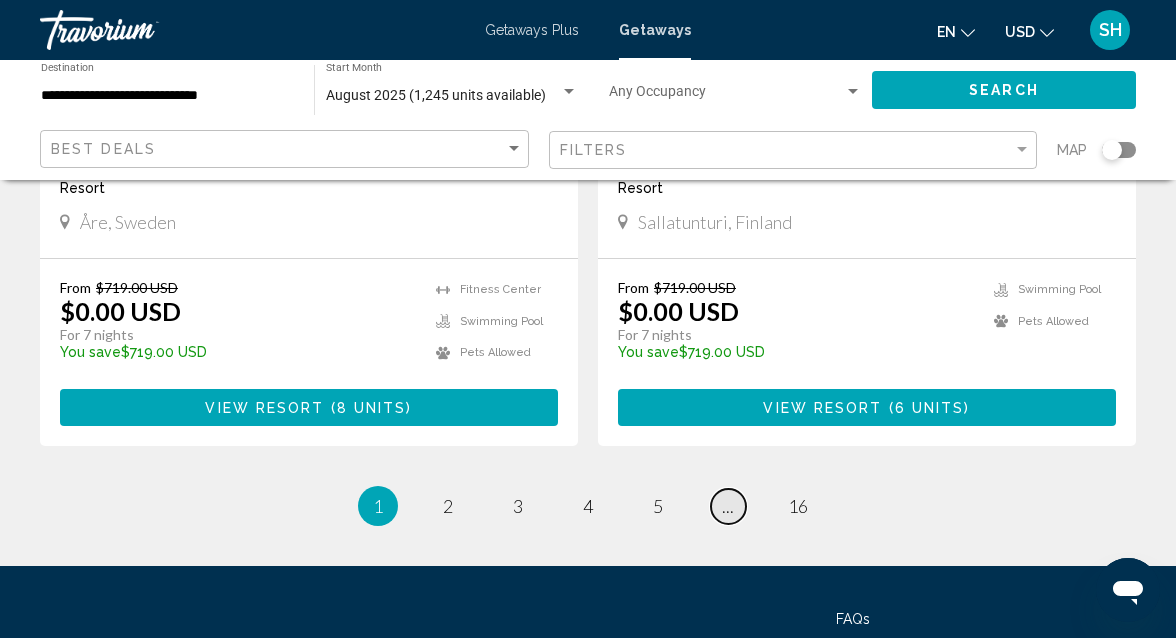 click on "..." at bounding box center (728, 506) 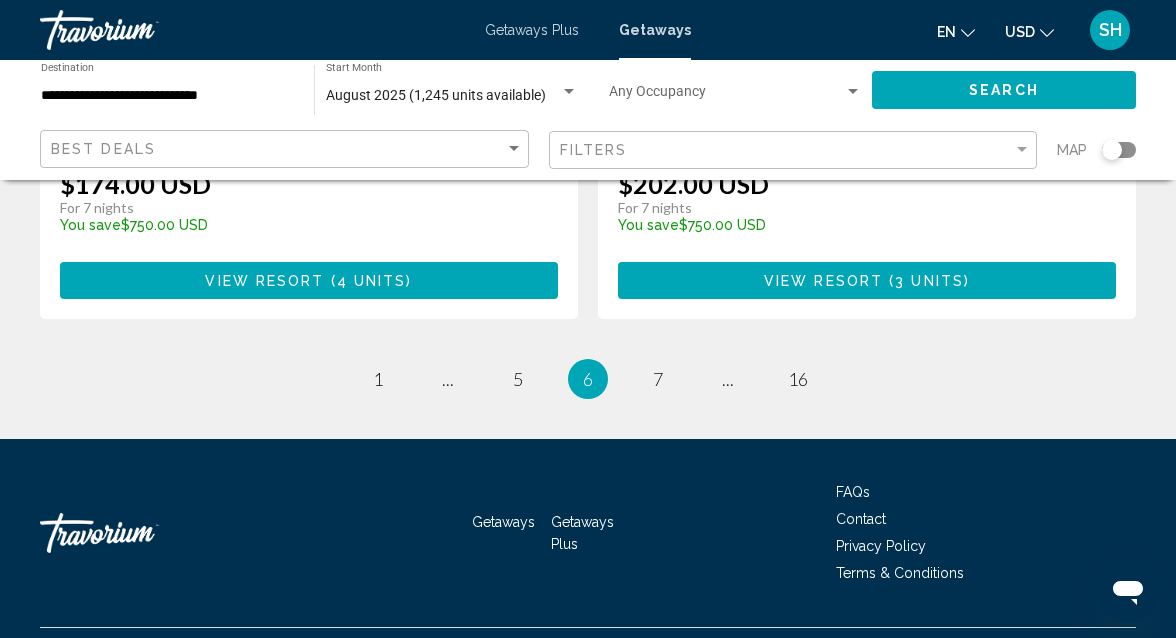 scroll, scrollTop: 4000, scrollLeft: 0, axis: vertical 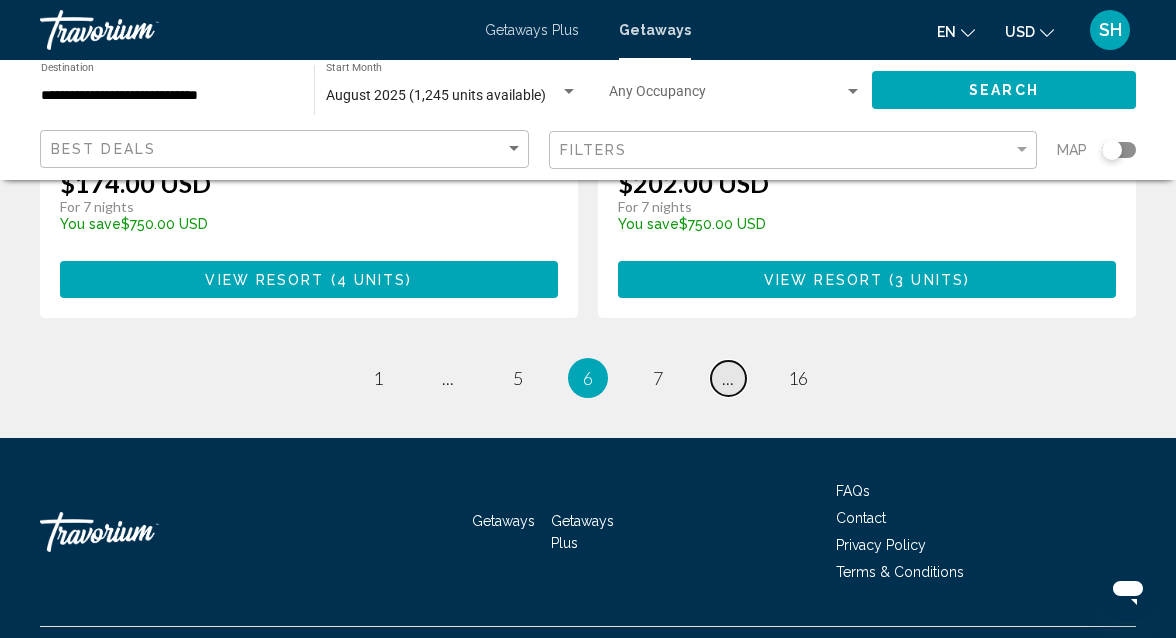 click on "..." at bounding box center (728, 378) 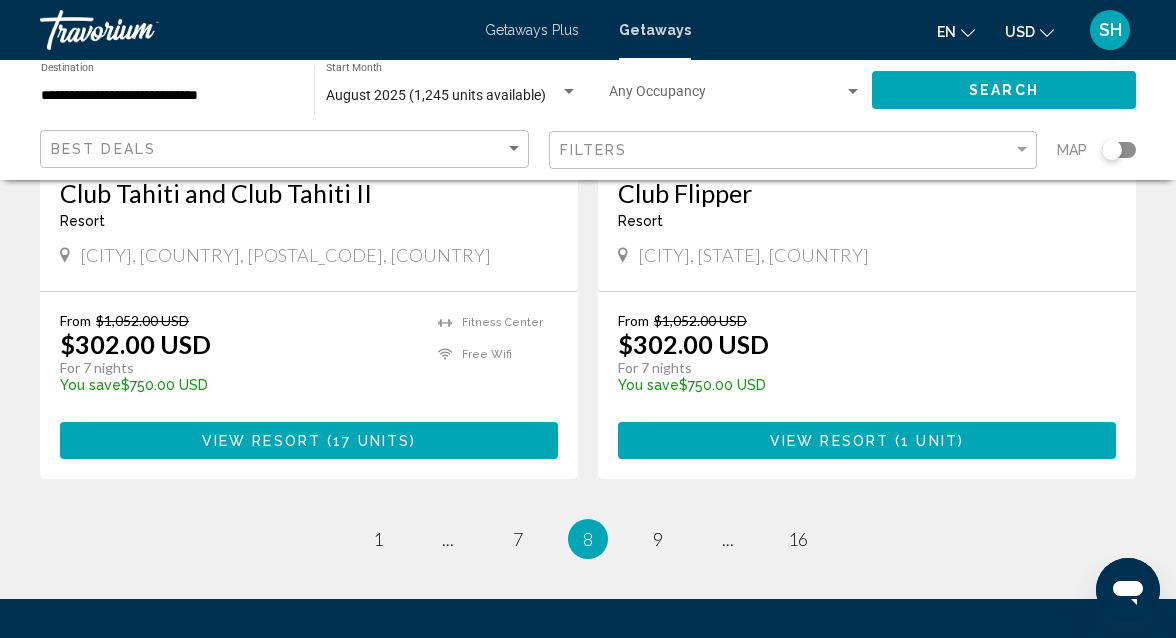scroll, scrollTop: 3872, scrollLeft: 0, axis: vertical 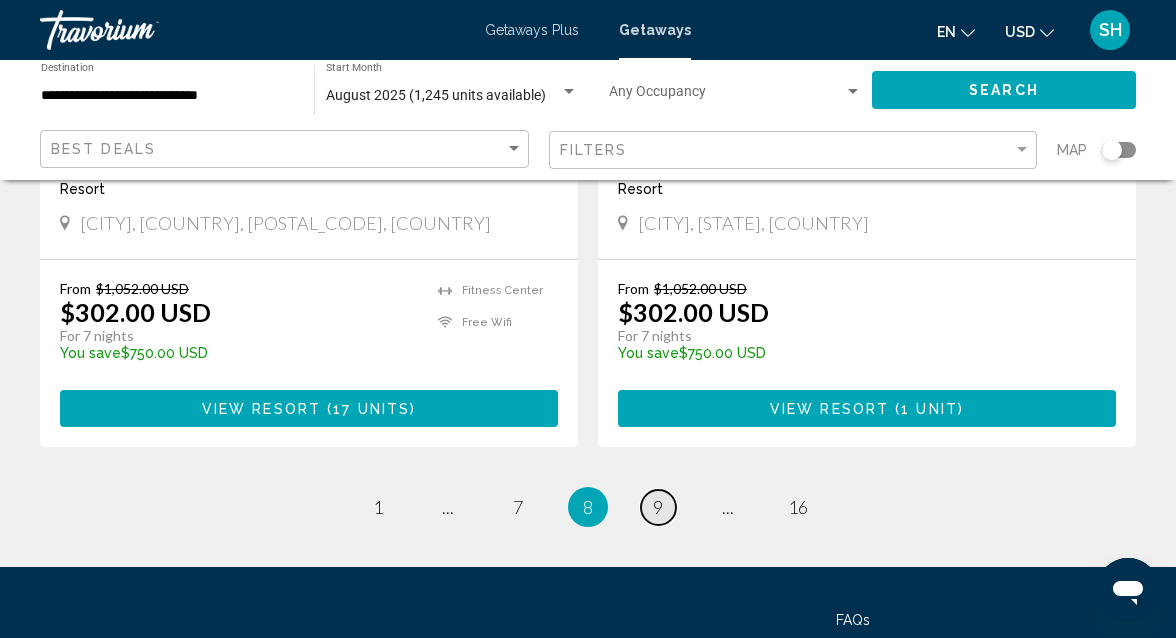 click on "9" at bounding box center (658, 507) 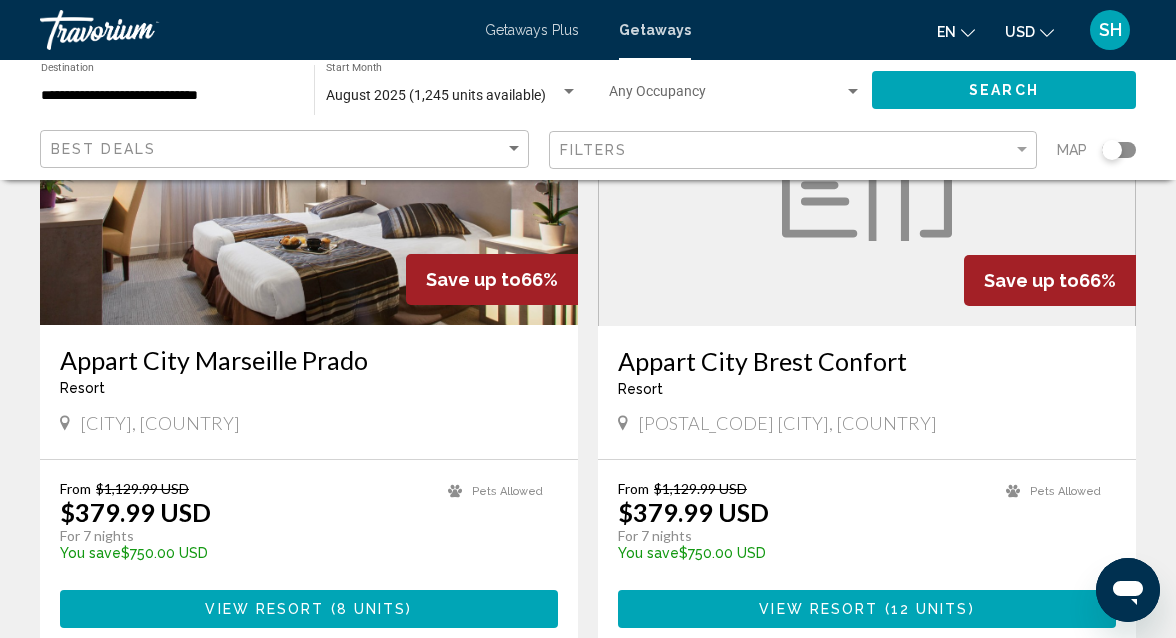 scroll, scrollTop: 3008, scrollLeft: 0, axis: vertical 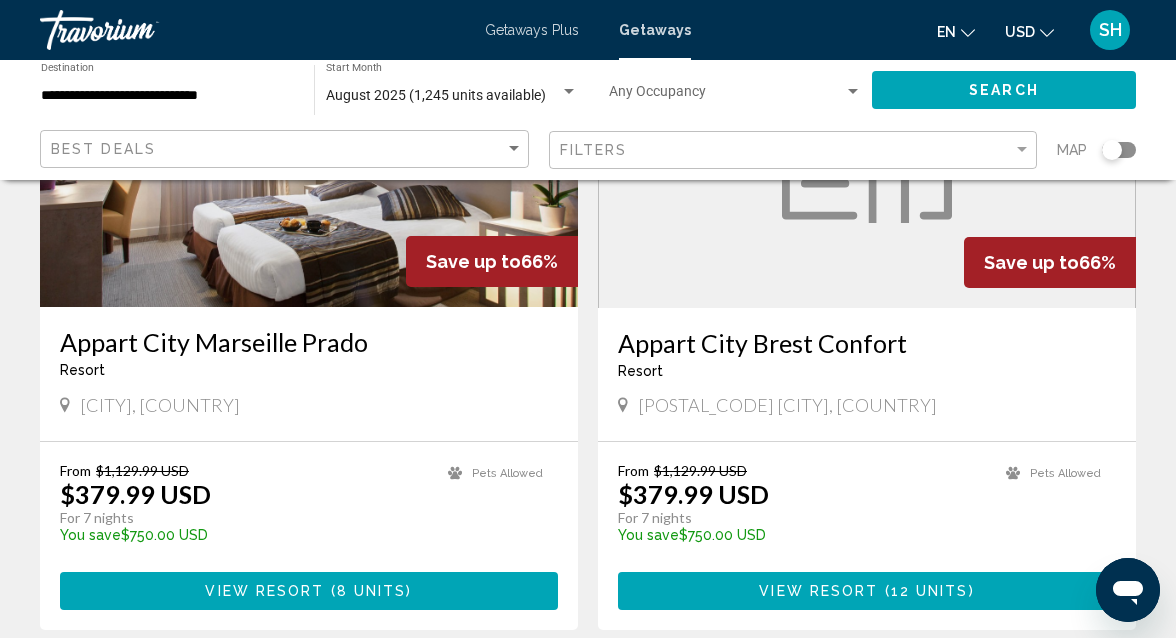 click on "View Resort    ( 12 units )" at bounding box center (867, 590) 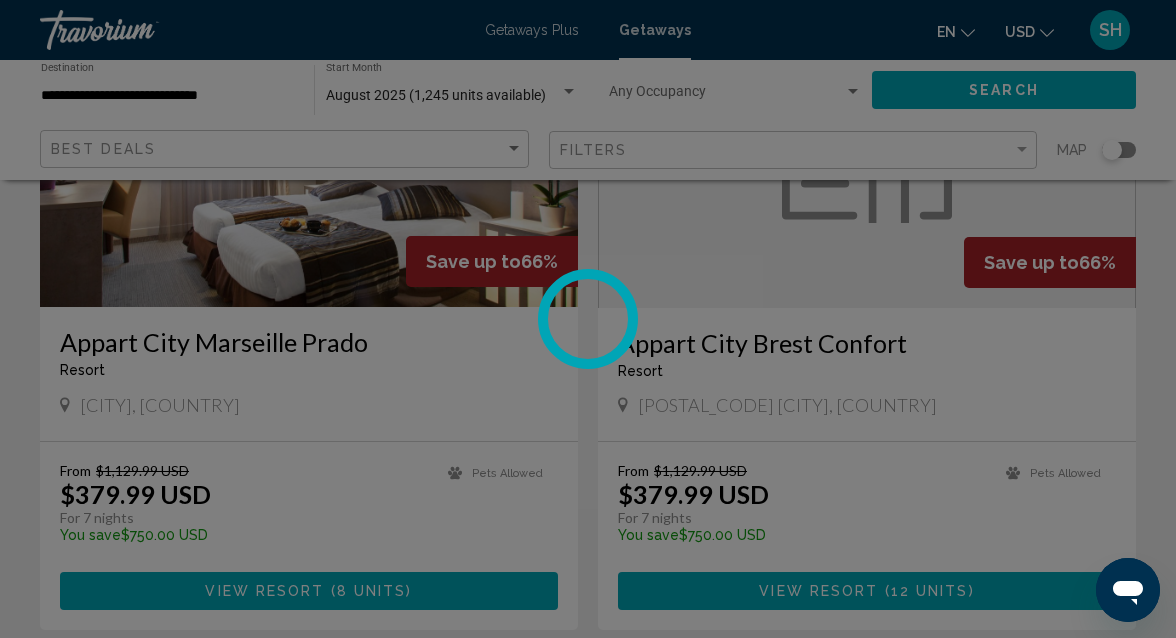 scroll, scrollTop: 216, scrollLeft: 0, axis: vertical 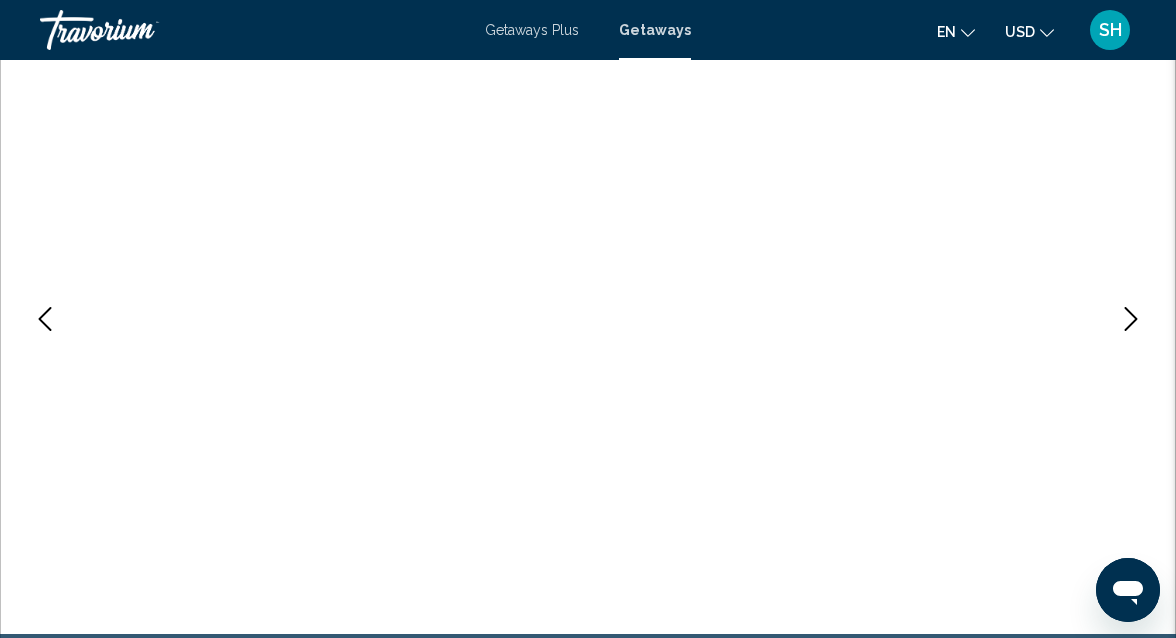 type 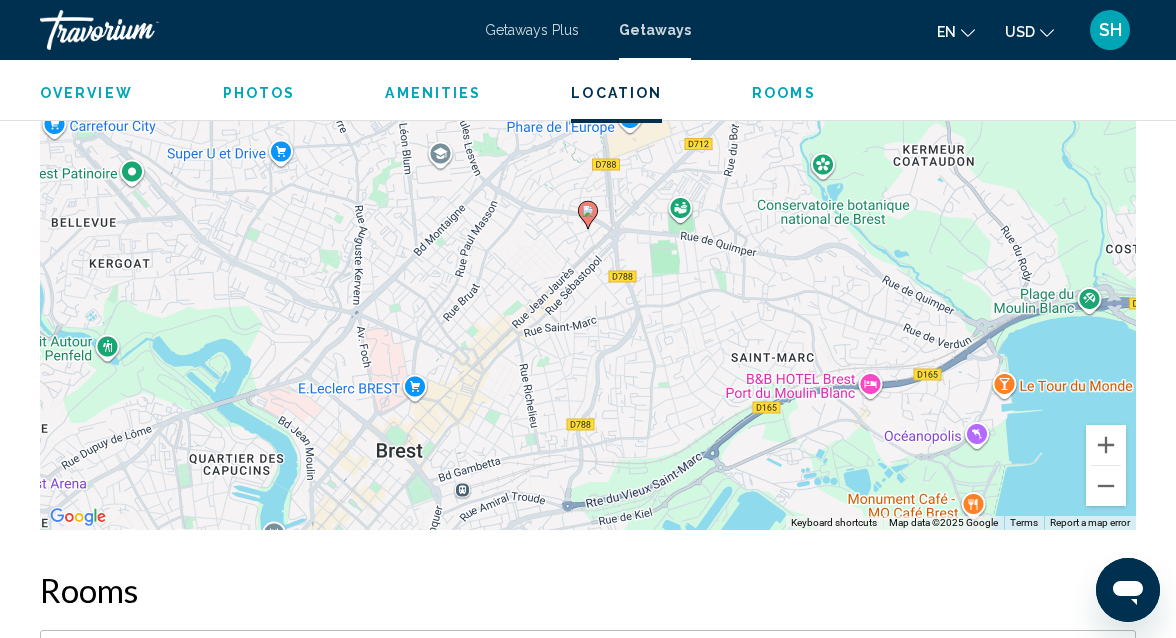 scroll, scrollTop: 2584, scrollLeft: 0, axis: vertical 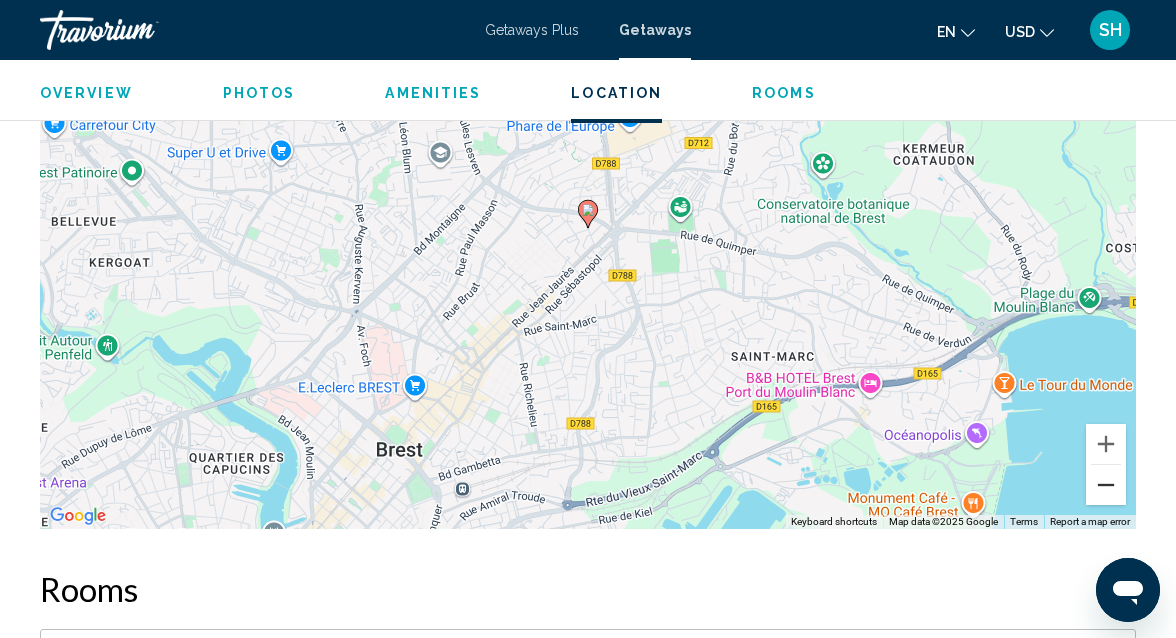 click at bounding box center [1106, 485] 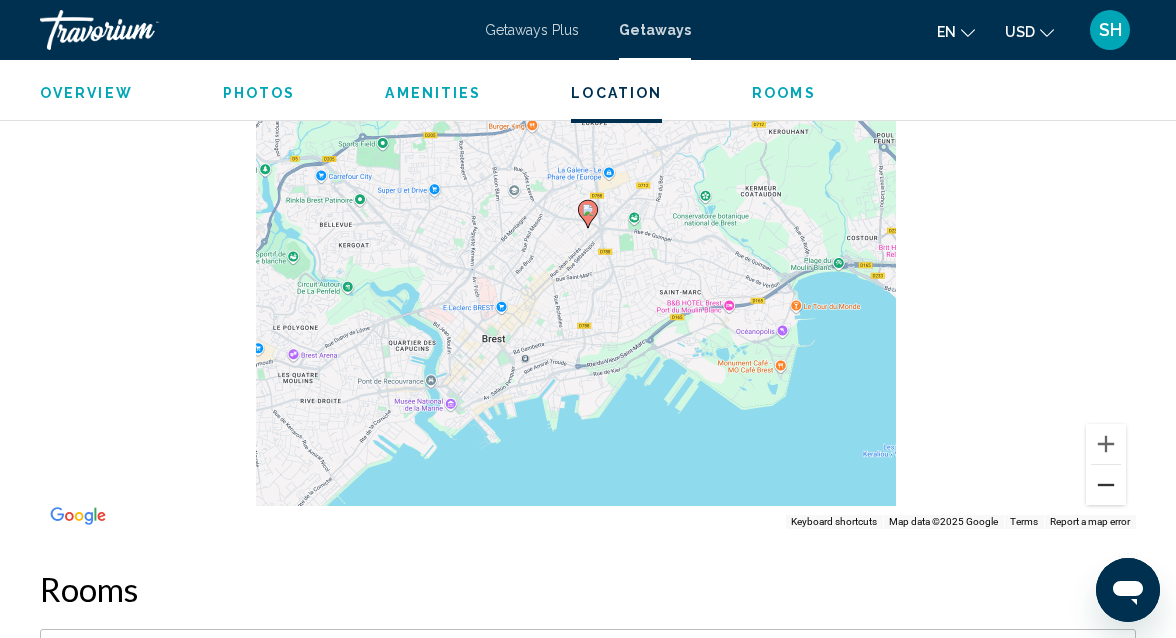 click at bounding box center [1106, 485] 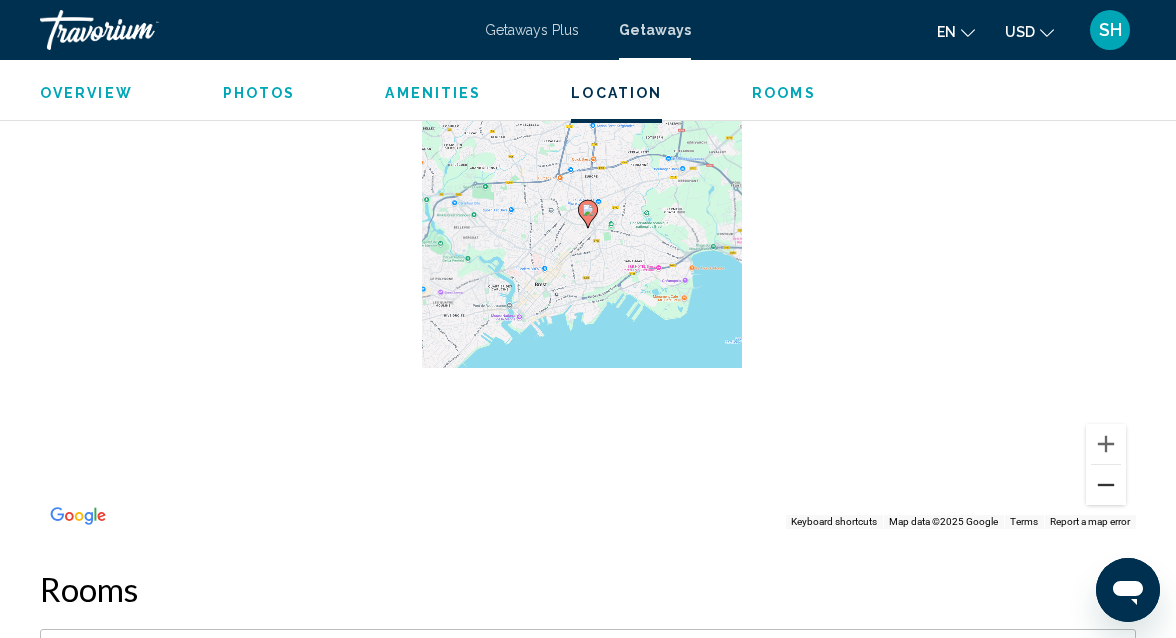 click at bounding box center (1106, 485) 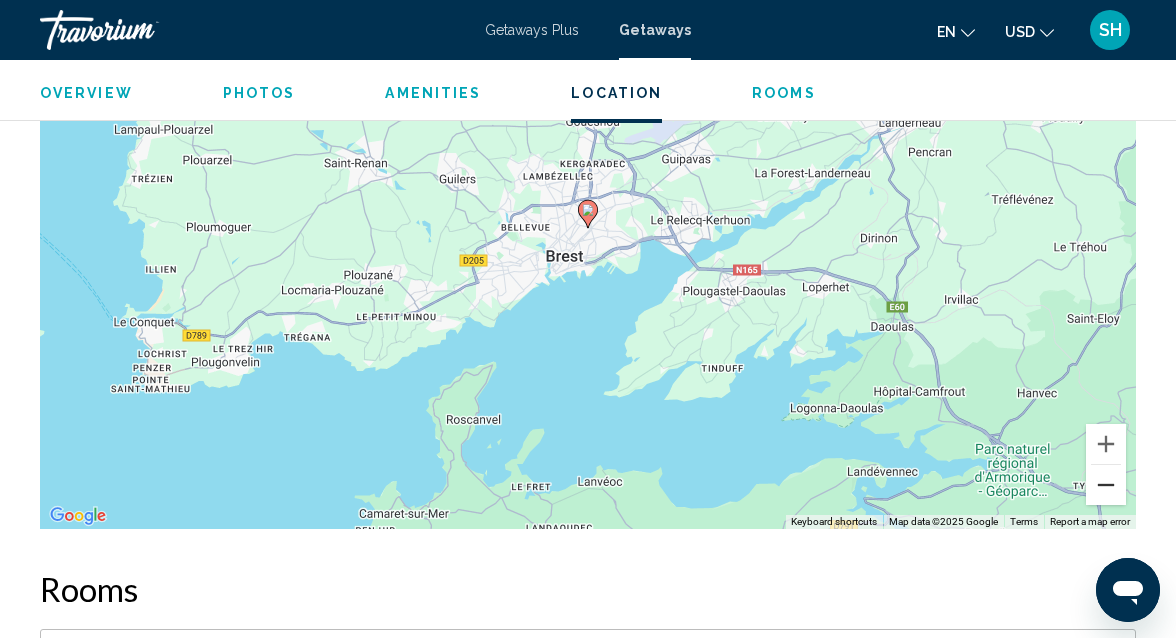 click at bounding box center [1106, 485] 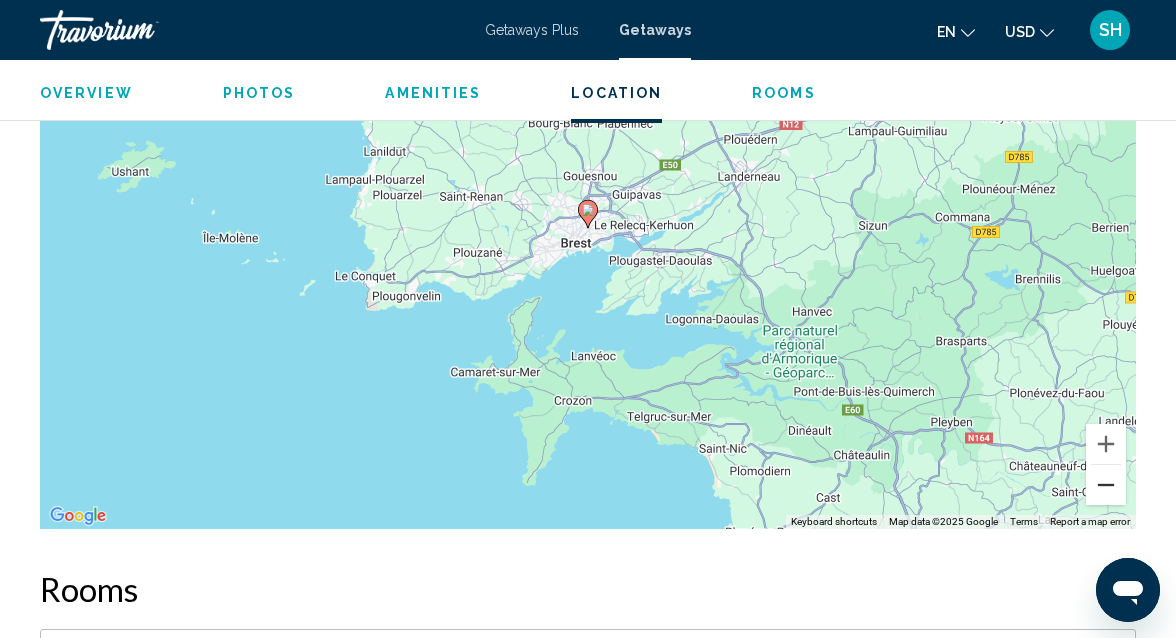 click at bounding box center (1106, 485) 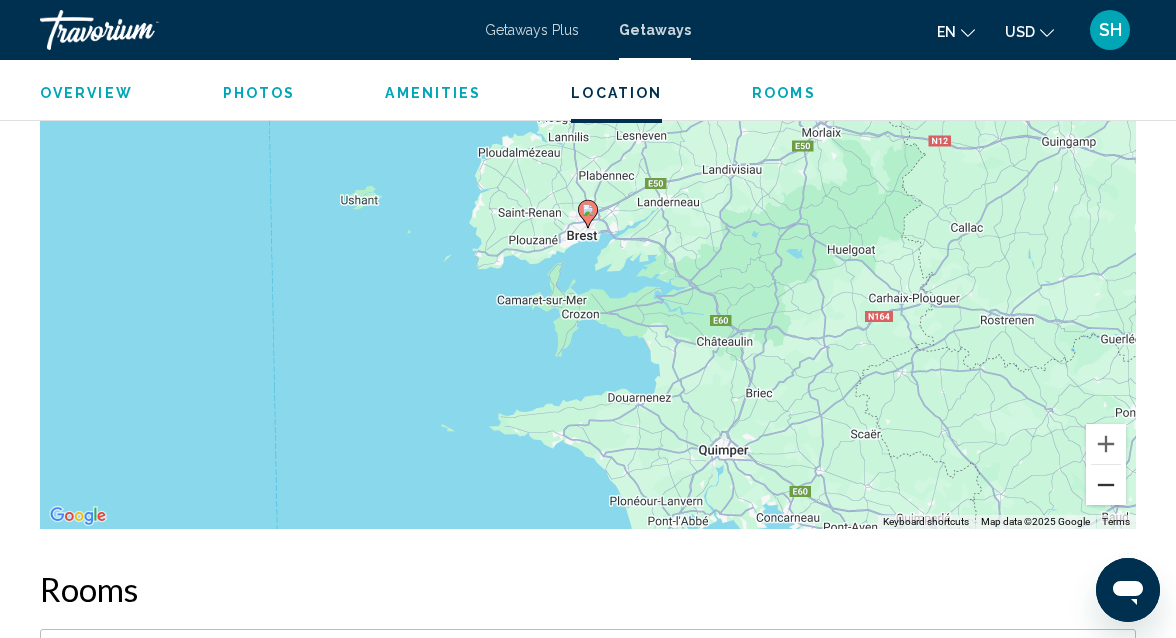 click at bounding box center (1106, 485) 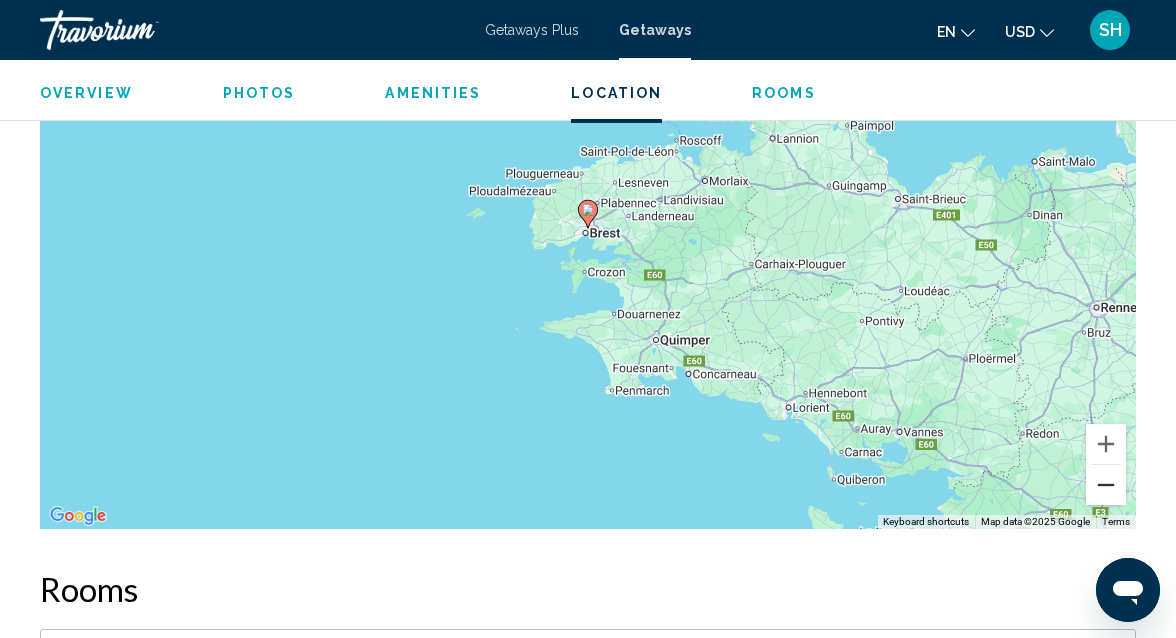 click at bounding box center (1106, 485) 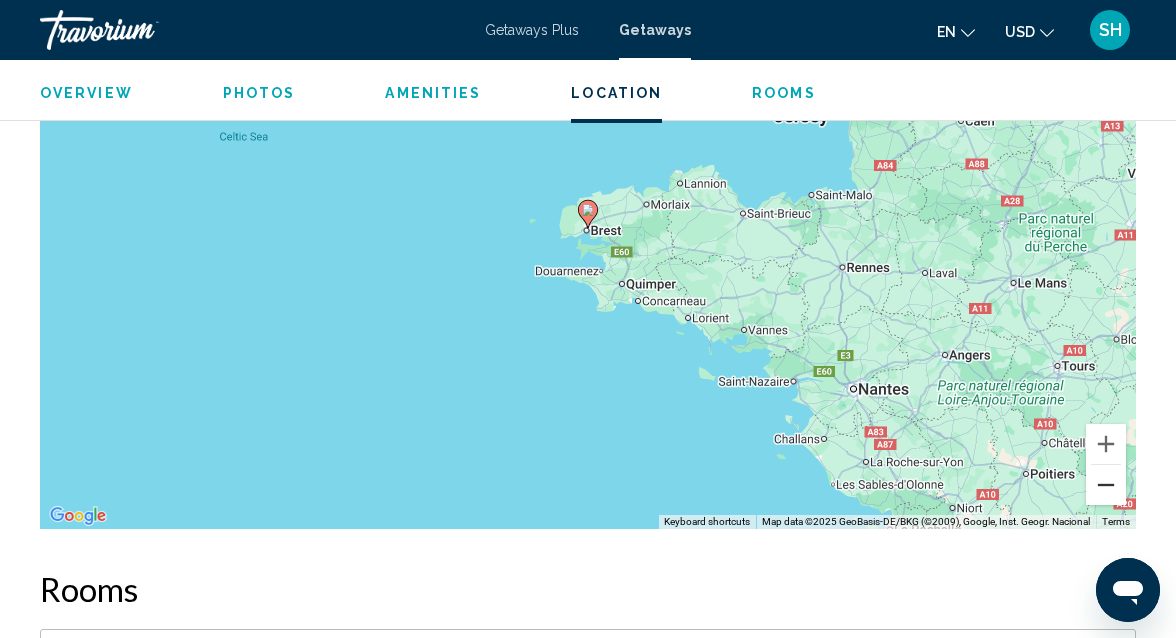 click at bounding box center [1106, 485] 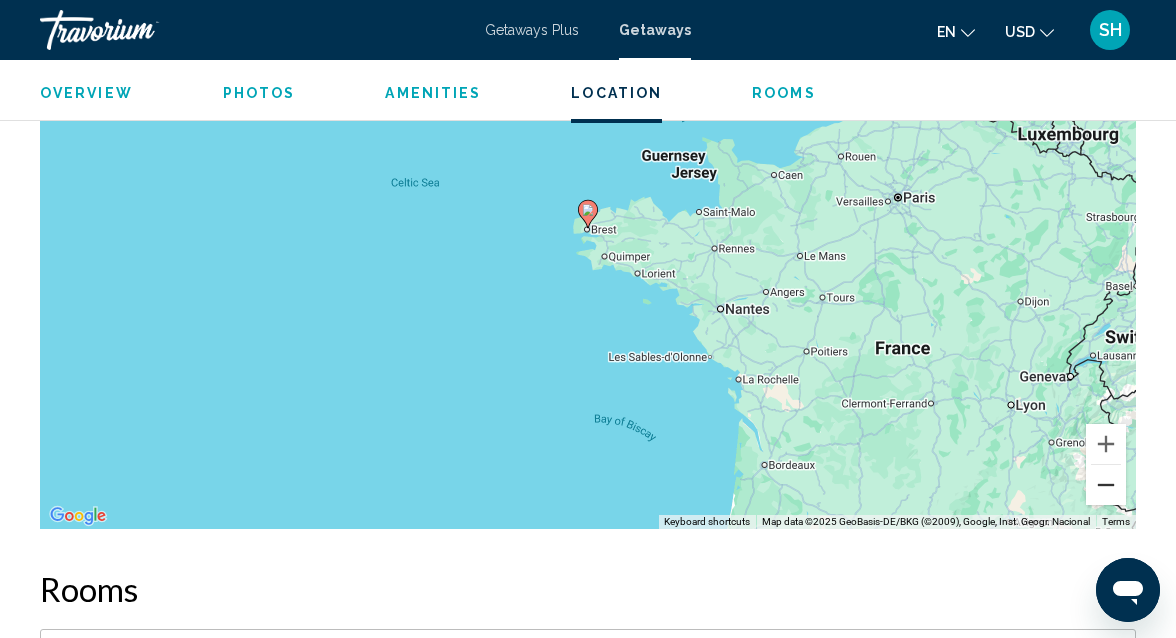 click at bounding box center (1106, 485) 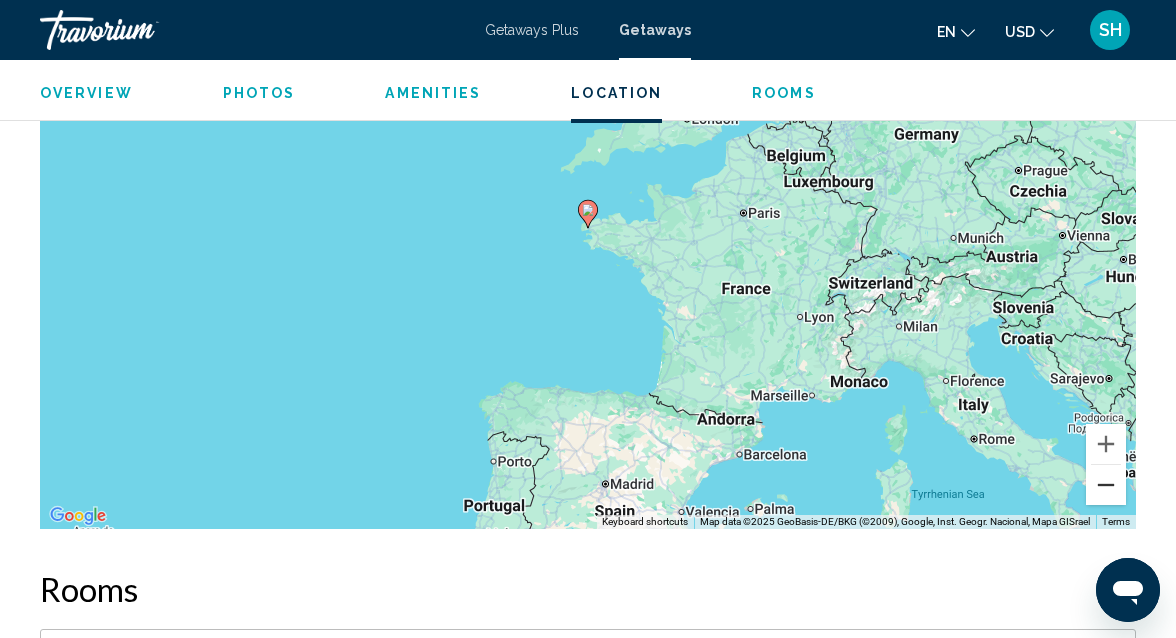 type 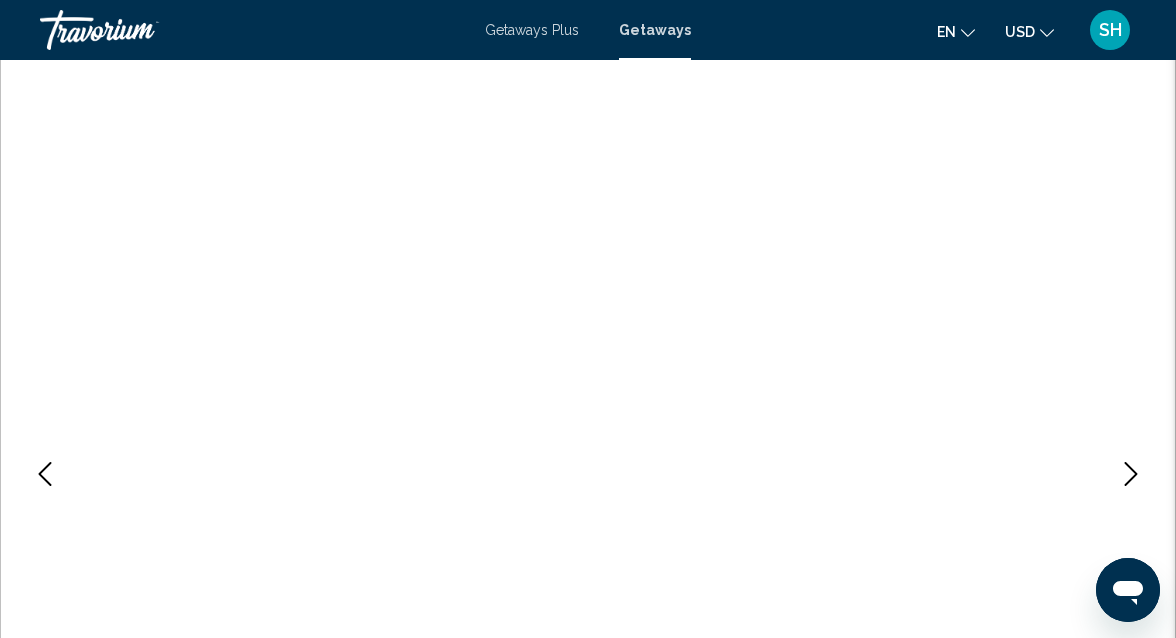 scroll, scrollTop: 0, scrollLeft: 0, axis: both 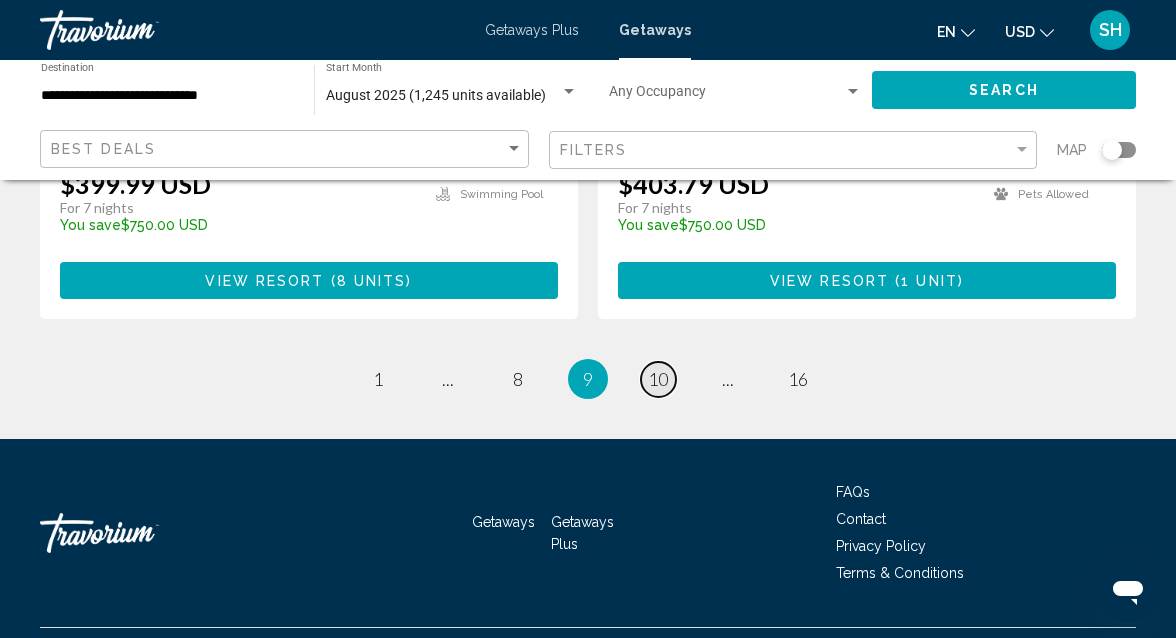 click on "10" at bounding box center [658, 379] 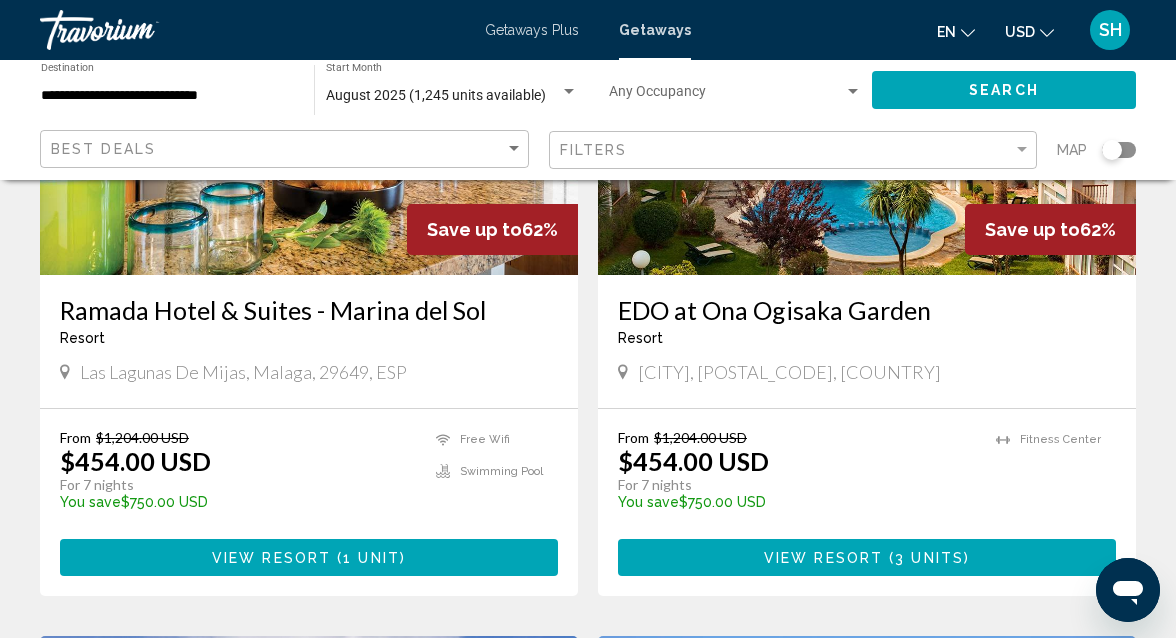 scroll, scrollTop: 1696, scrollLeft: 0, axis: vertical 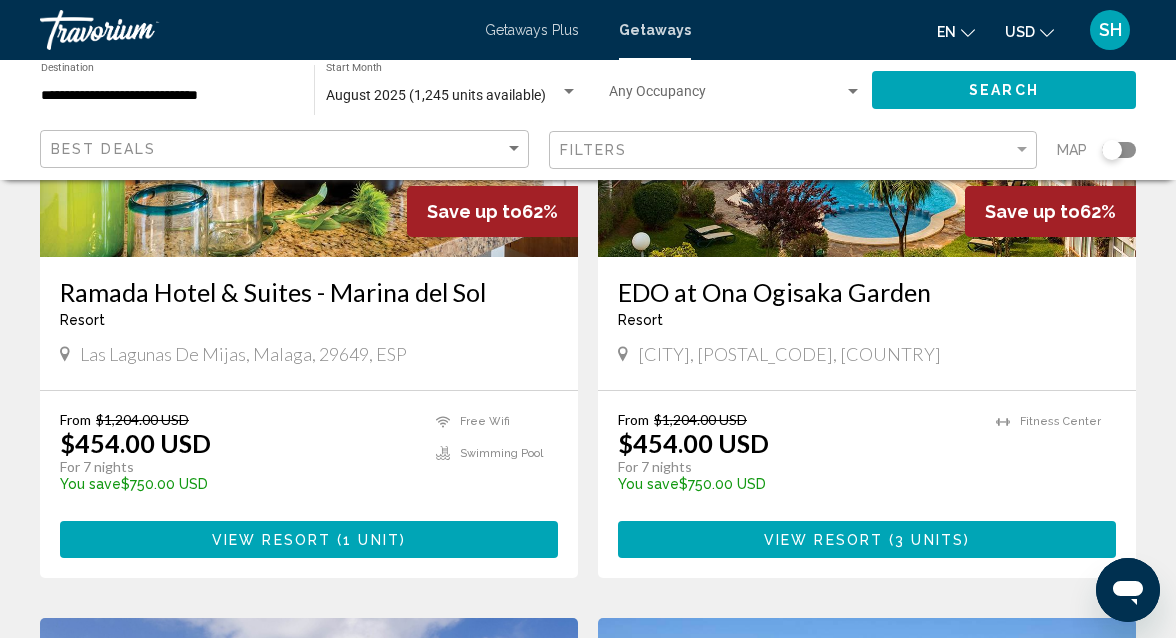 click on "View Resort    ( 1 unit )" at bounding box center [309, 539] 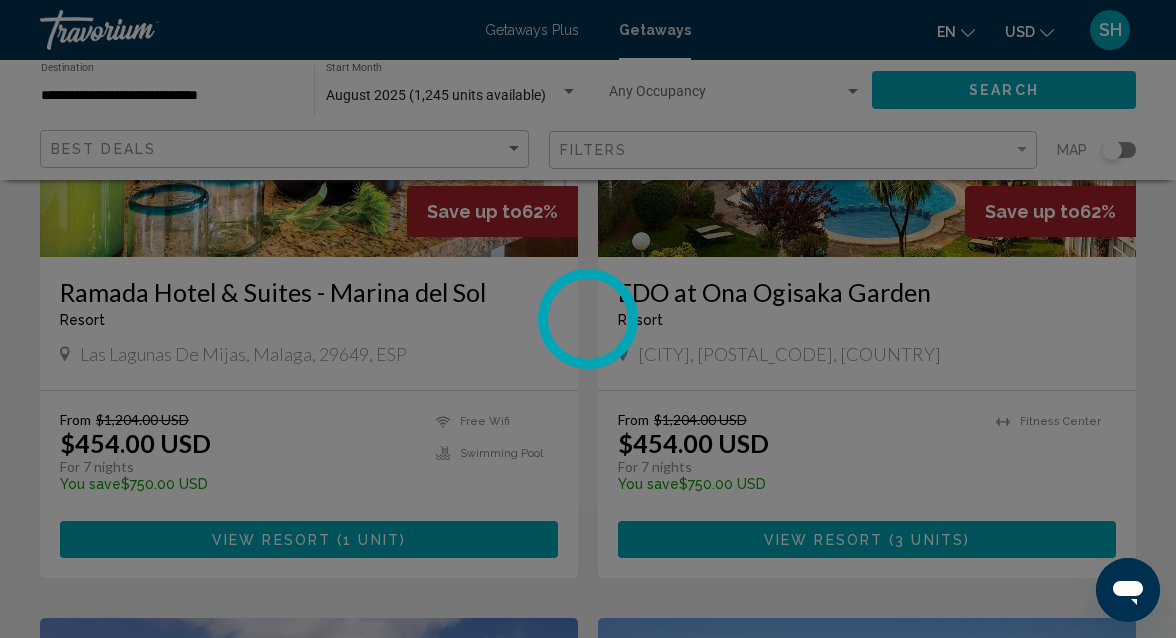 scroll, scrollTop: 216, scrollLeft: 0, axis: vertical 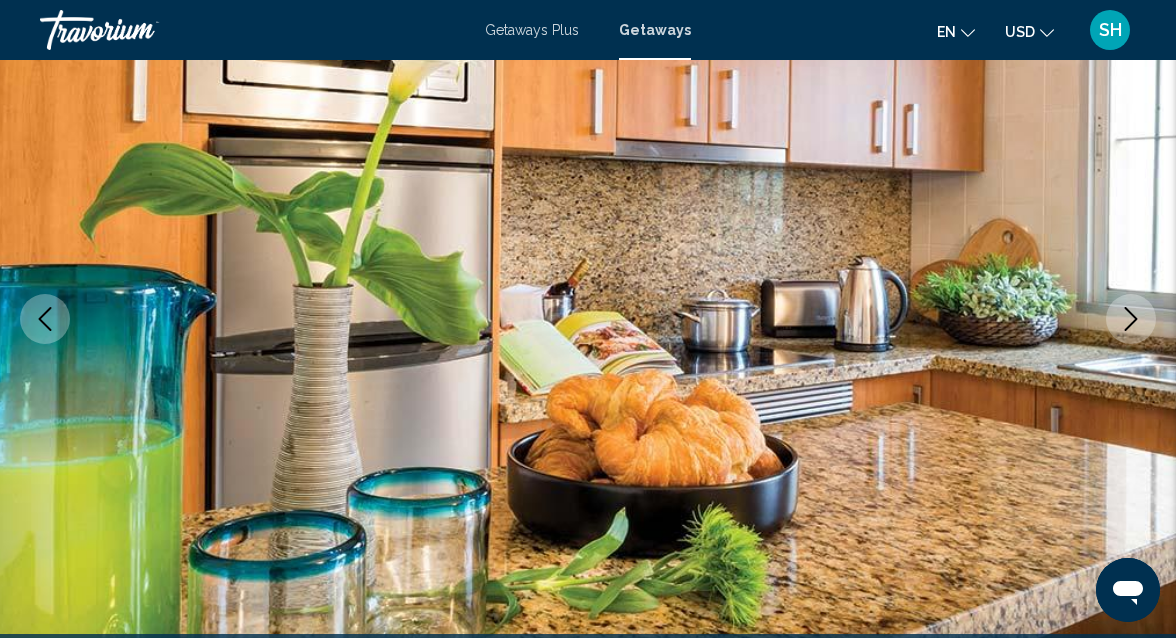 type 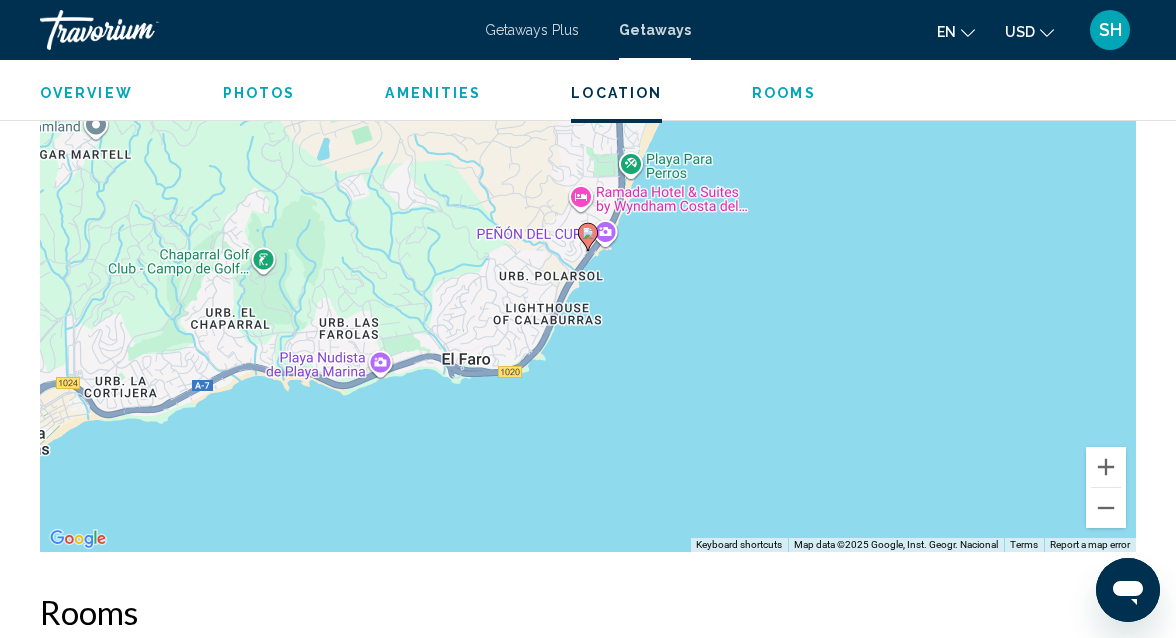 scroll, scrollTop: 3320, scrollLeft: 0, axis: vertical 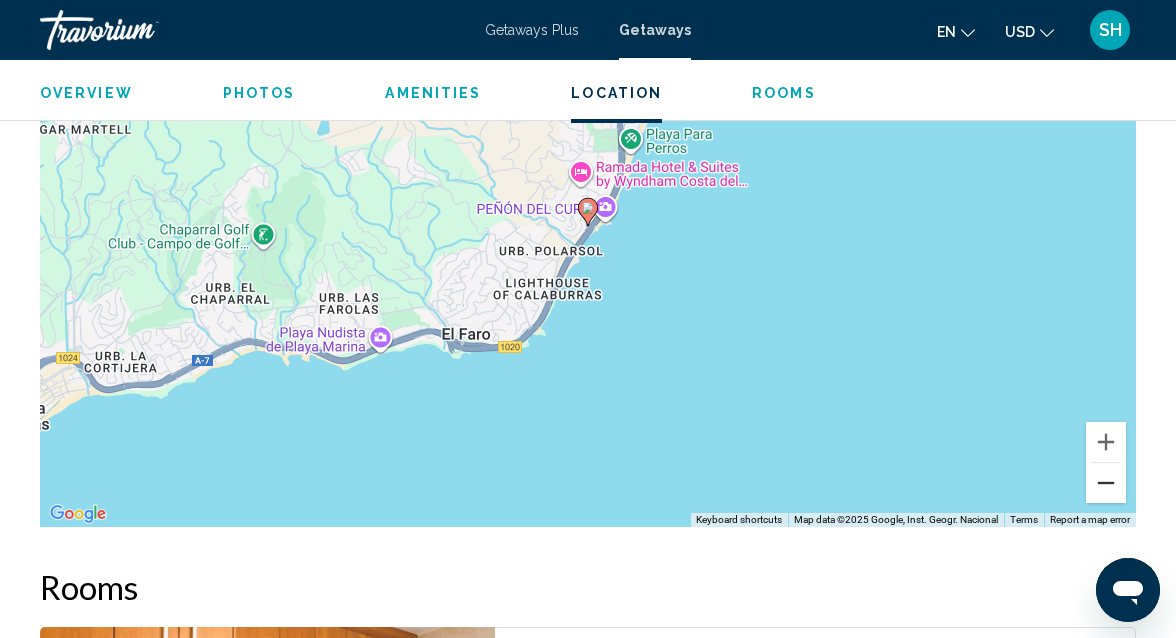 click at bounding box center [1106, 483] 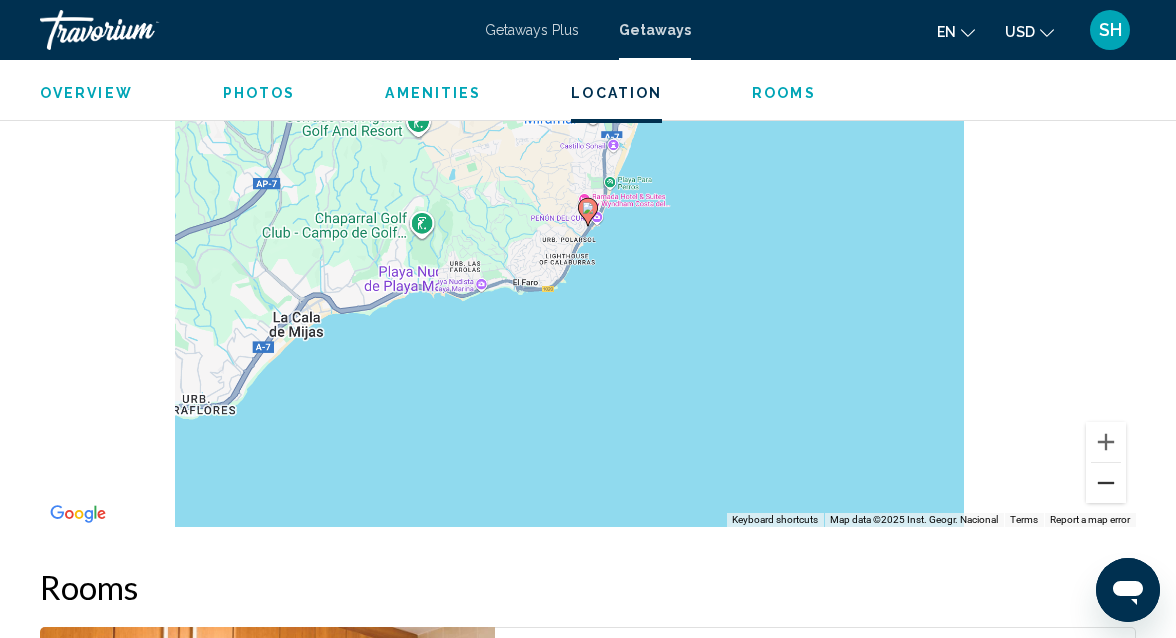 click at bounding box center [1106, 483] 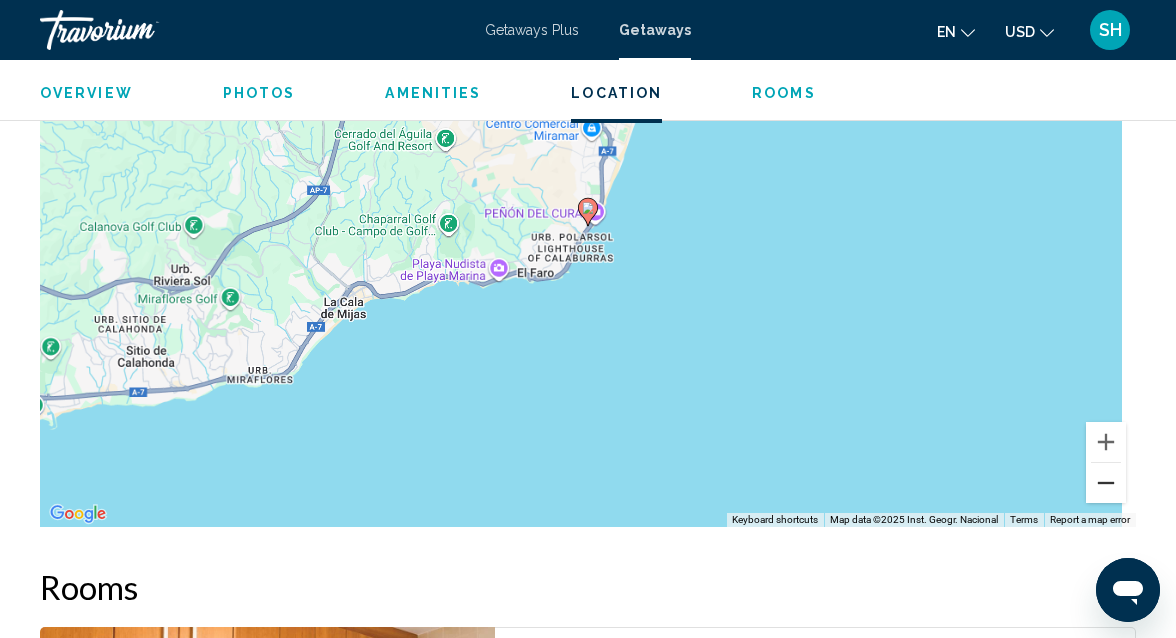click at bounding box center (1106, 483) 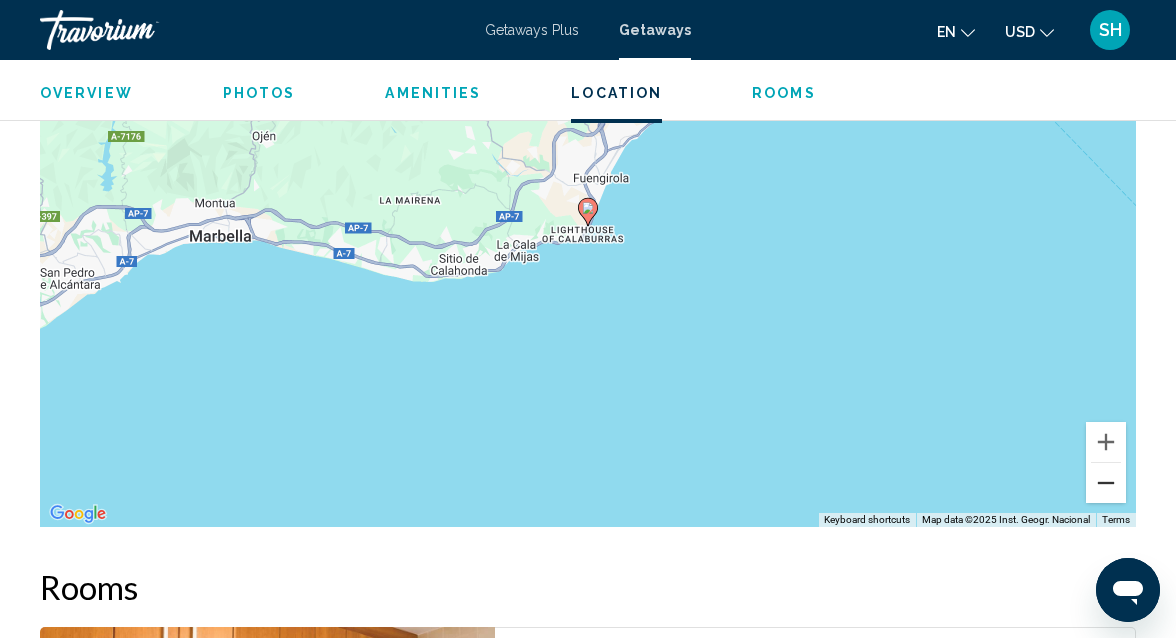 click at bounding box center (1106, 483) 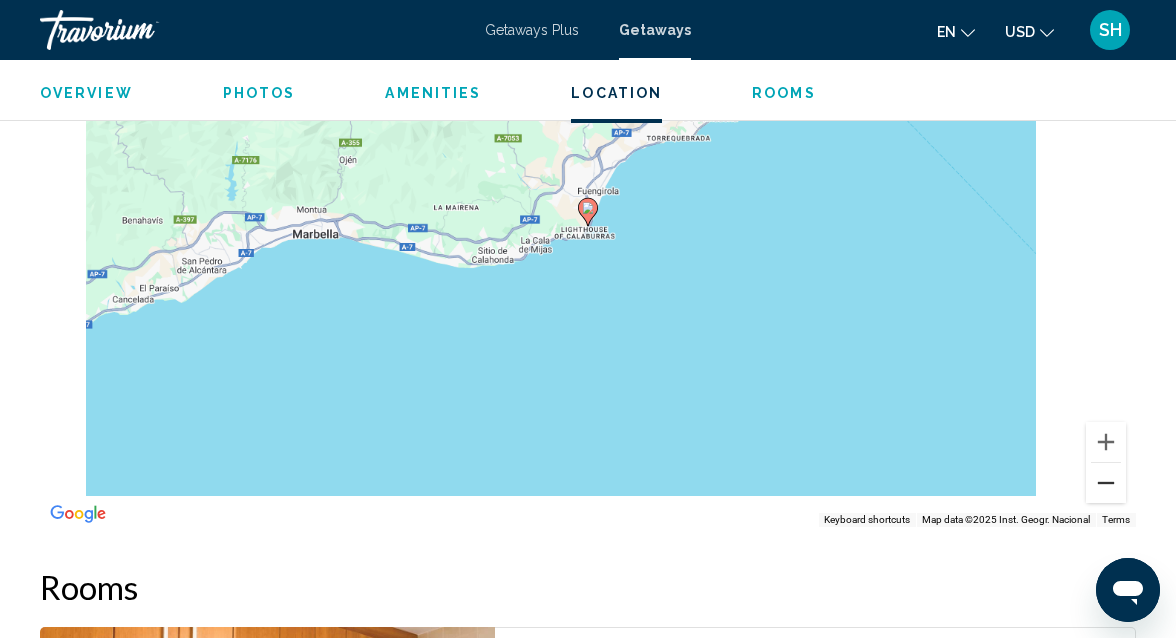 click at bounding box center (1106, 483) 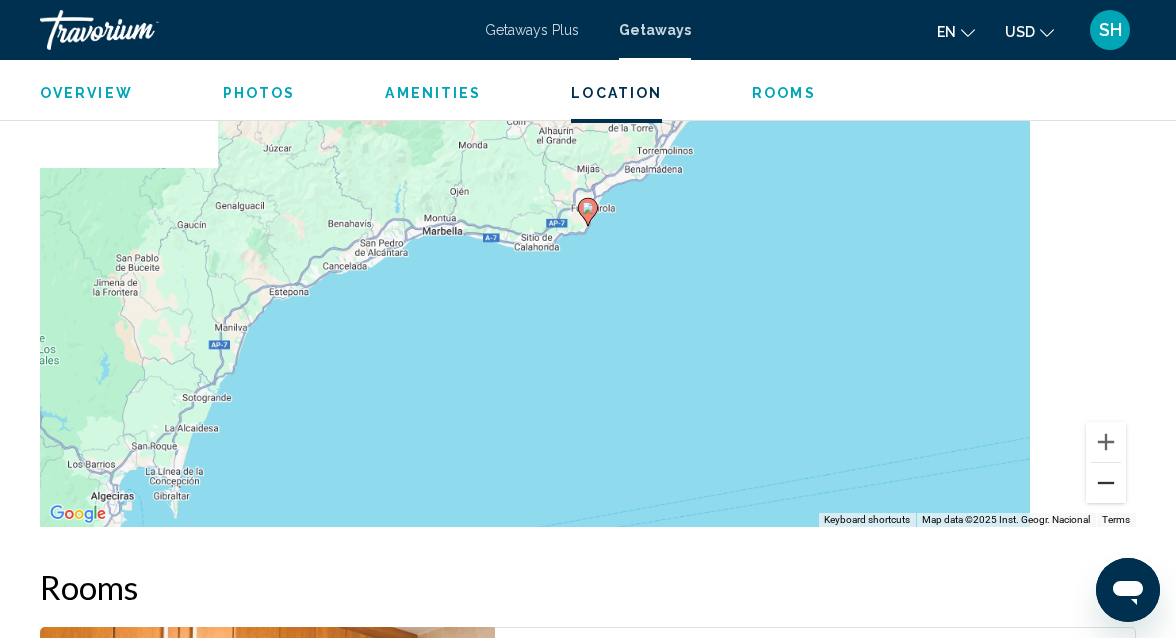 click at bounding box center (1106, 483) 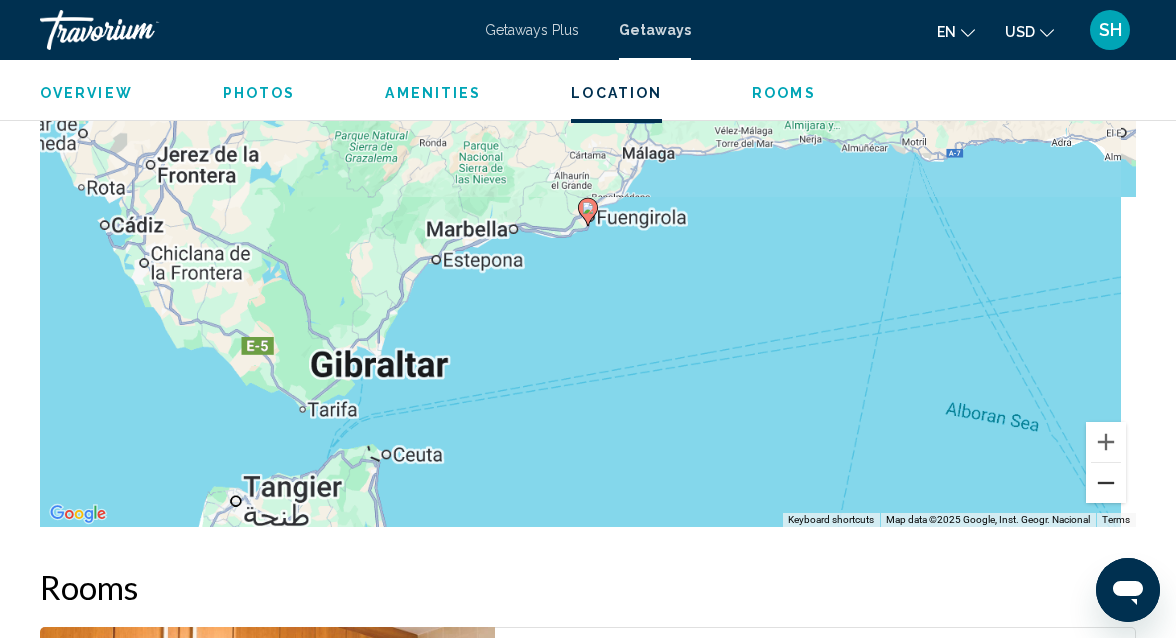 click at bounding box center [1106, 483] 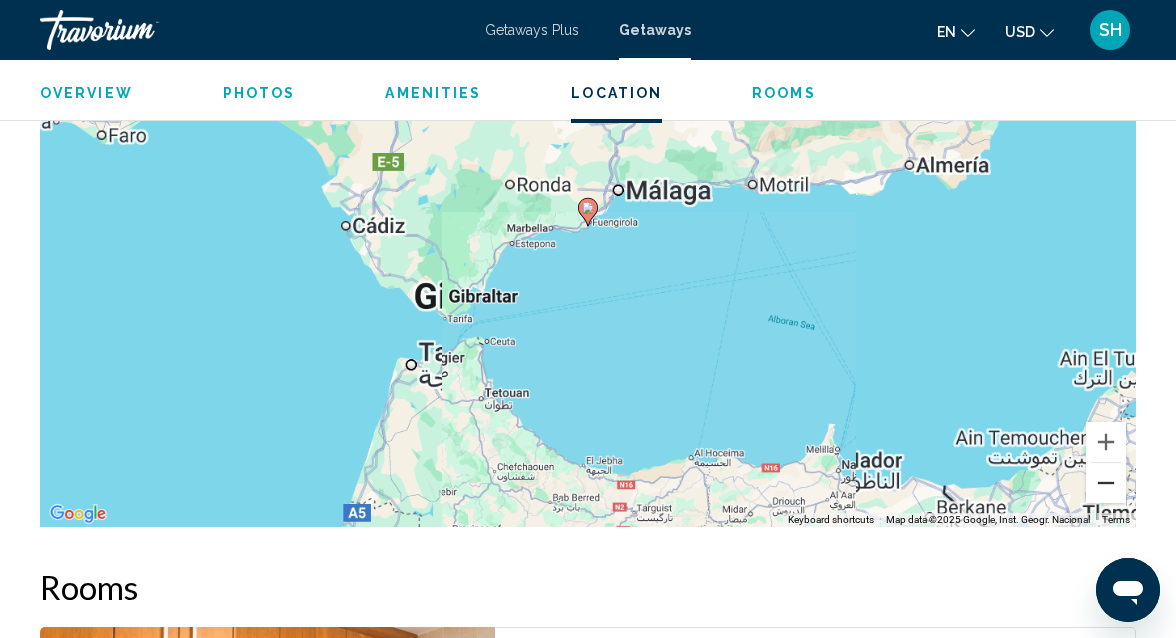 click at bounding box center [1106, 483] 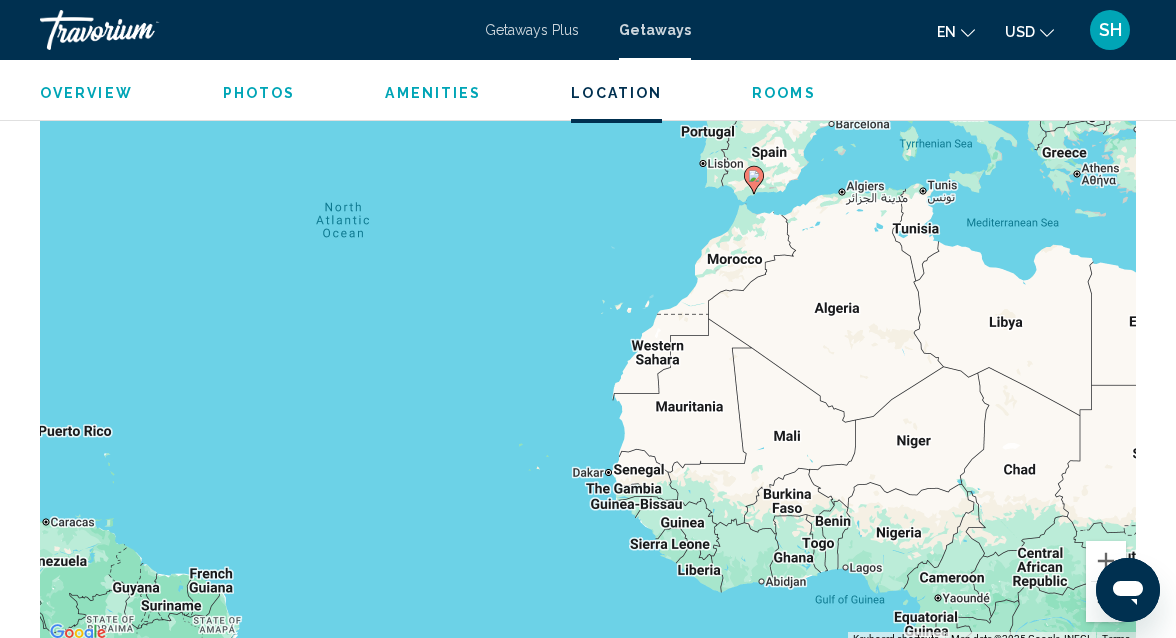 scroll, scrollTop: 3203, scrollLeft: 0, axis: vertical 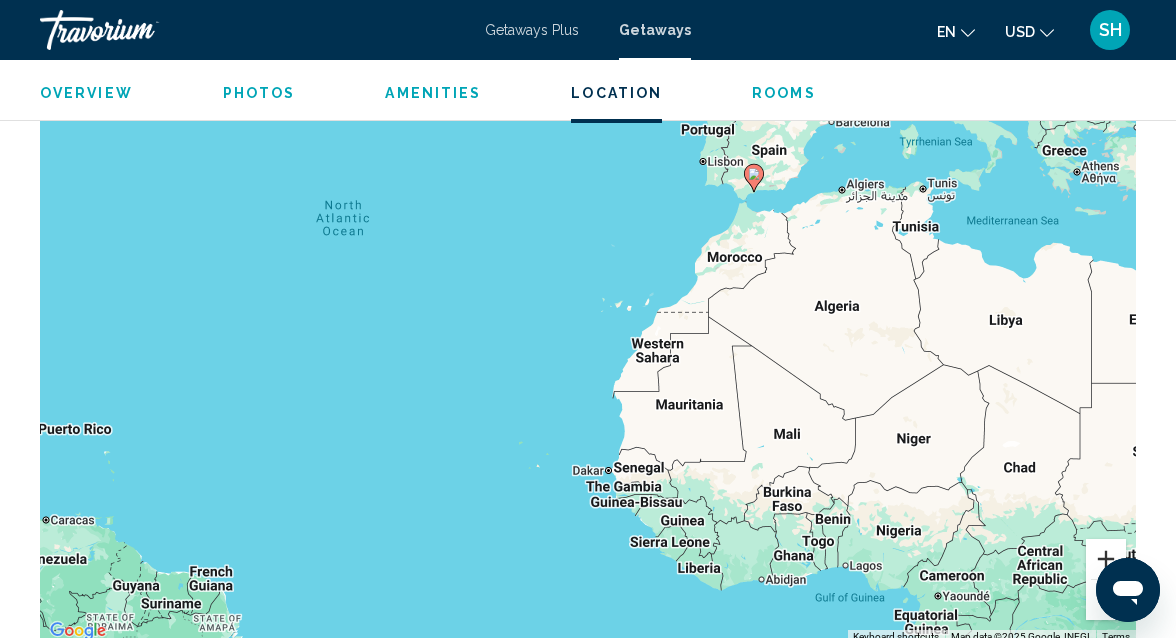click at bounding box center (1106, 559) 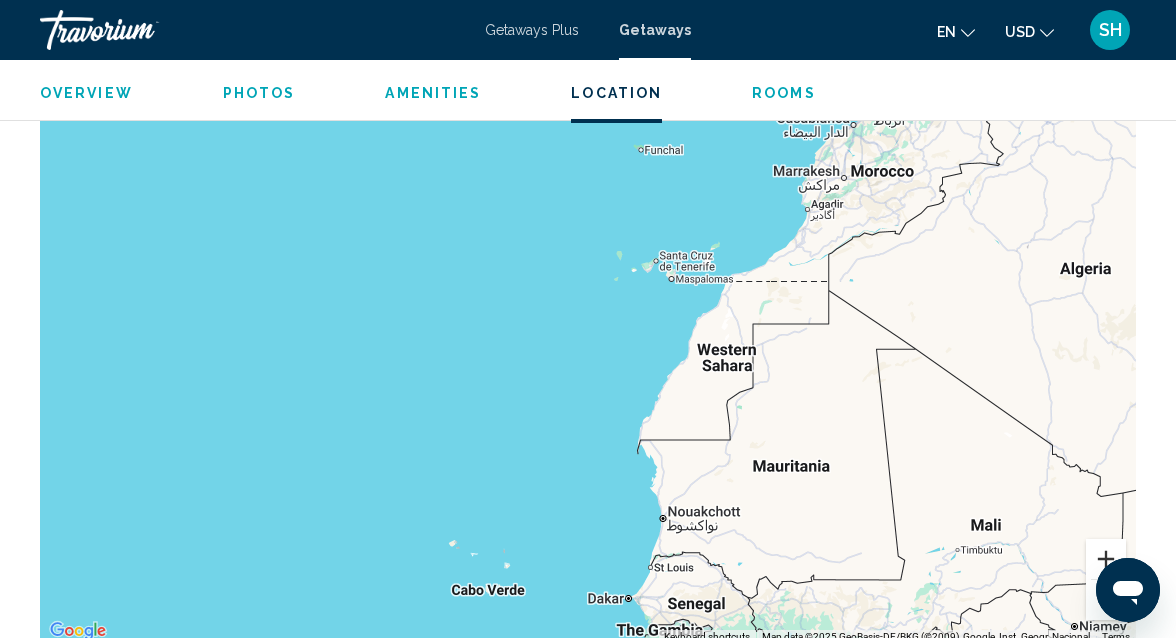 click at bounding box center [1106, 559] 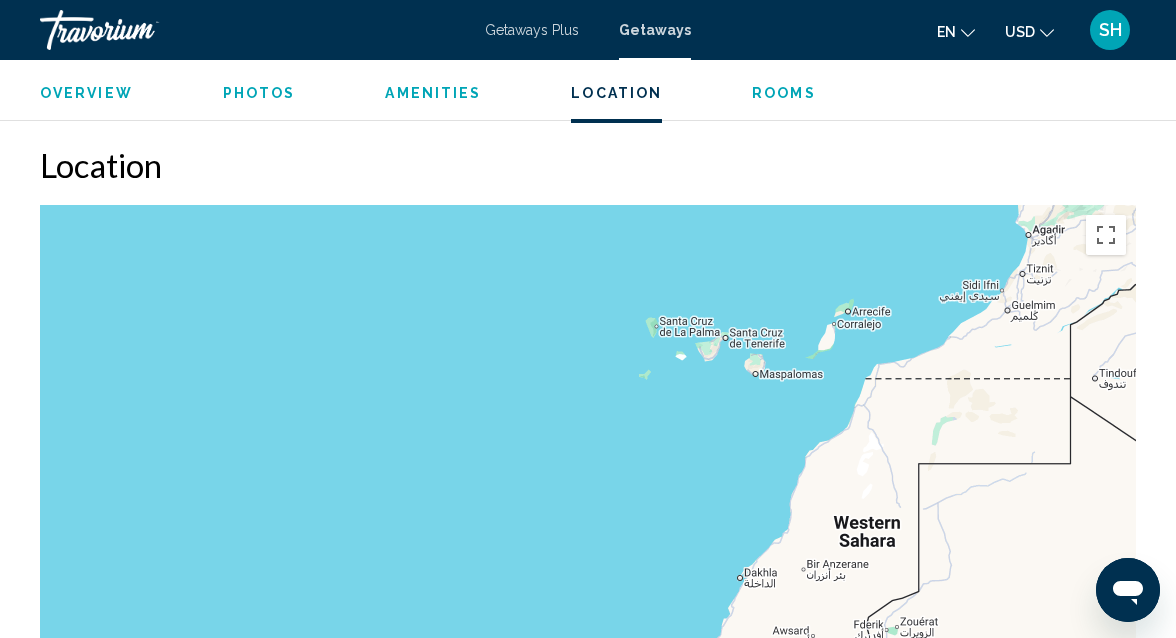 scroll, scrollTop: 3054, scrollLeft: 0, axis: vertical 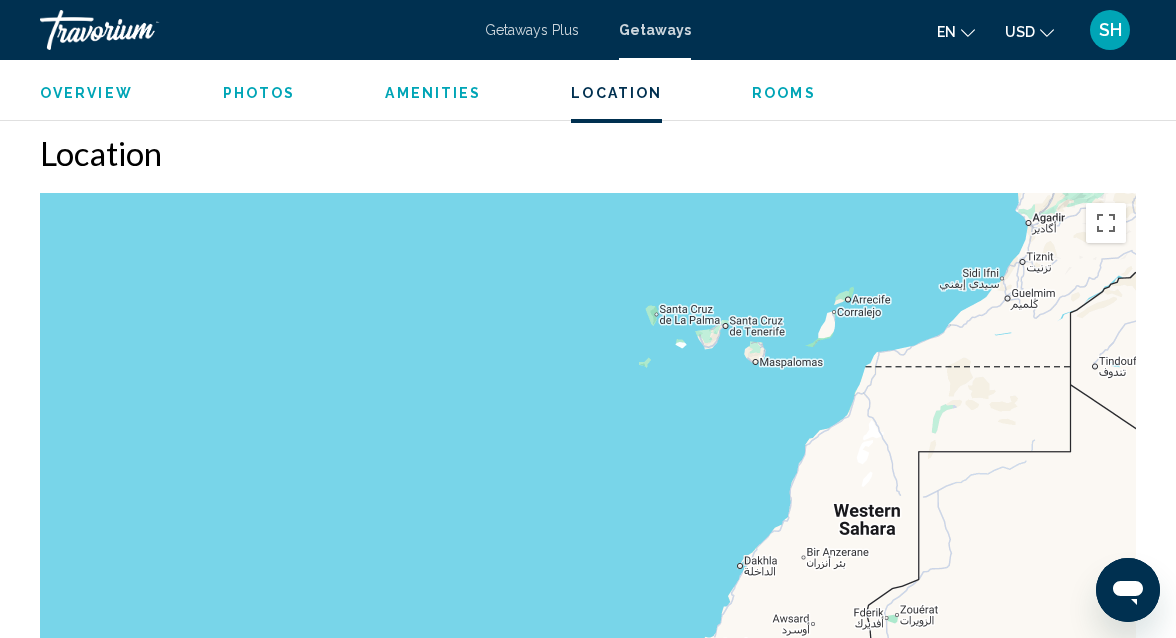 click at bounding box center [588, 493] 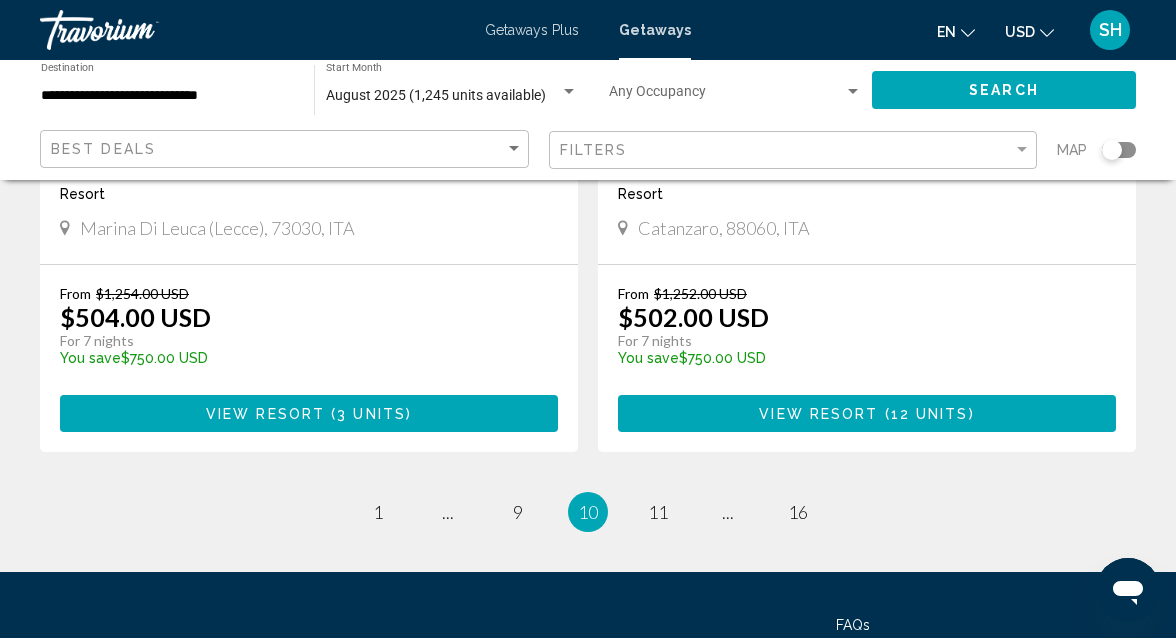 scroll, scrollTop: 3872, scrollLeft: 0, axis: vertical 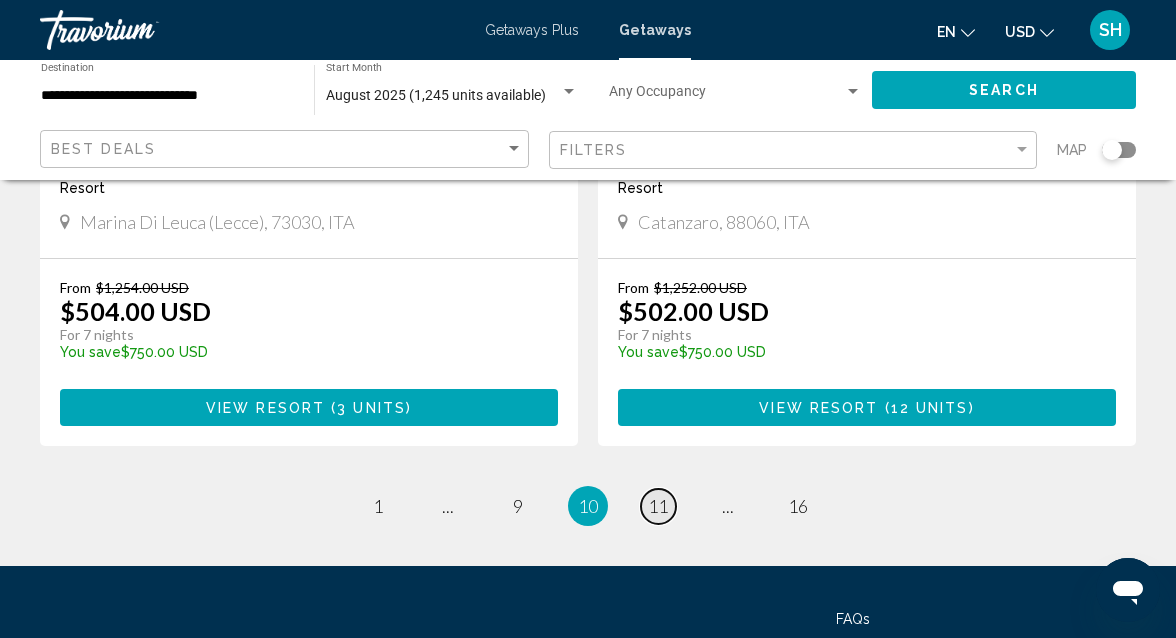 click on "11" at bounding box center (658, 506) 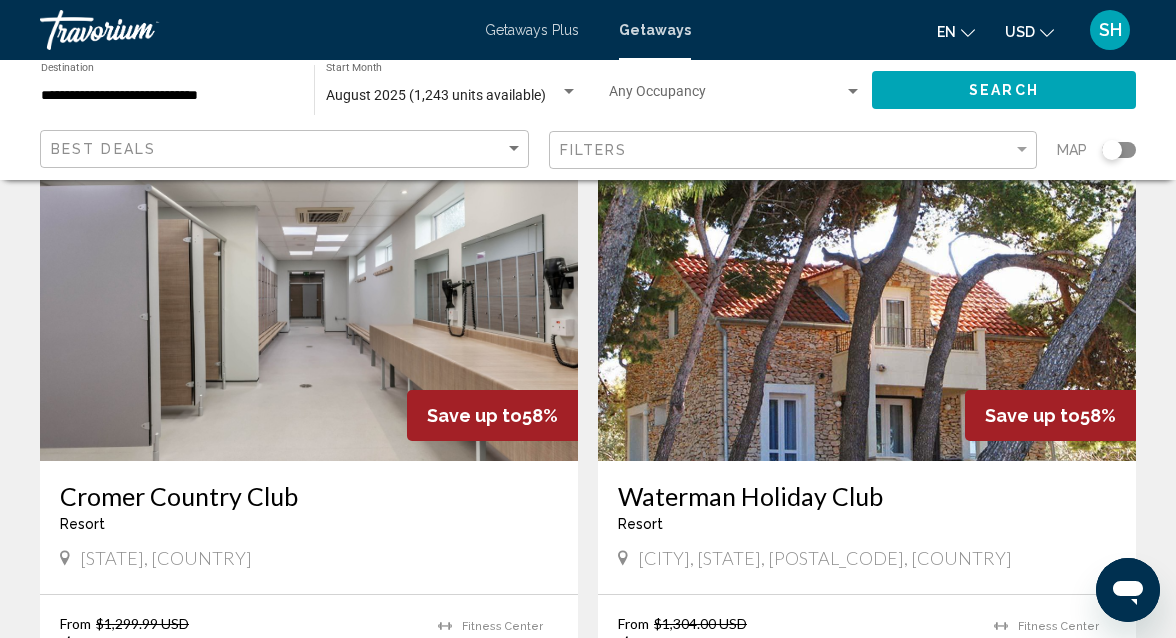 scroll, scrollTop: 2880, scrollLeft: 0, axis: vertical 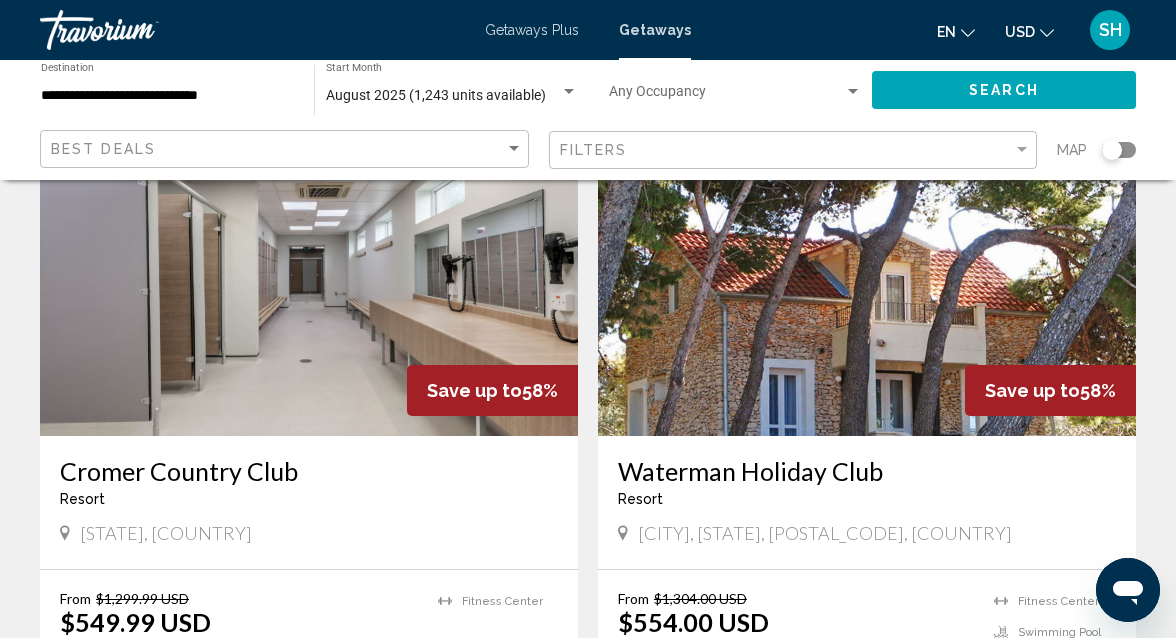 click on "Resort" at bounding box center [640, 499] 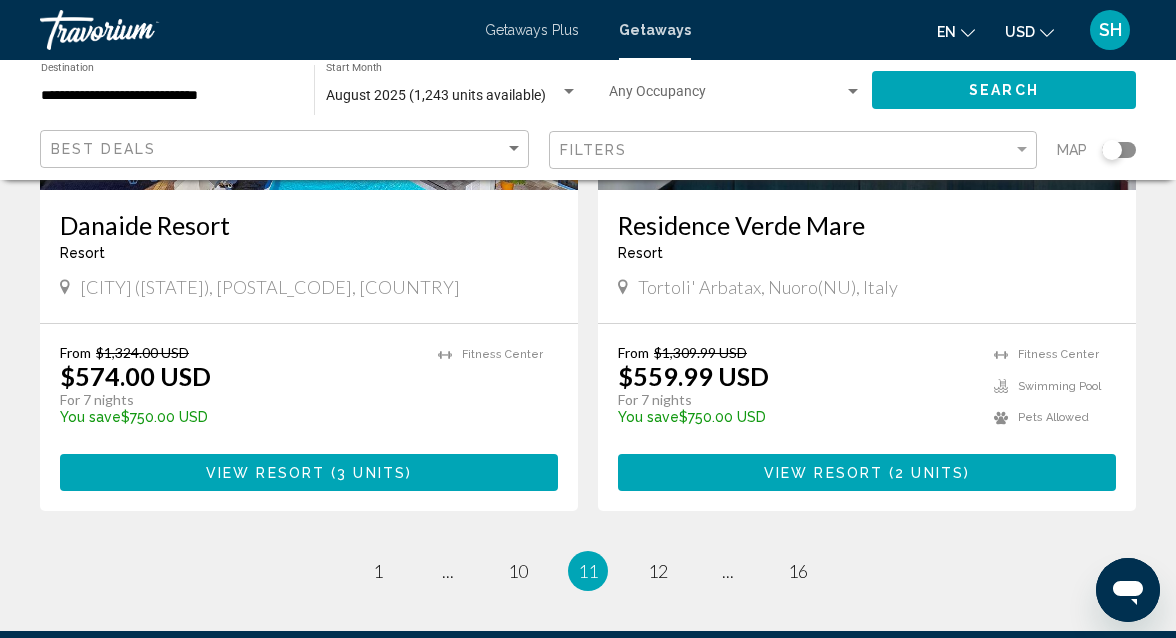 scroll, scrollTop: 3776, scrollLeft: 0, axis: vertical 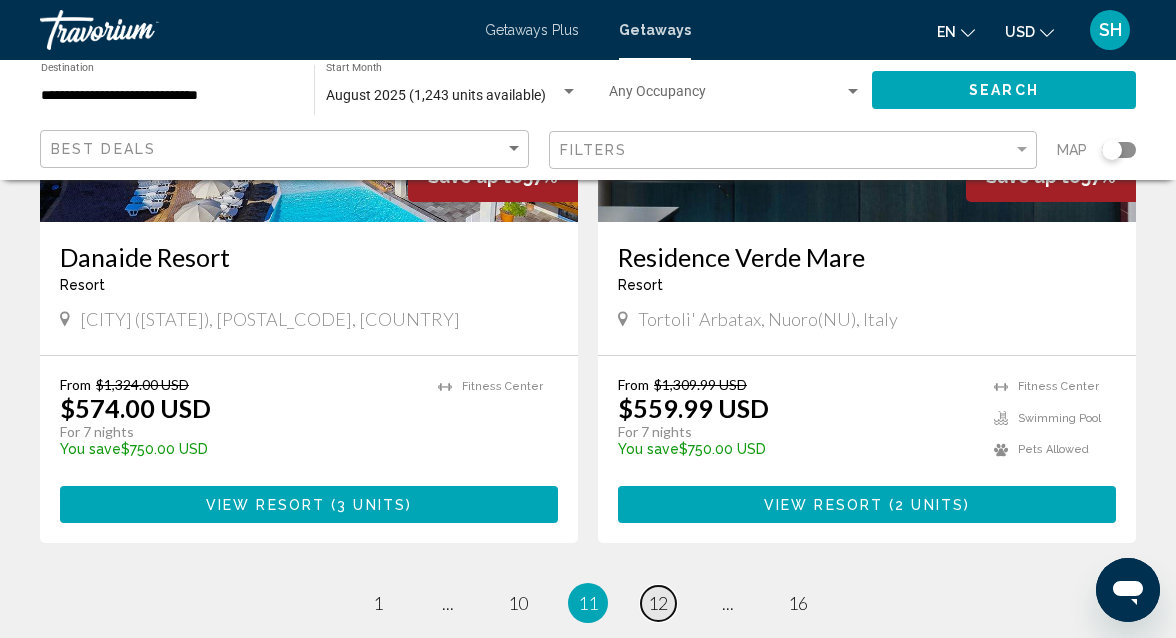 click on "12" at bounding box center [658, 603] 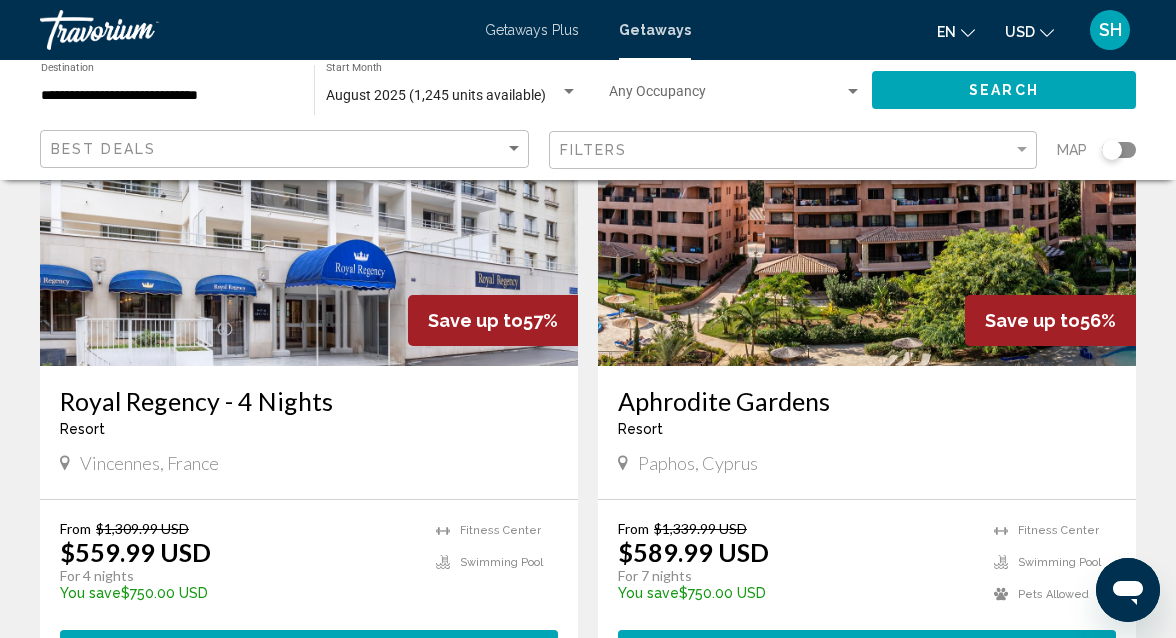 scroll, scrollTop: 256, scrollLeft: 0, axis: vertical 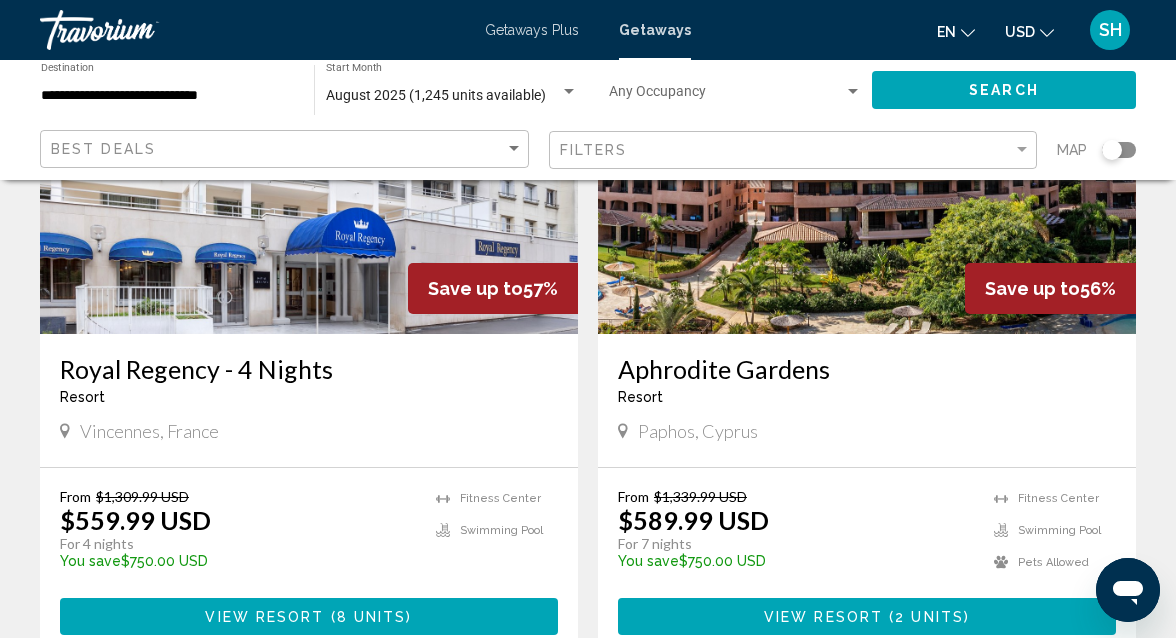 click on "( 8 units )" at bounding box center (369, 617) 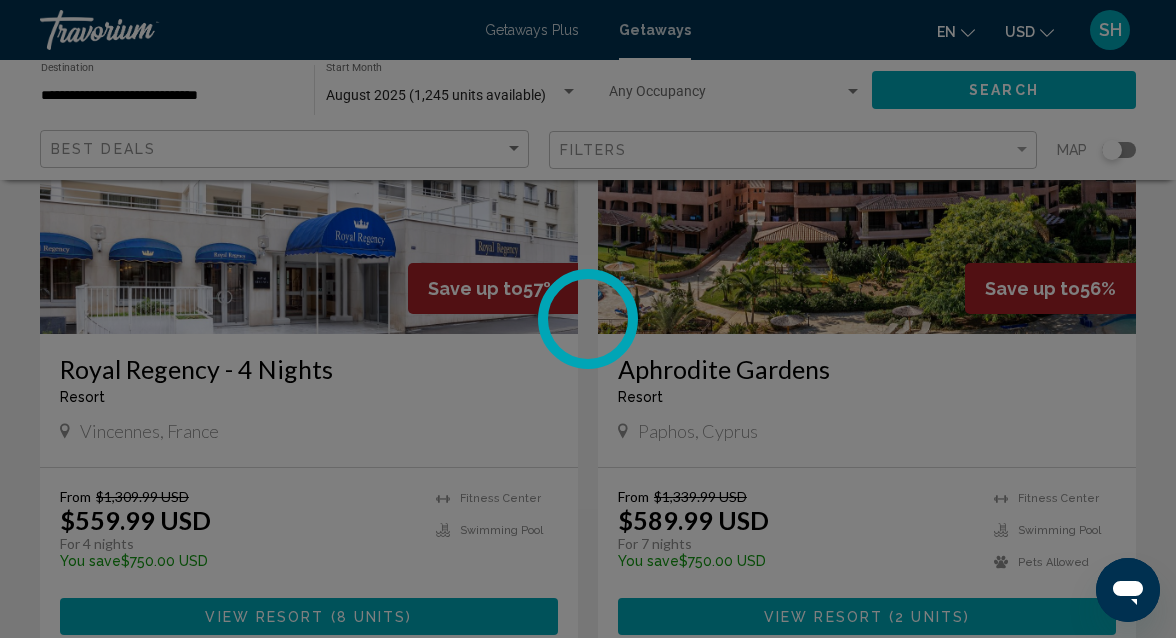 scroll, scrollTop: 216, scrollLeft: 0, axis: vertical 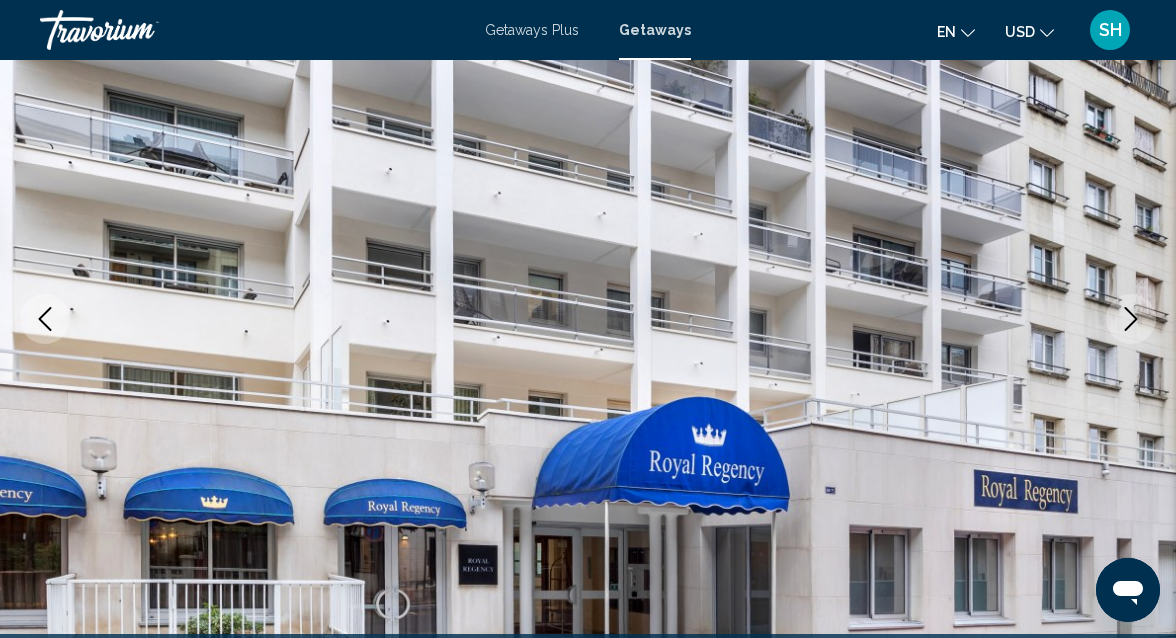 type 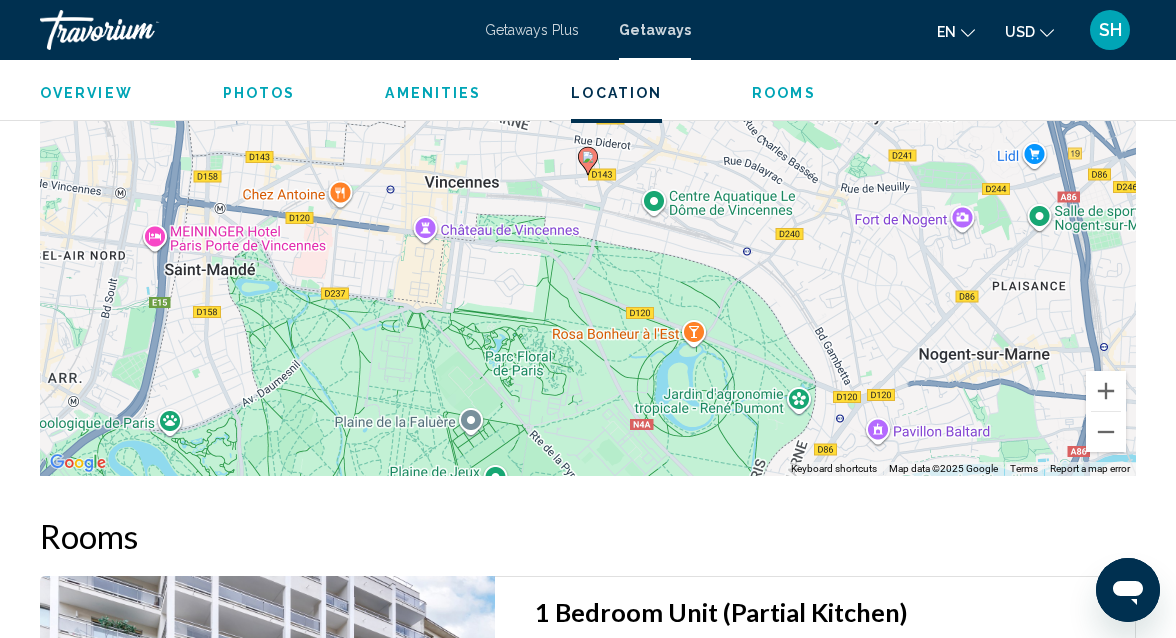 scroll, scrollTop: 3512, scrollLeft: 0, axis: vertical 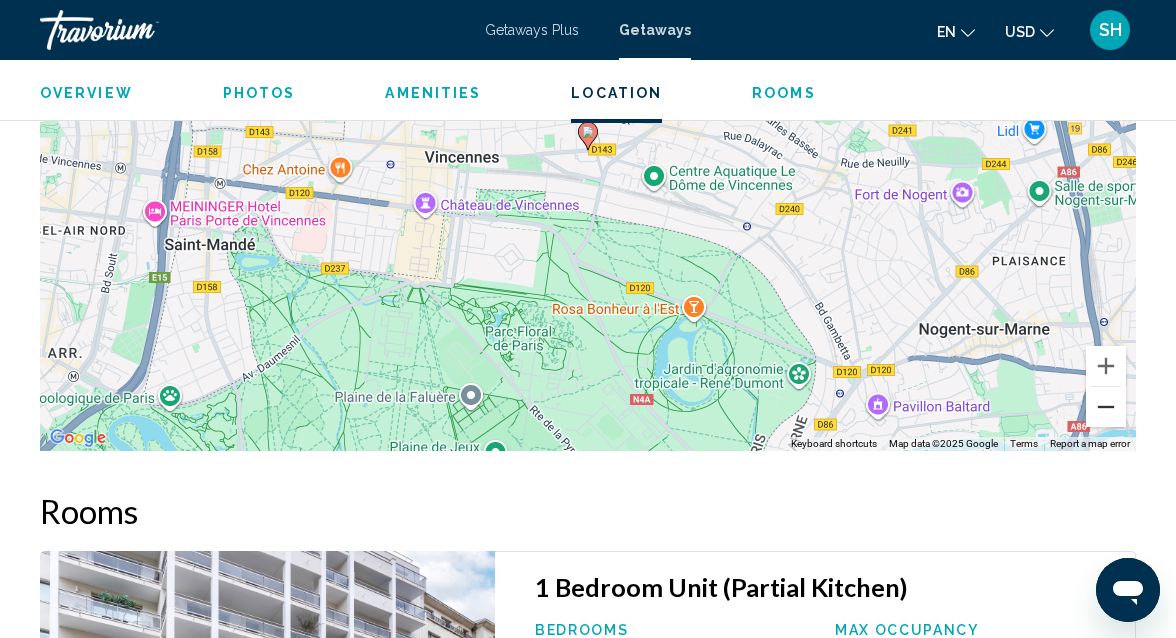 click at bounding box center (1106, 407) 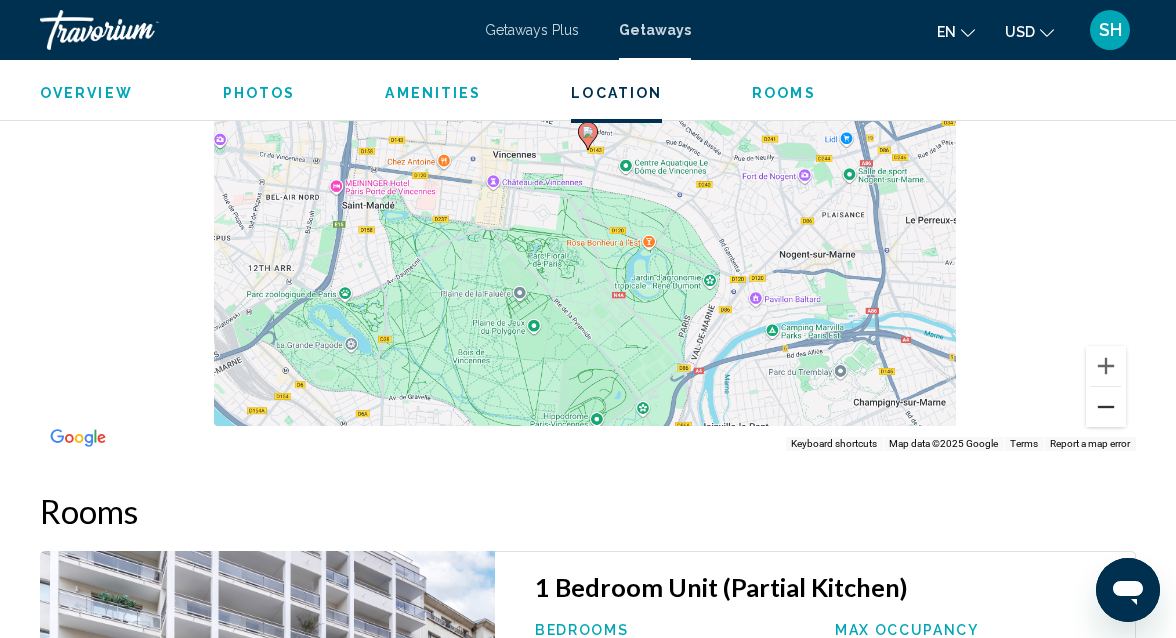 click at bounding box center [1106, 407] 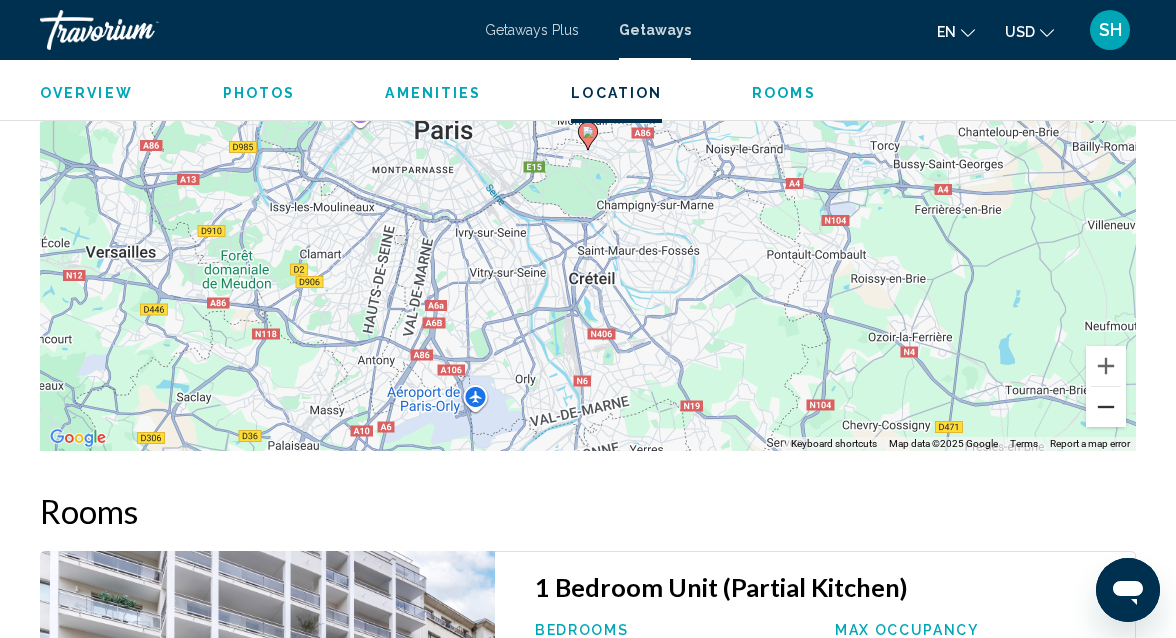 type 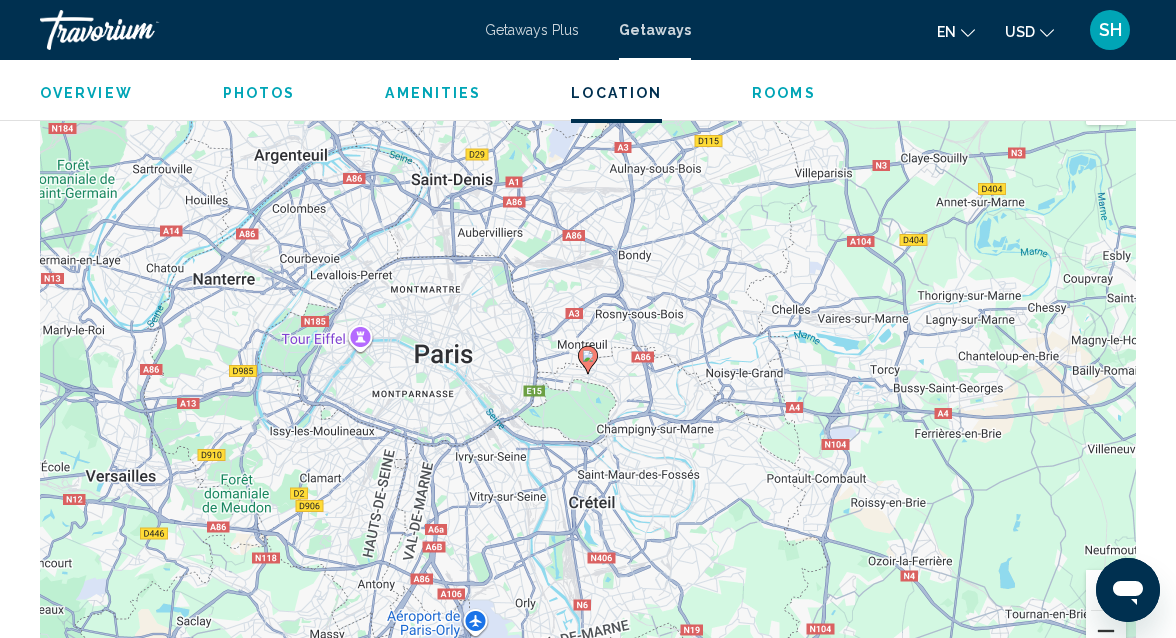 scroll, scrollTop: 3288, scrollLeft: 0, axis: vertical 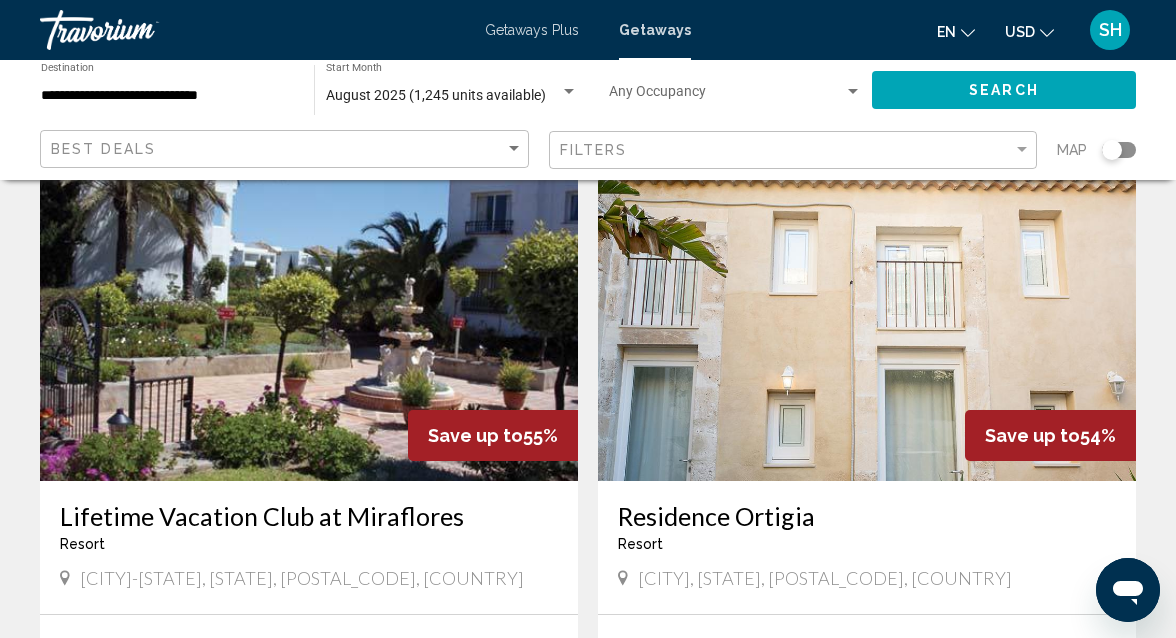 click at bounding box center [309, 321] 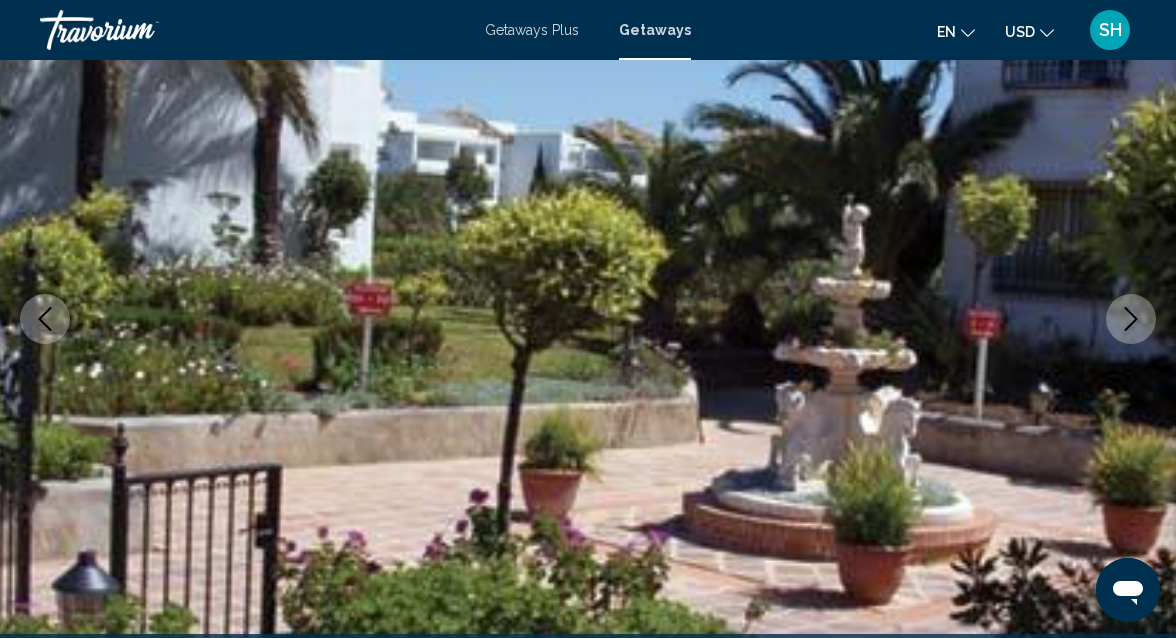 type 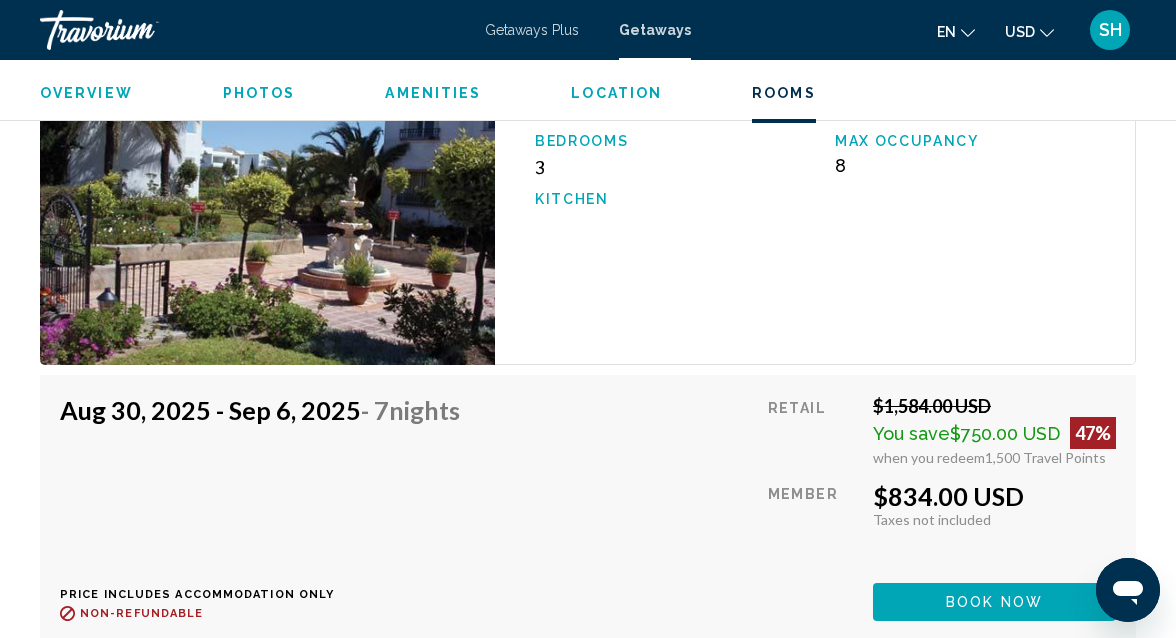 scroll, scrollTop: 4376, scrollLeft: 0, axis: vertical 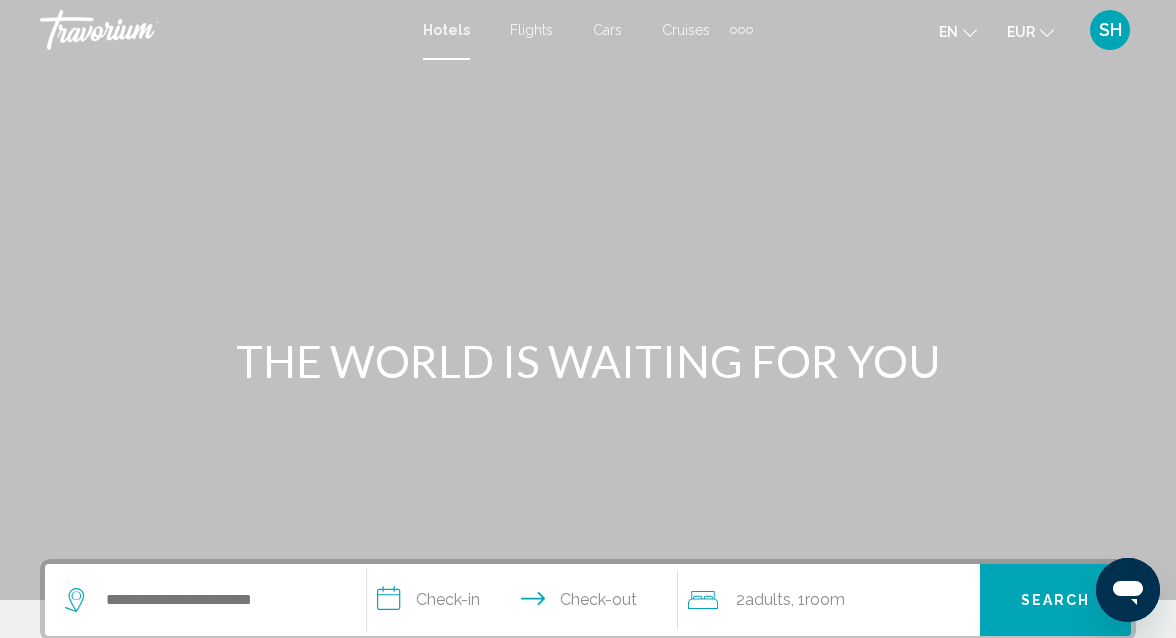 click on "Cars" at bounding box center (607, 30) 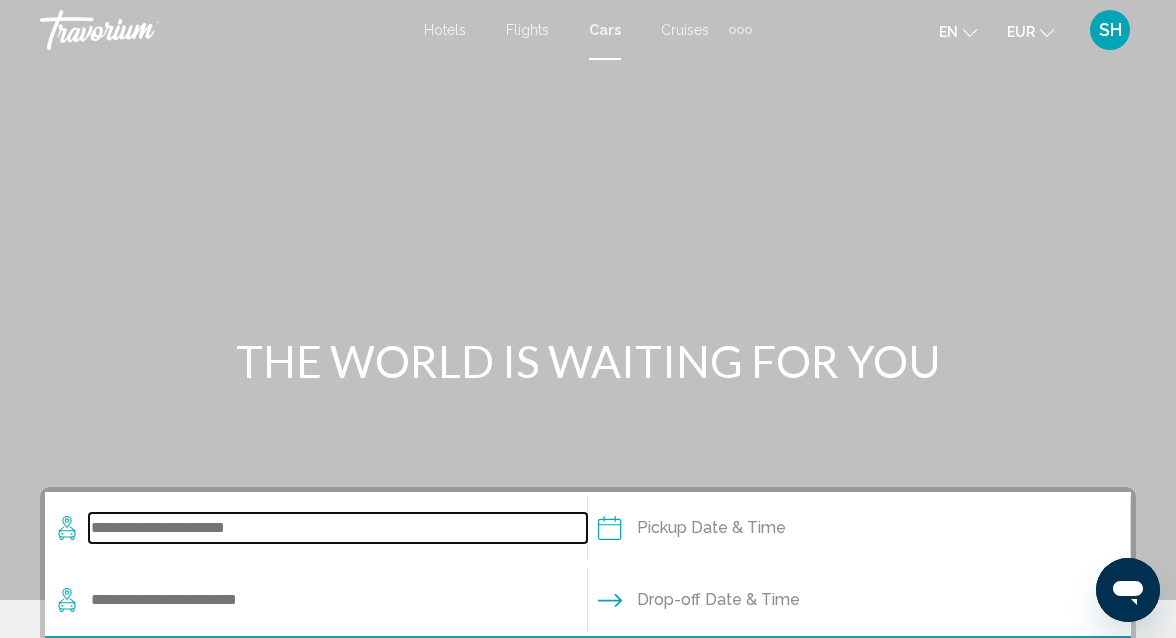 click at bounding box center (338, 528) 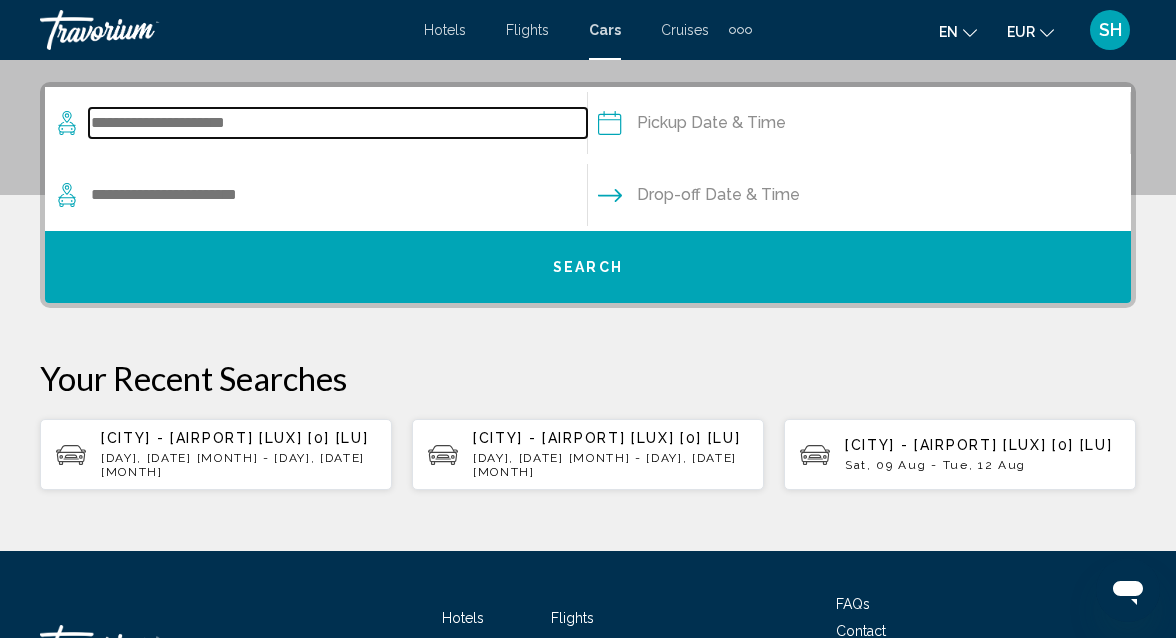 scroll, scrollTop: 422, scrollLeft: 0, axis: vertical 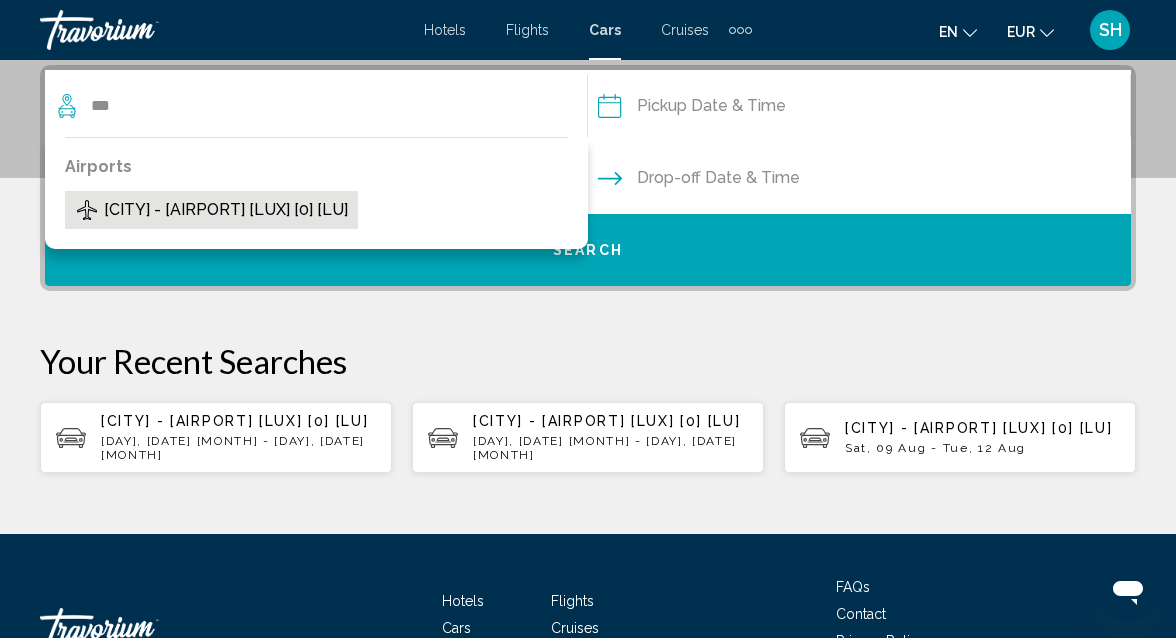 click on "[CITY] - [AIRPORT] [LUX] [0] [LU]" at bounding box center (226, 210) 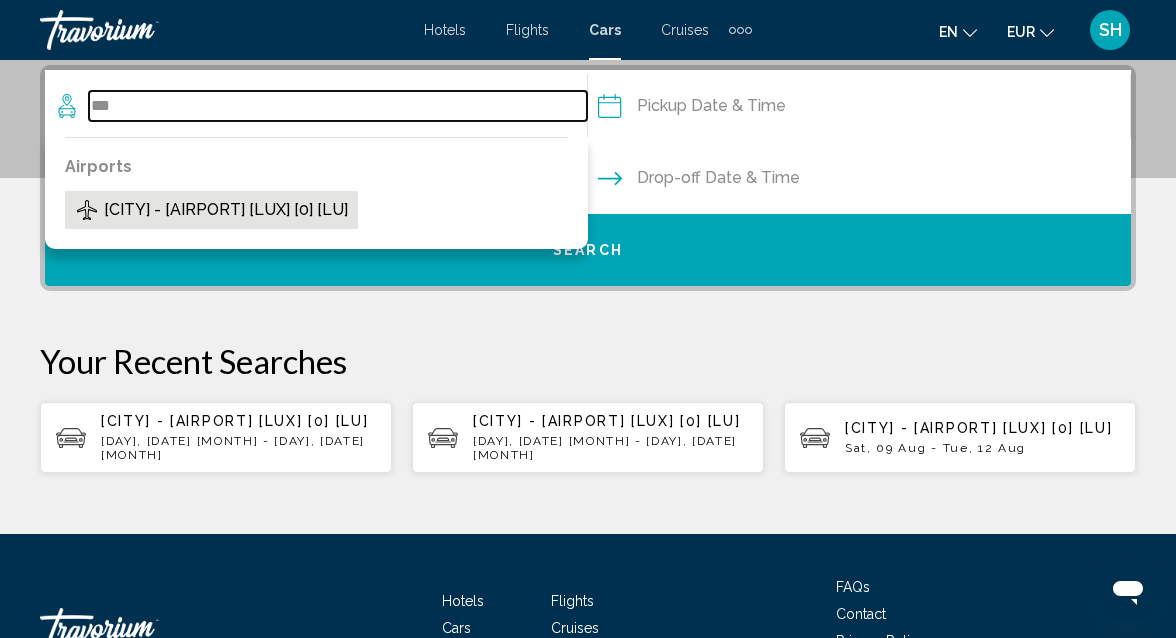 type on "**********" 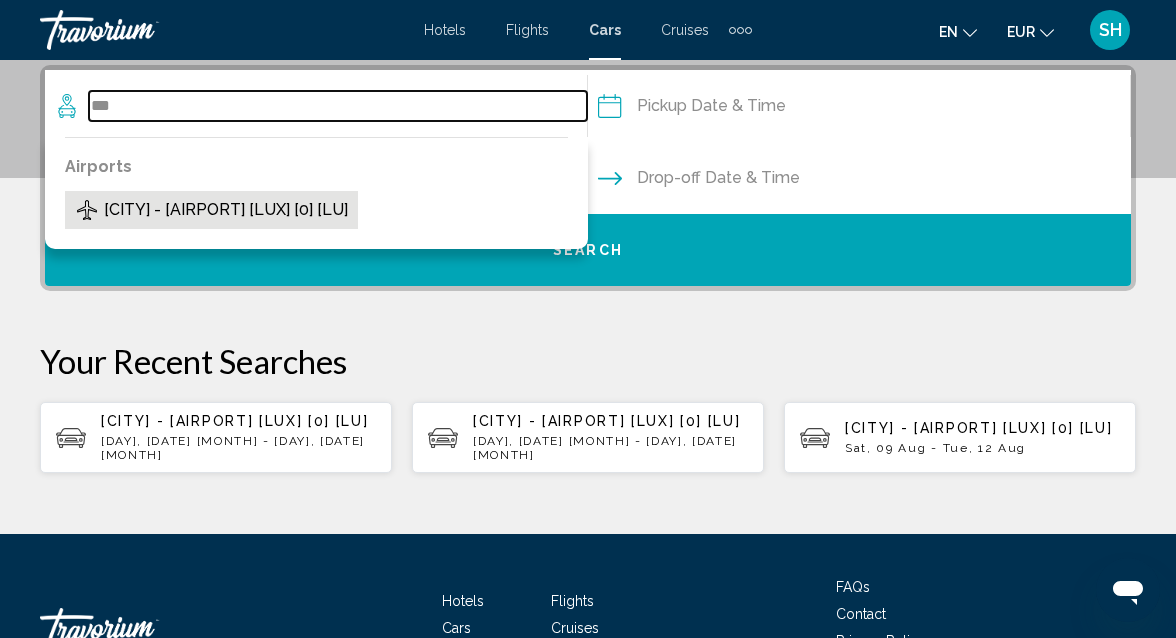 type on "**********" 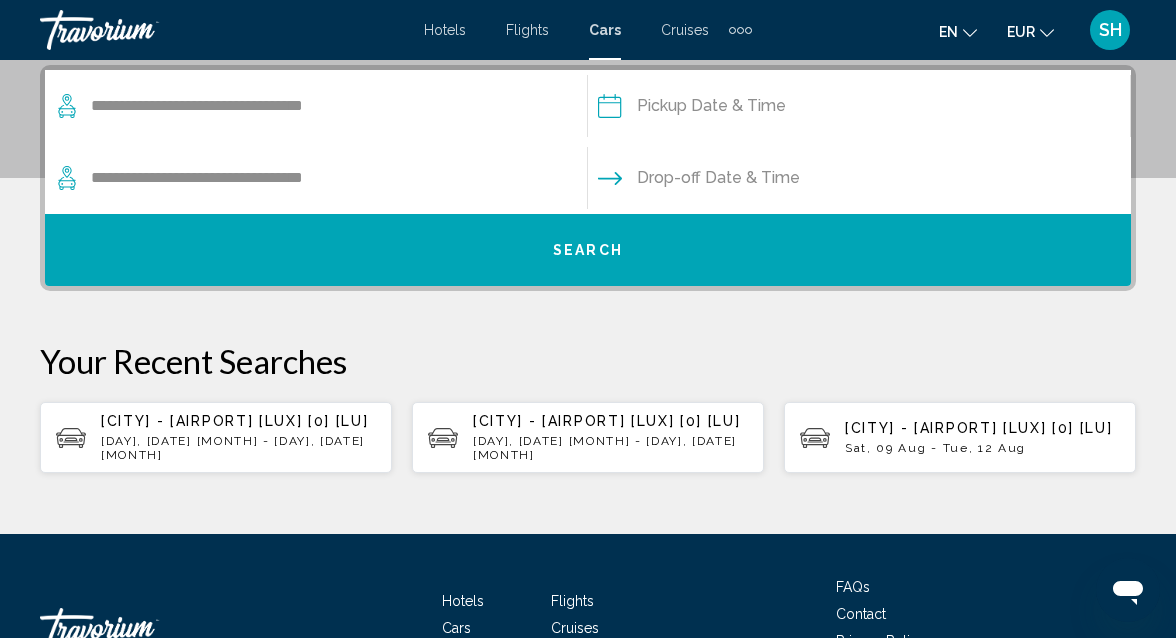 click at bounding box center (858, 109) 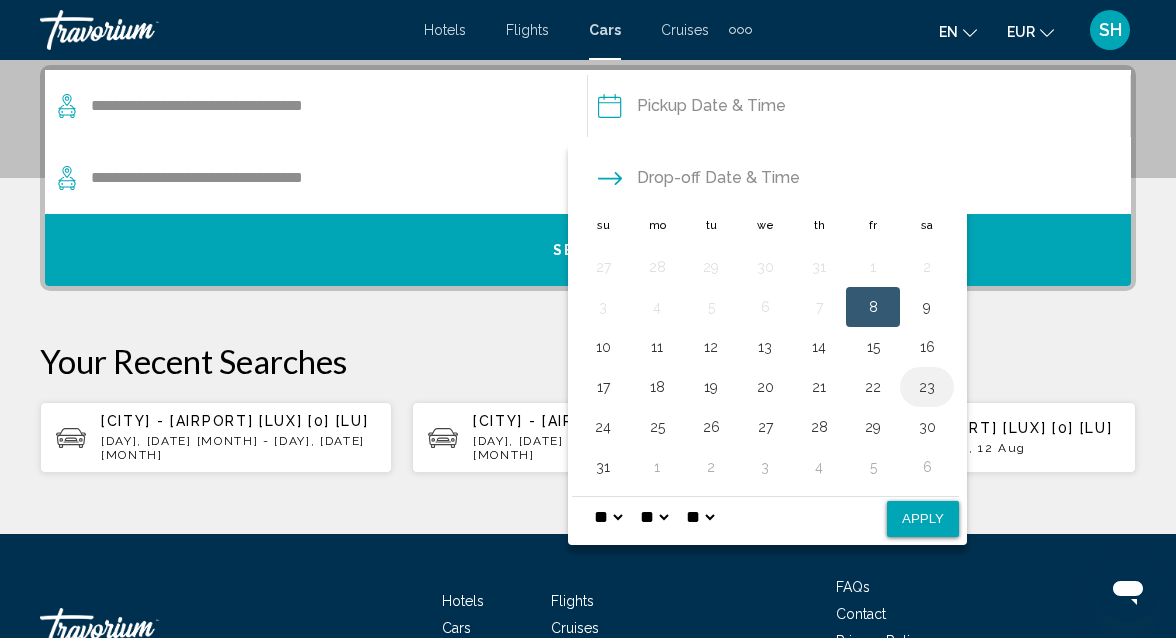 click on "23" at bounding box center (927, 387) 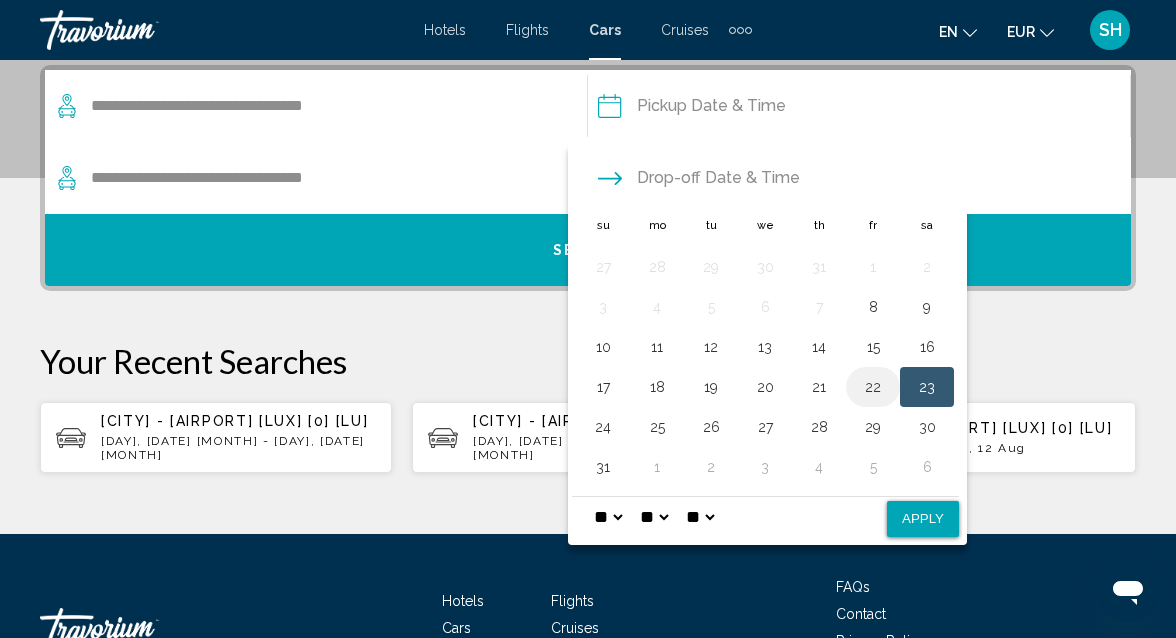 click on "22" at bounding box center (873, 387) 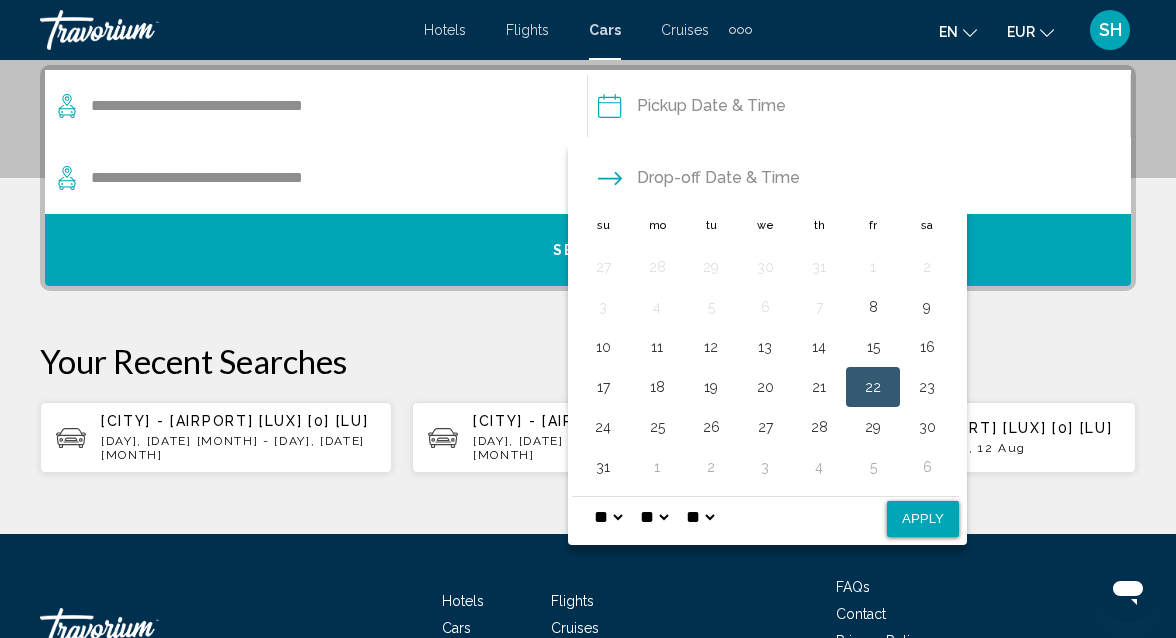 click on "* * * * * * * * * ** ** **" at bounding box center [608, 517] 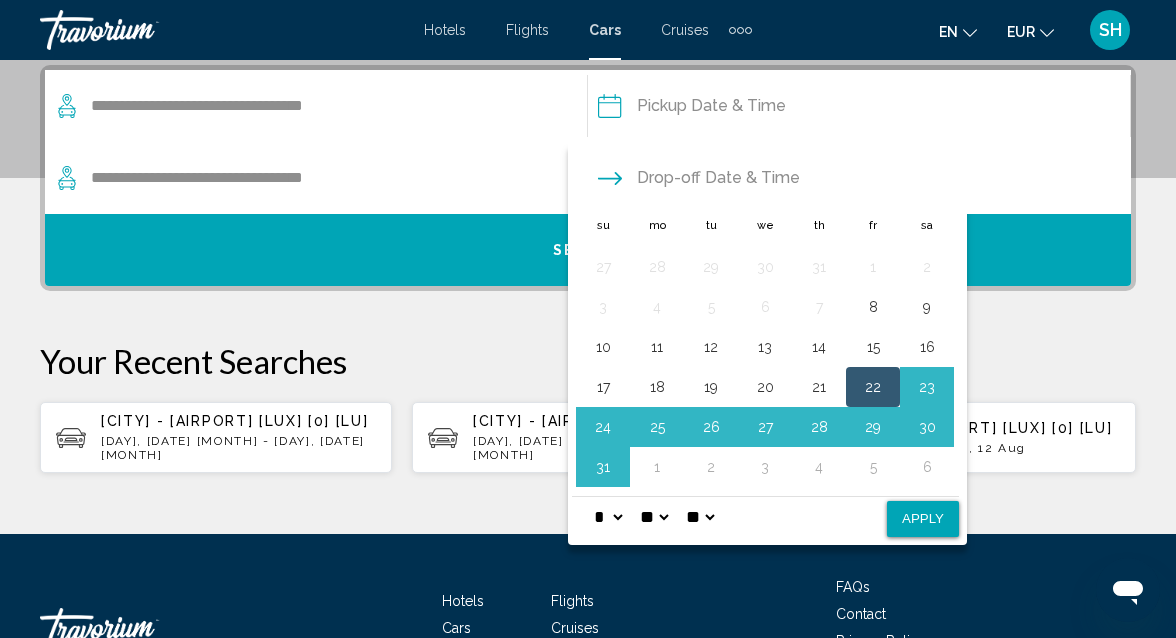 click on "** **" at bounding box center [700, 517] 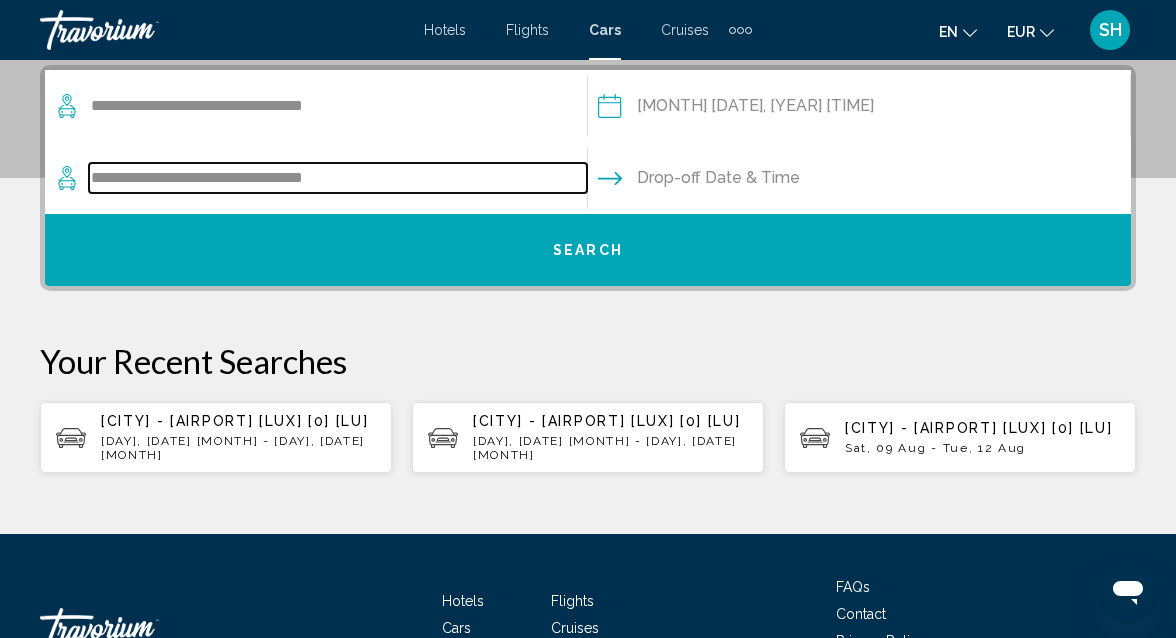 click on "**********" at bounding box center [338, 178] 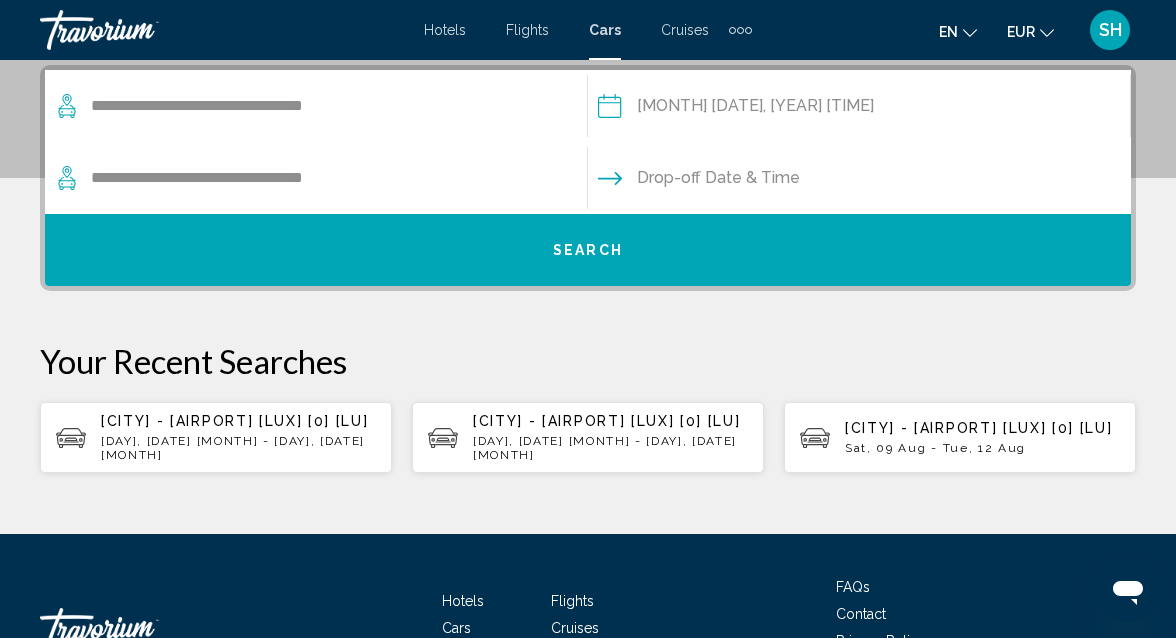 click at bounding box center [858, 181] 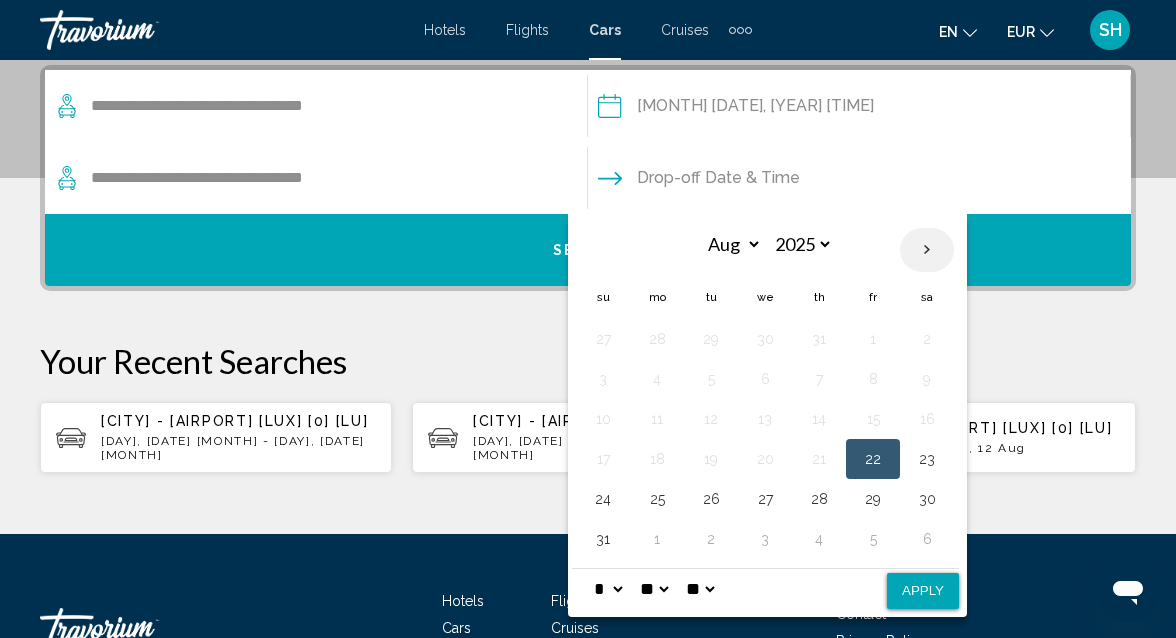 click at bounding box center [927, 250] 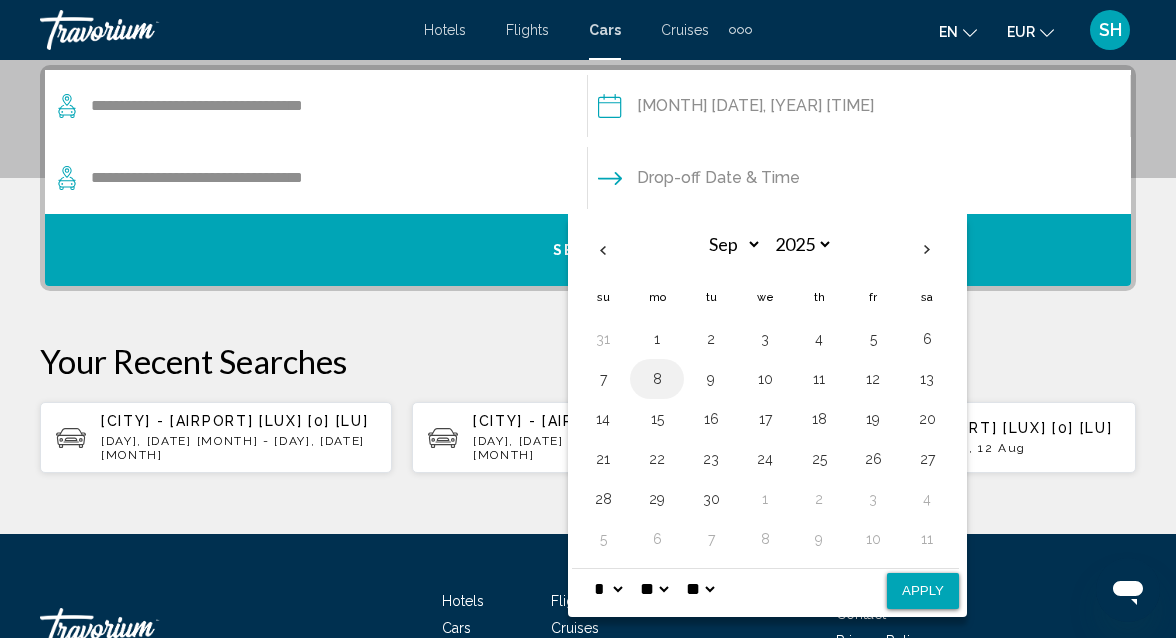 click on "8" at bounding box center [657, 379] 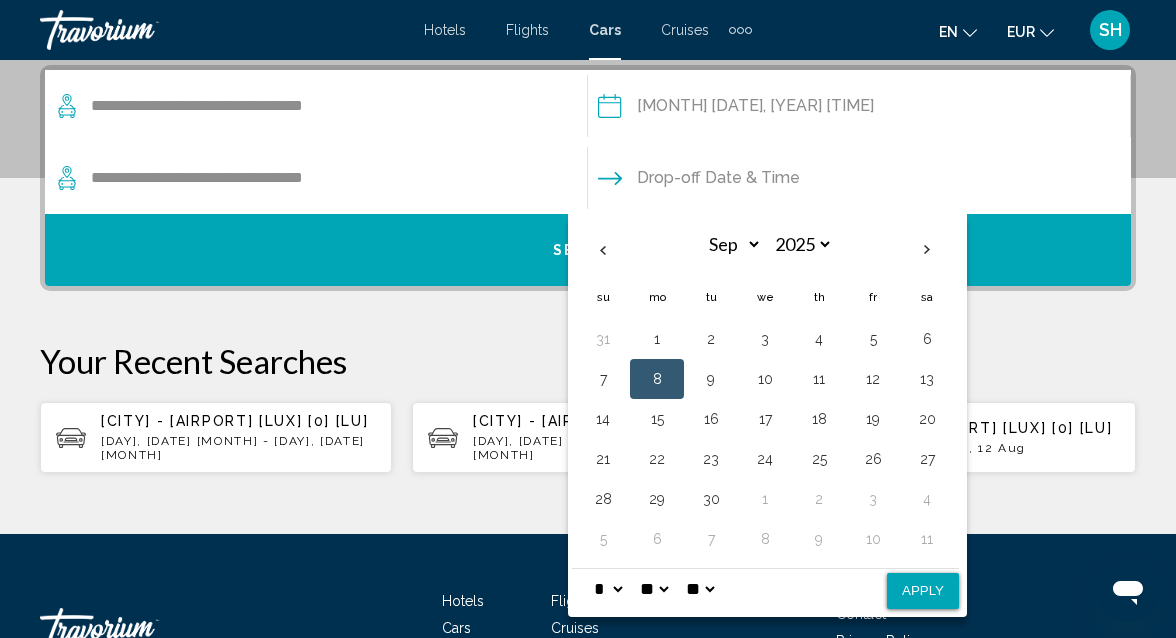 click on "Apply" at bounding box center (923, 591) 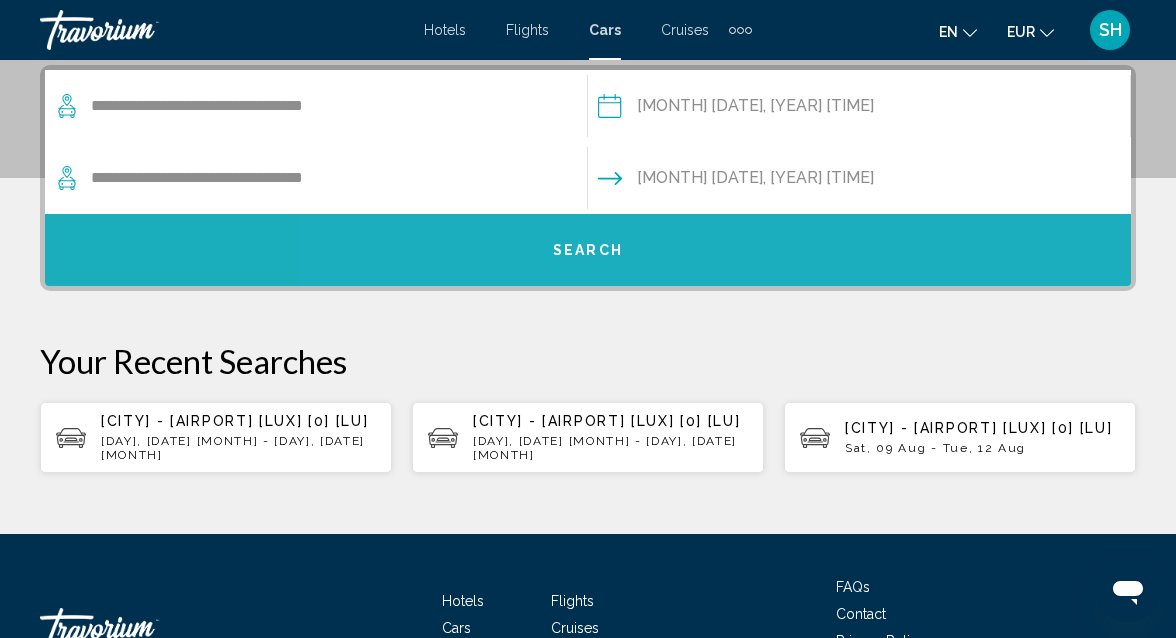 click on "Search" at bounding box center [588, 250] 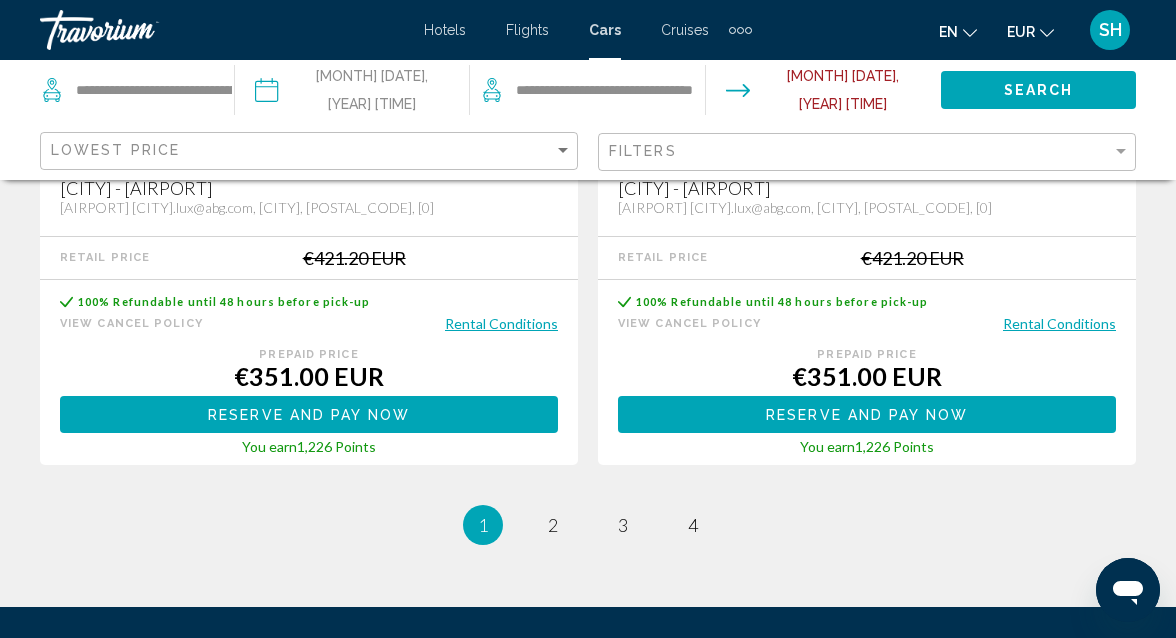 scroll, scrollTop: 4928, scrollLeft: 0, axis: vertical 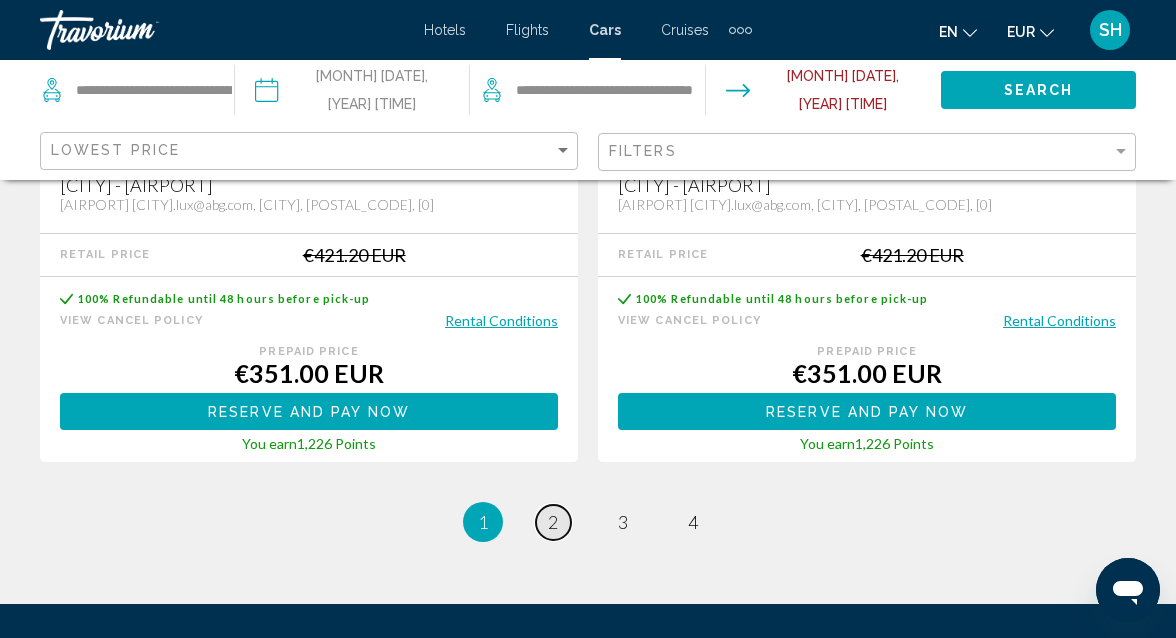 click on "2" at bounding box center (553, 522) 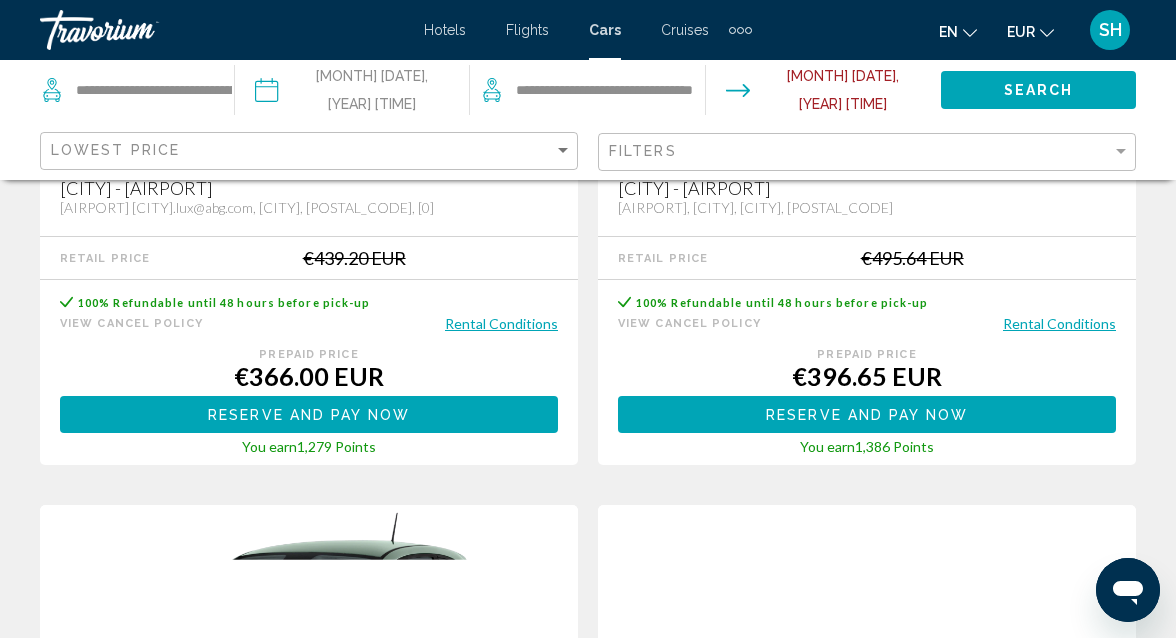 scroll, scrollTop: 640, scrollLeft: 0, axis: vertical 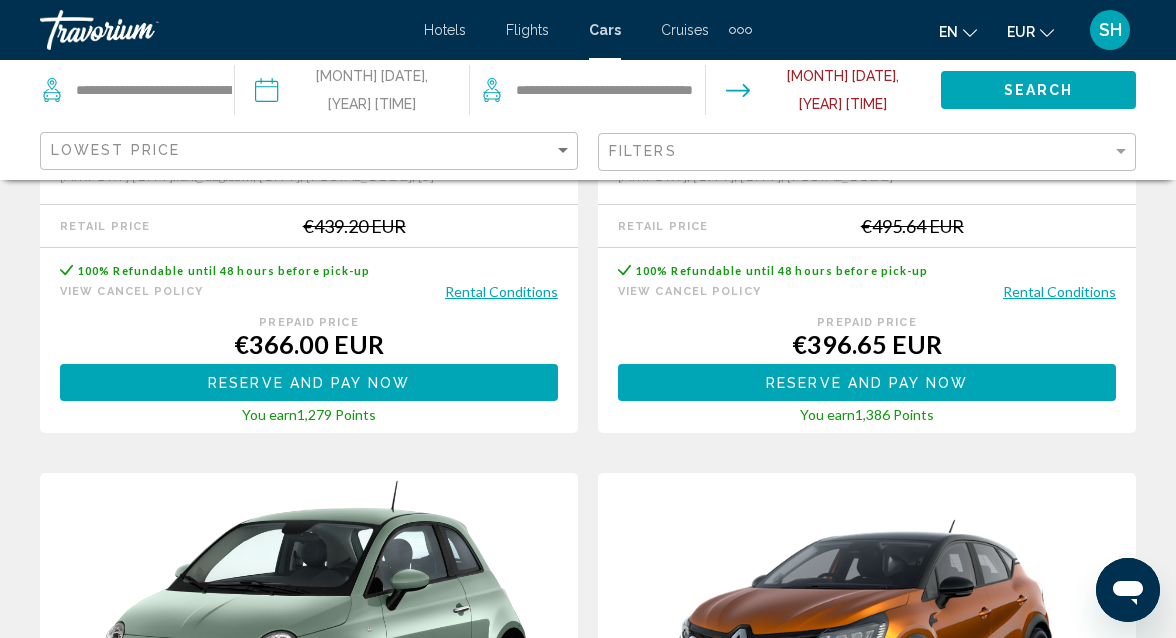 click on "Reserve and pay now" at bounding box center [309, 383] 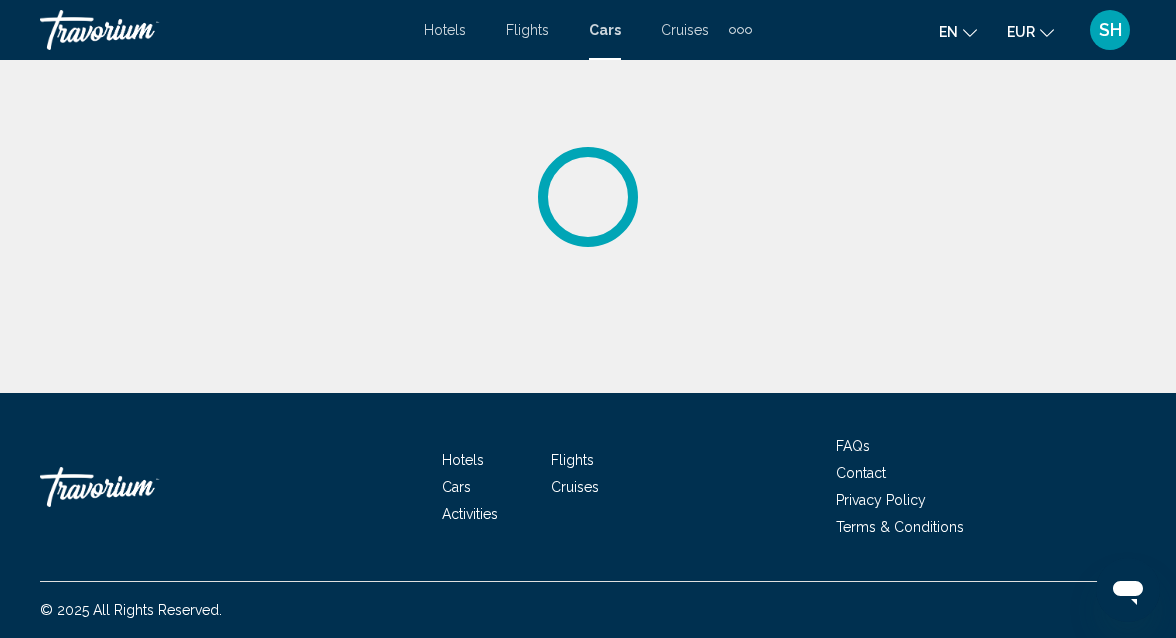 scroll, scrollTop: 0, scrollLeft: 0, axis: both 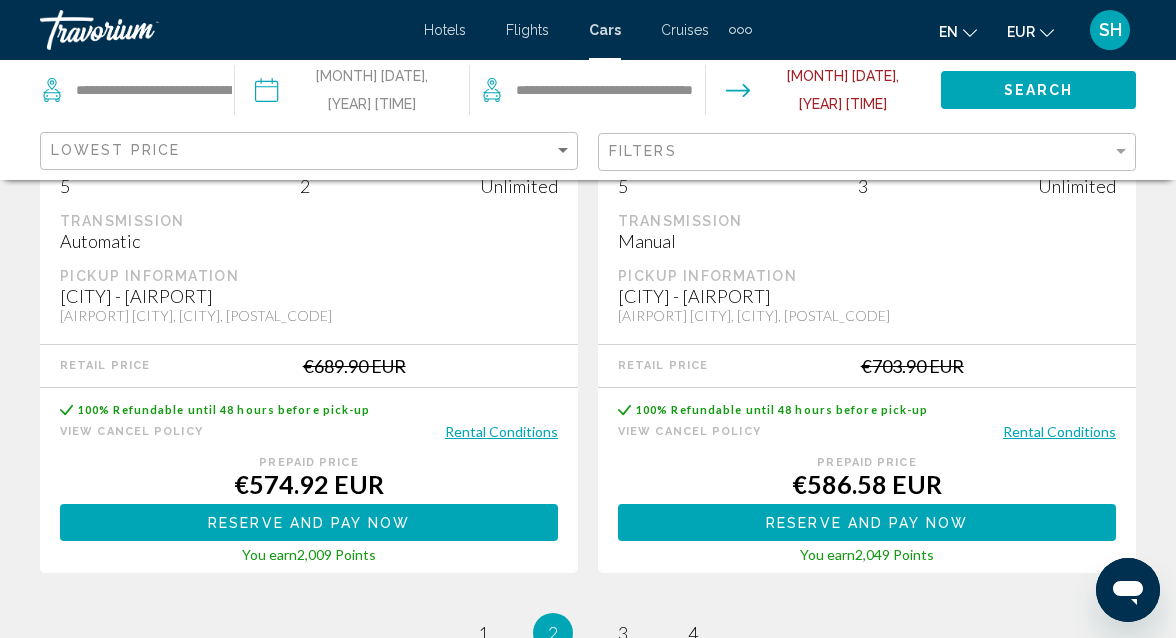 click on "Reserve and pay now" at bounding box center [309, -3777] 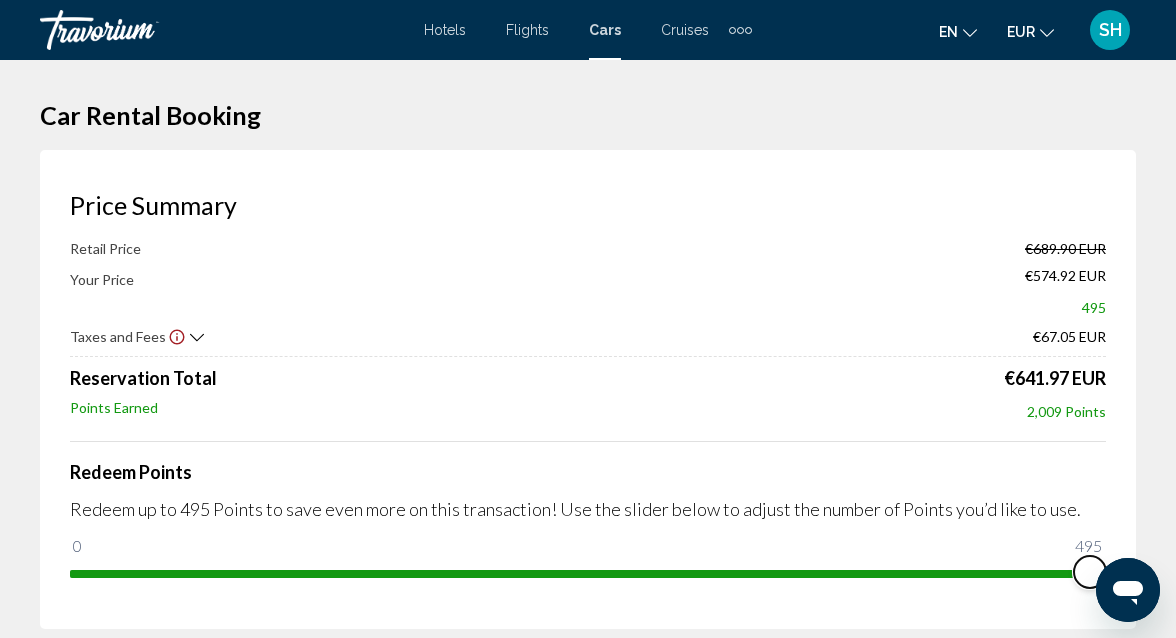 drag, startPoint x: 87, startPoint y: 547, endPoint x: 1159, endPoint y: 638, distance: 1075.8555 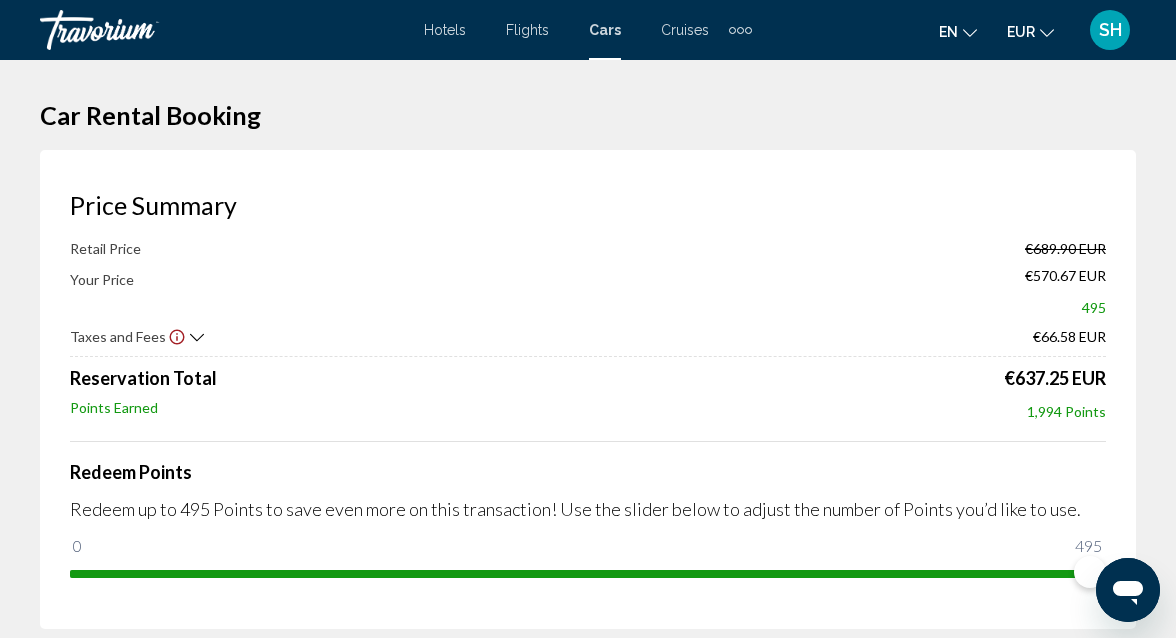 click on "Price Summary Retail Price  €689.90 EUR  Your Price €570.67 EUR 495 Taxes and Fees
€66.58 EUR Reservation Total  €637.25 EUR   Points Earned 1,994  Points Redeem  Points Redeem up to 495  Points to save even more on this transaction! Use the slider below to adjust the number of Points you’d like to use. 0 495 495" at bounding box center [588, 389] 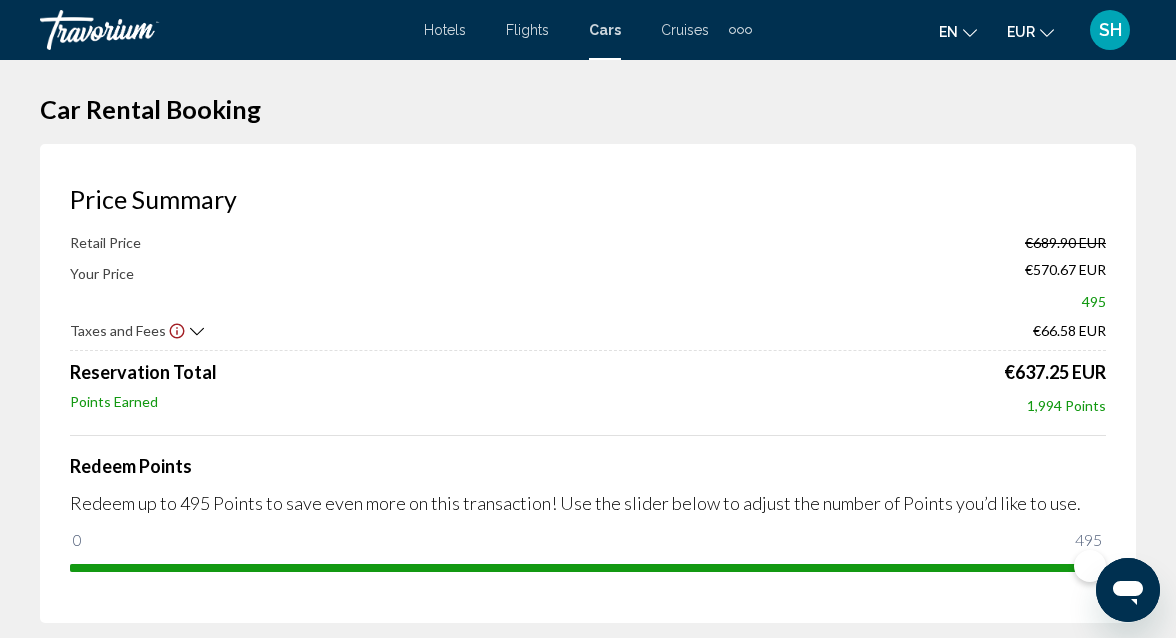 scroll, scrollTop: 0, scrollLeft: 0, axis: both 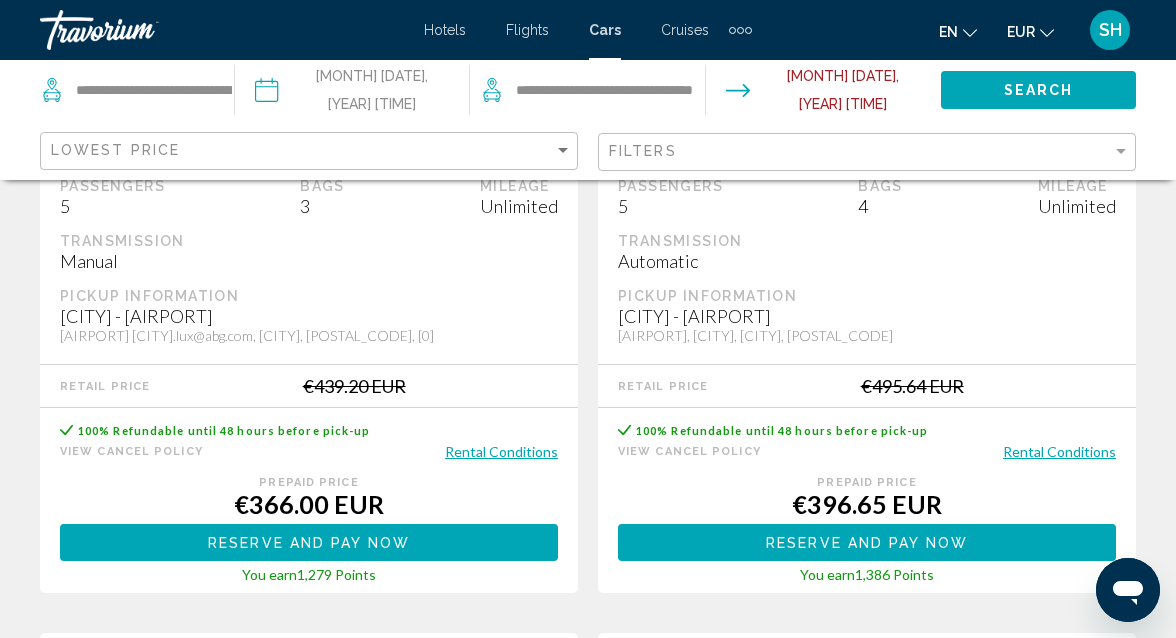 click on "Reserve and pay now Reserve and pay later" at bounding box center [309, 542] 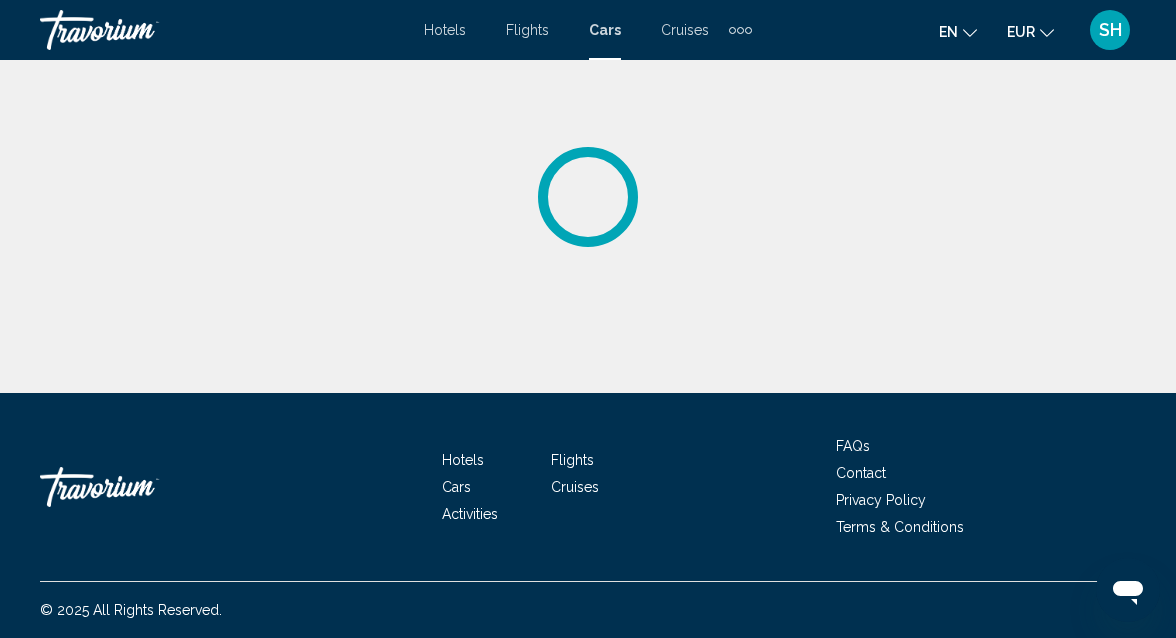 scroll, scrollTop: 0, scrollLeft: 0, axis: both 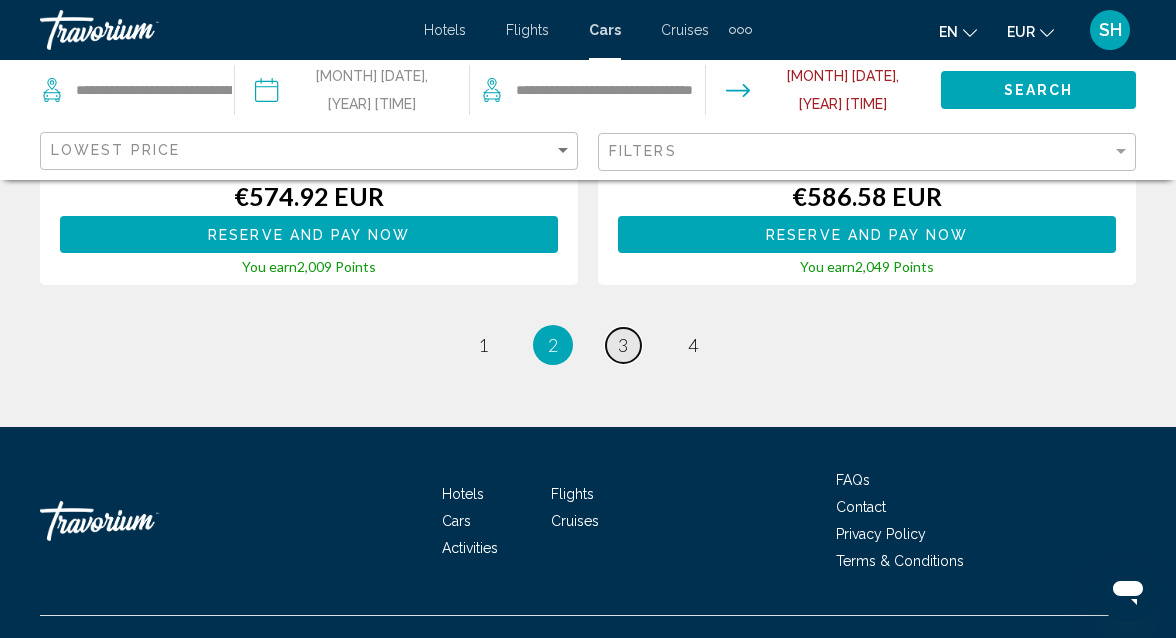 click on "page  3" at bounding box center [623, 345] 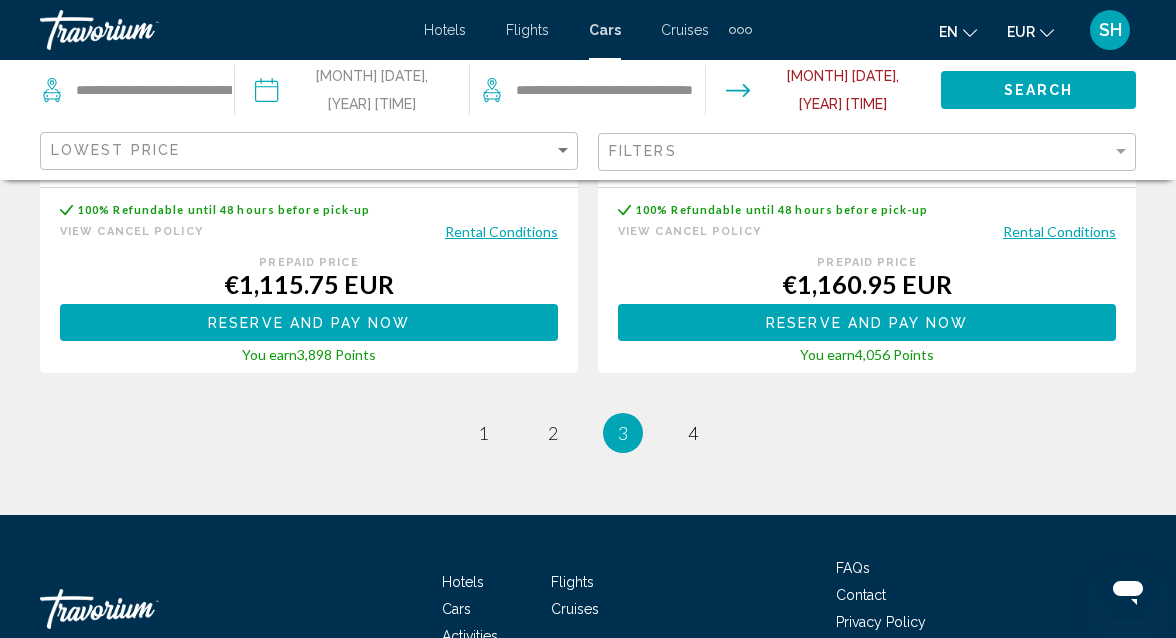scroll, scrollTop: 5024, scrollLeft: 0, axis: vertical 